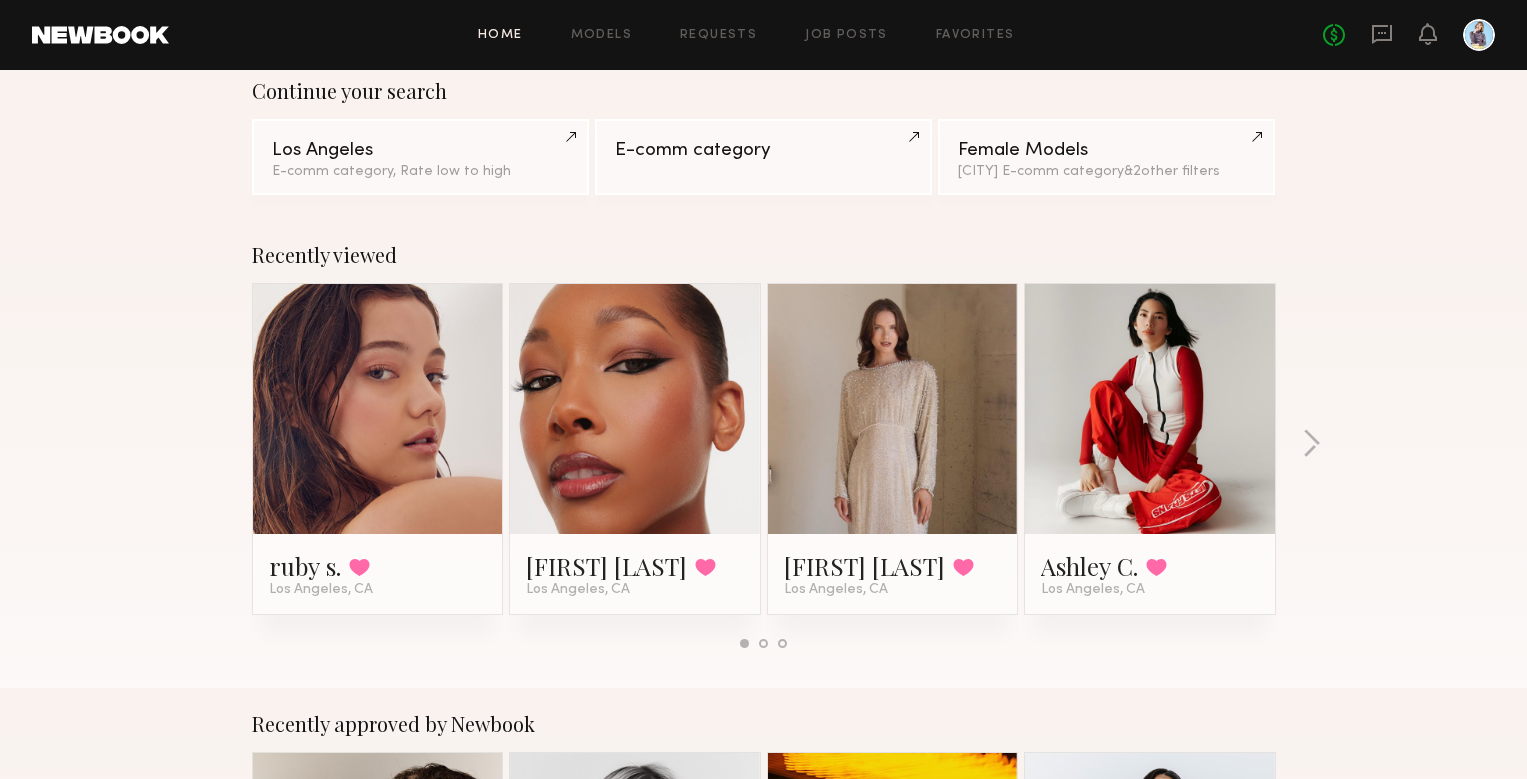 scroll, scrollTop: 188, scrollLeft: 0, axis: vertical 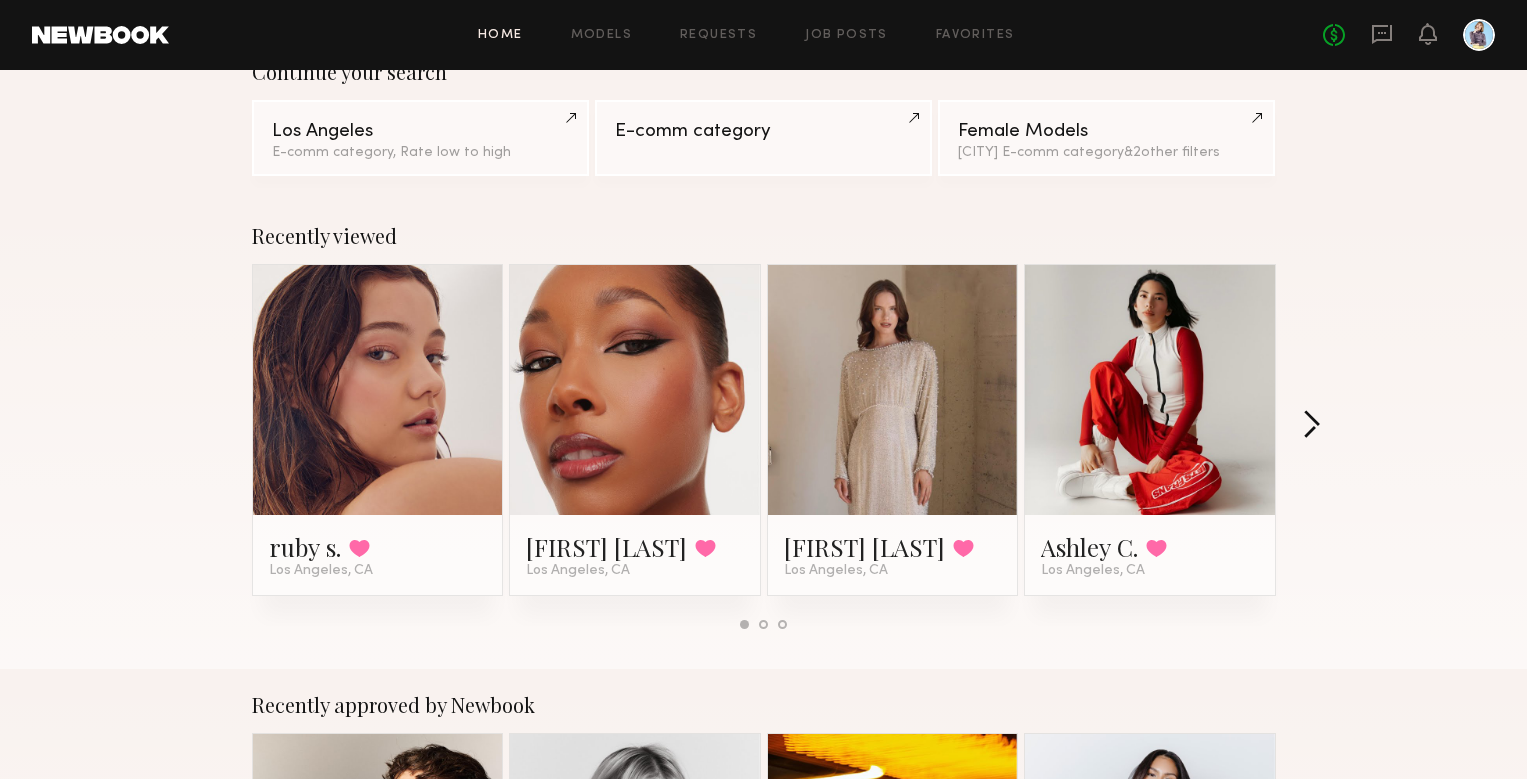 click 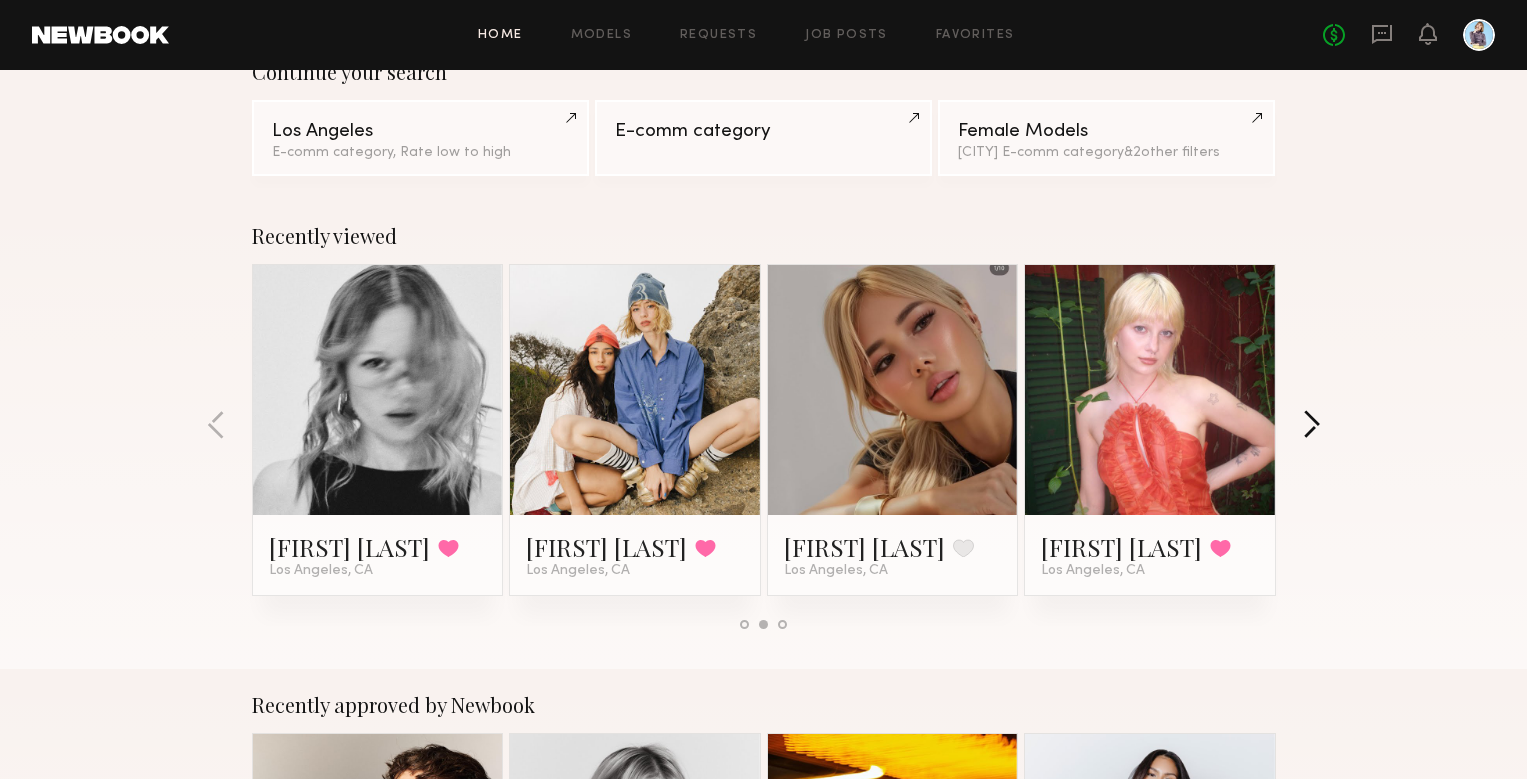 click 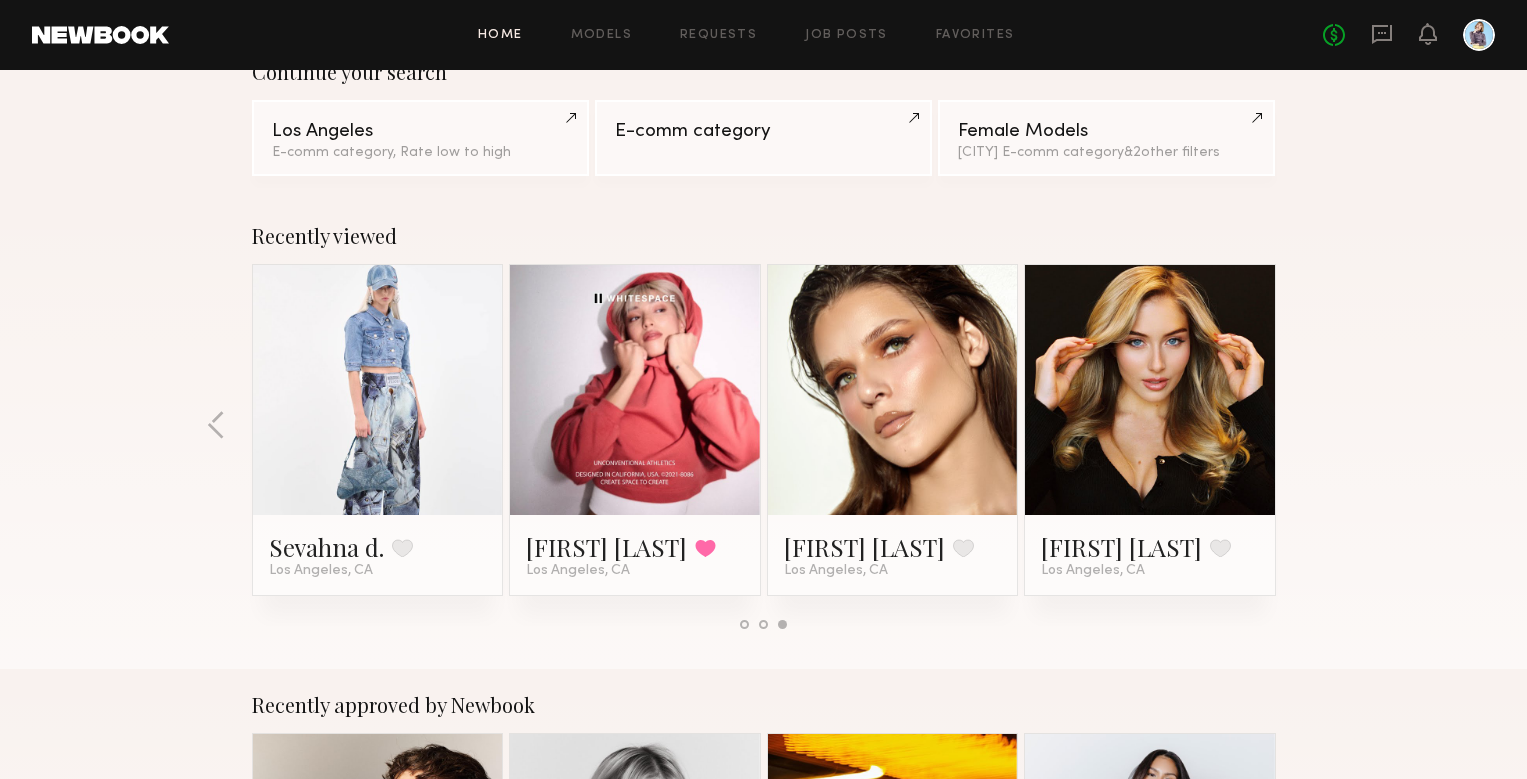 click on "Recently viewed ruby s. Favorited Los Angeles, CA Alexis T. Favorited Los Angeles, CA Seidi H. Favorited Los Angeles, CA Ashley C. Favorited Los Angeles, CA Page R. Favorited Los Angeles, CA Trinity W. Favorited Los Angeles, CA Anthia M. Favorite Los Angeles, CA Ashley A. Favorited Los Angeles, CA Sevahna d. Favorite Los Angeles, CA Taylor T. Favorited Los Angeles, CA Mariia K. Favorite Los Angeles, CA Heloise H. Favorite Los Angeles, CA" 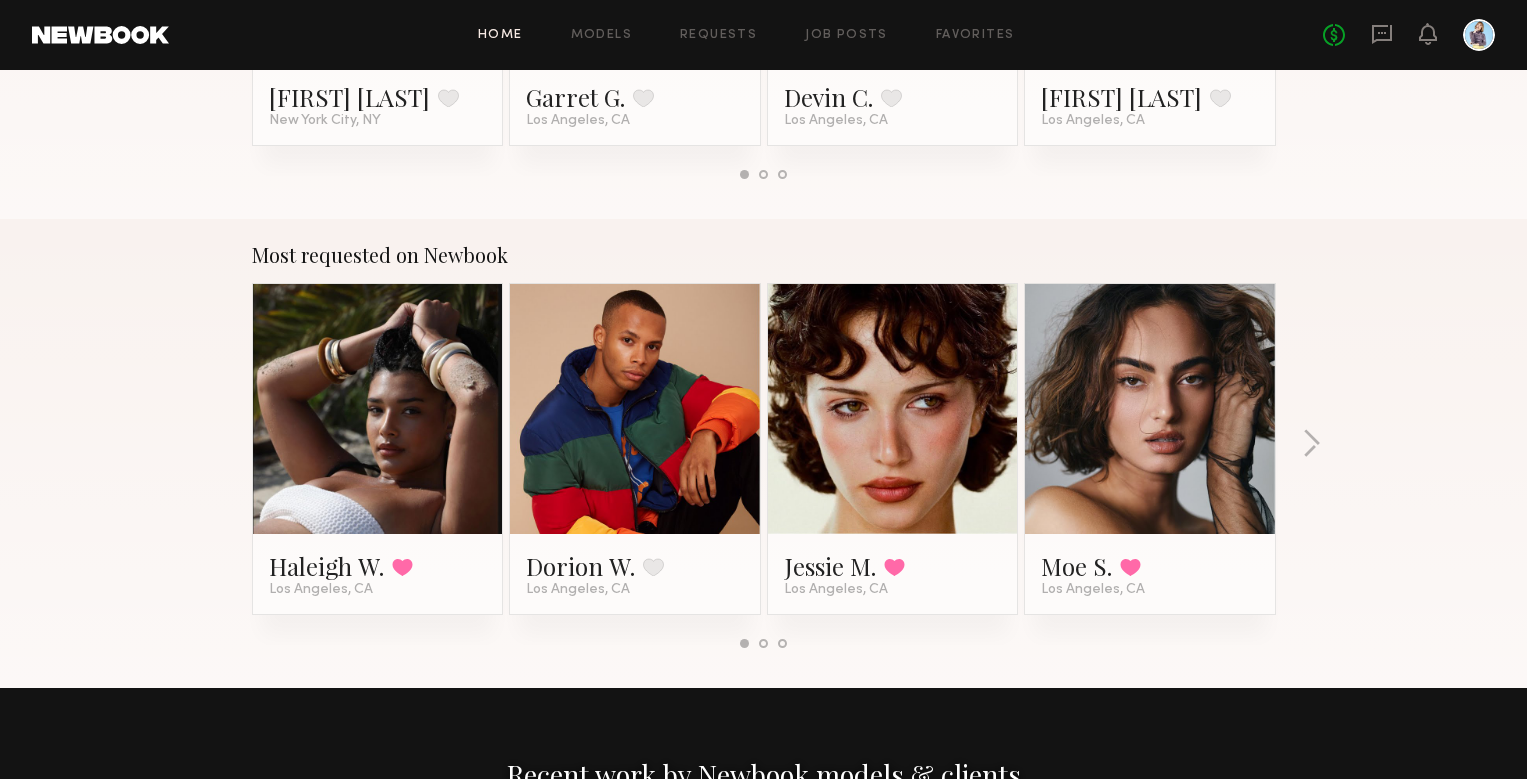scroll, scrollTop: 1604, scrollLeft: 0, axis: vertical 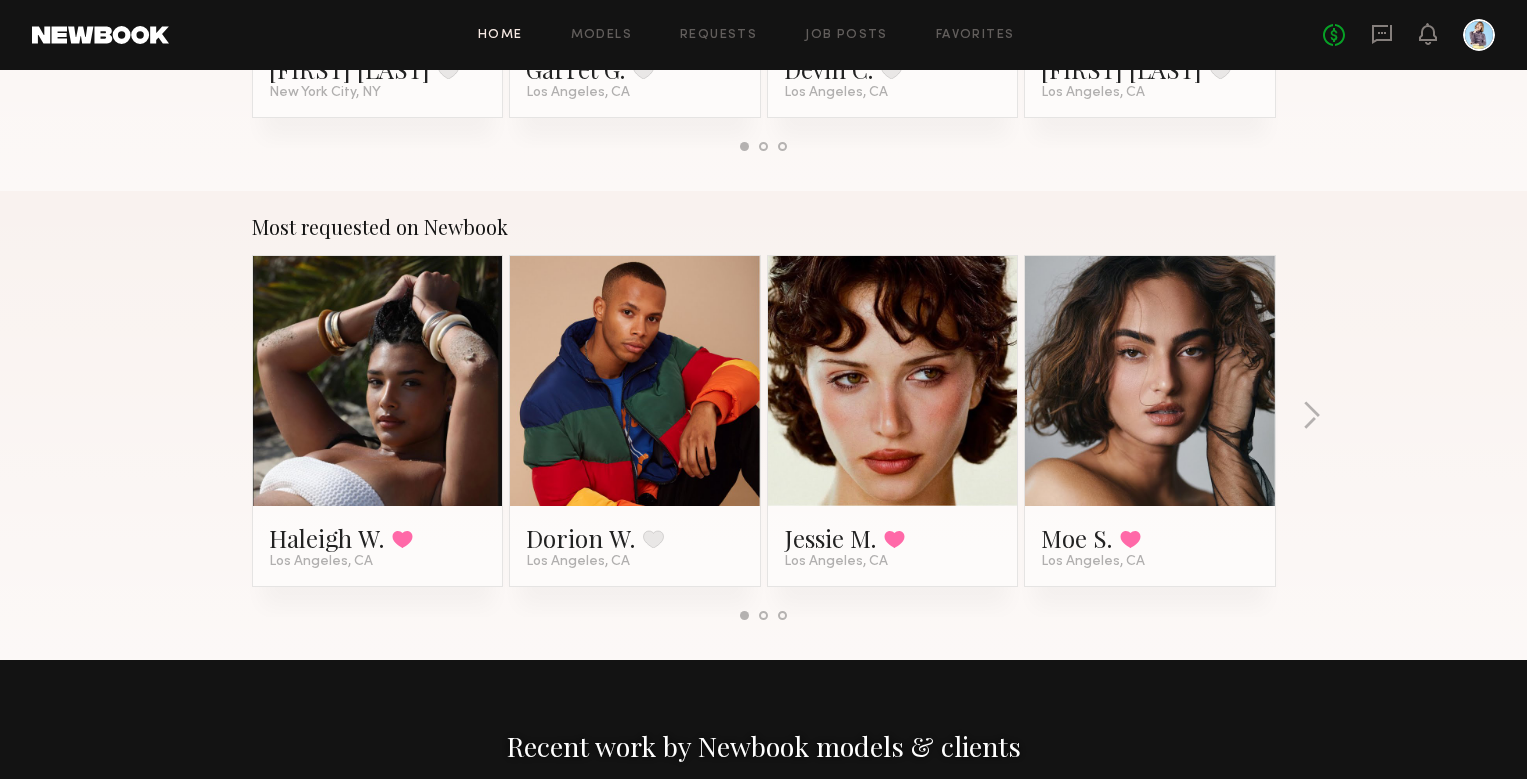 click 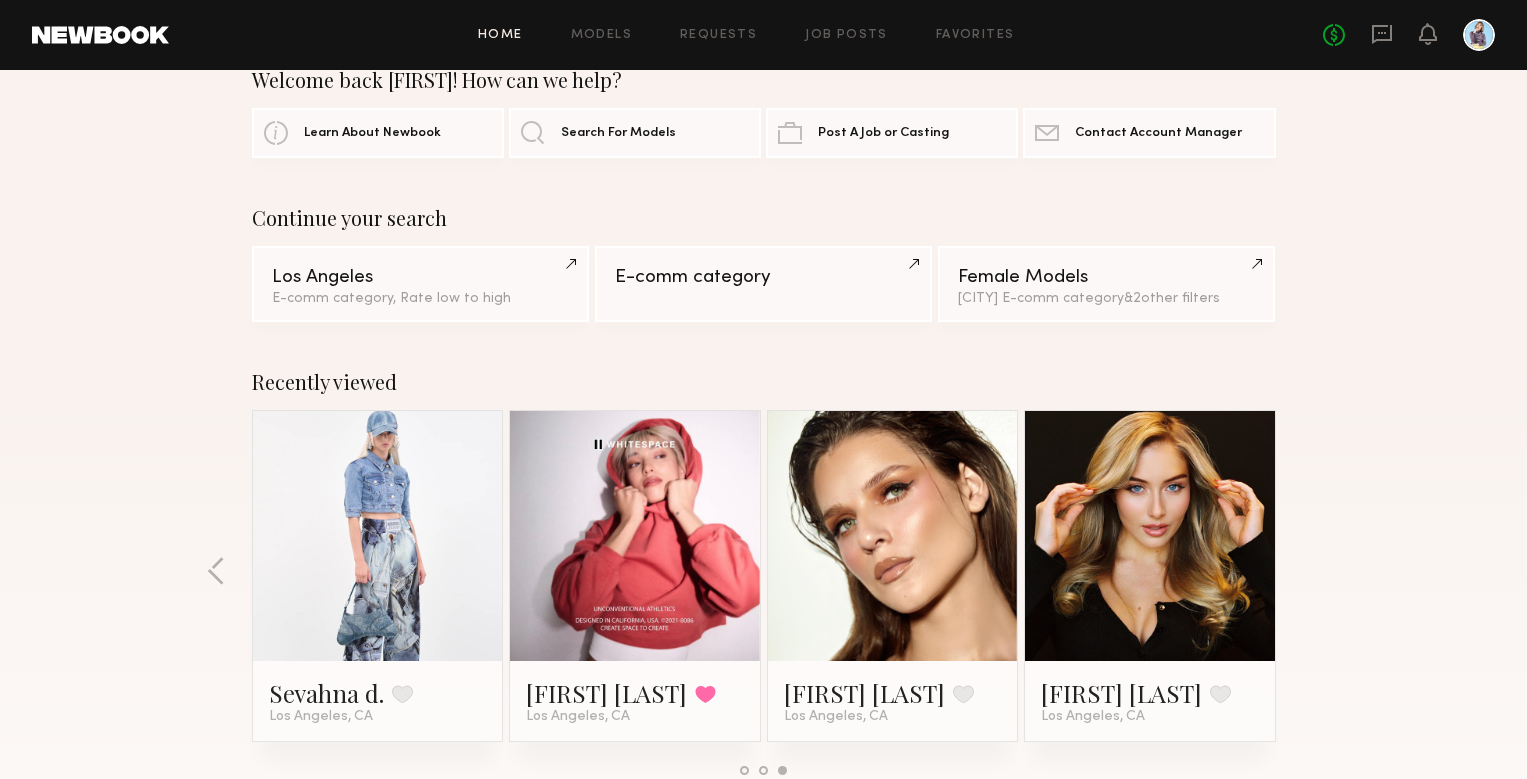 scroll, scrollTop: 0, scrollLeft: 0, axis: both 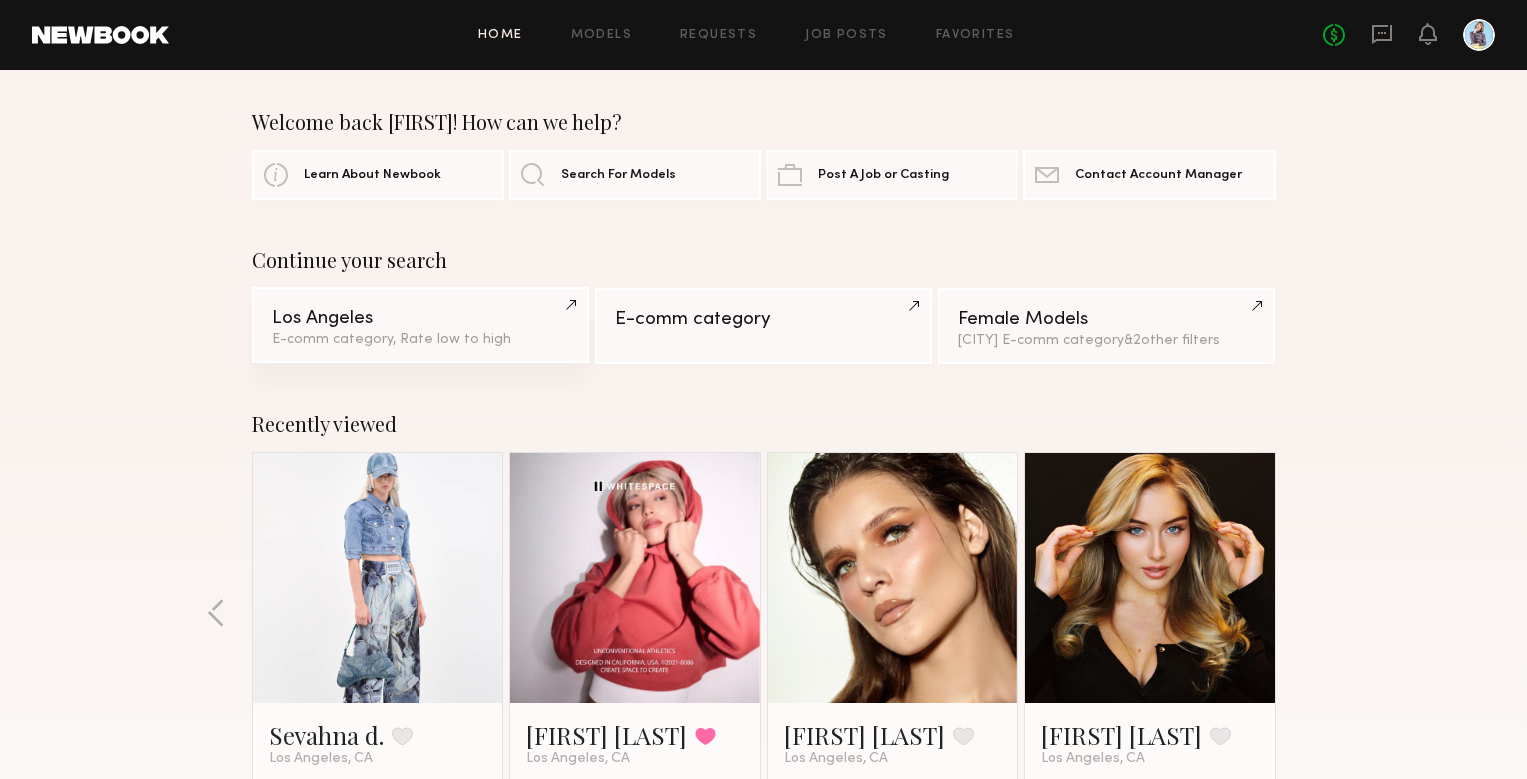 click on "E-comm category, Rate low to high" 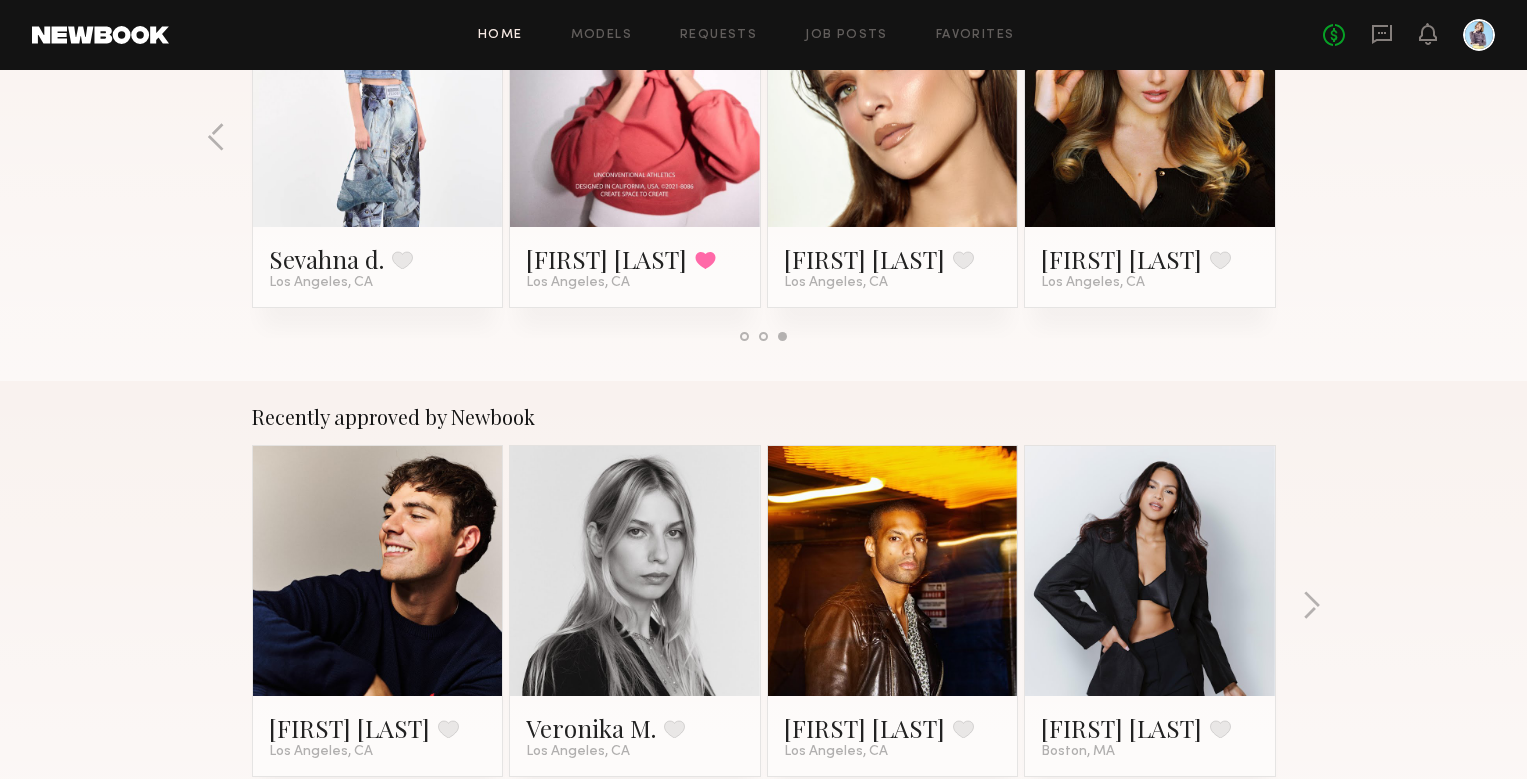 scroll, scrollTop: 394, scrollLeft: 0, axis: vertical 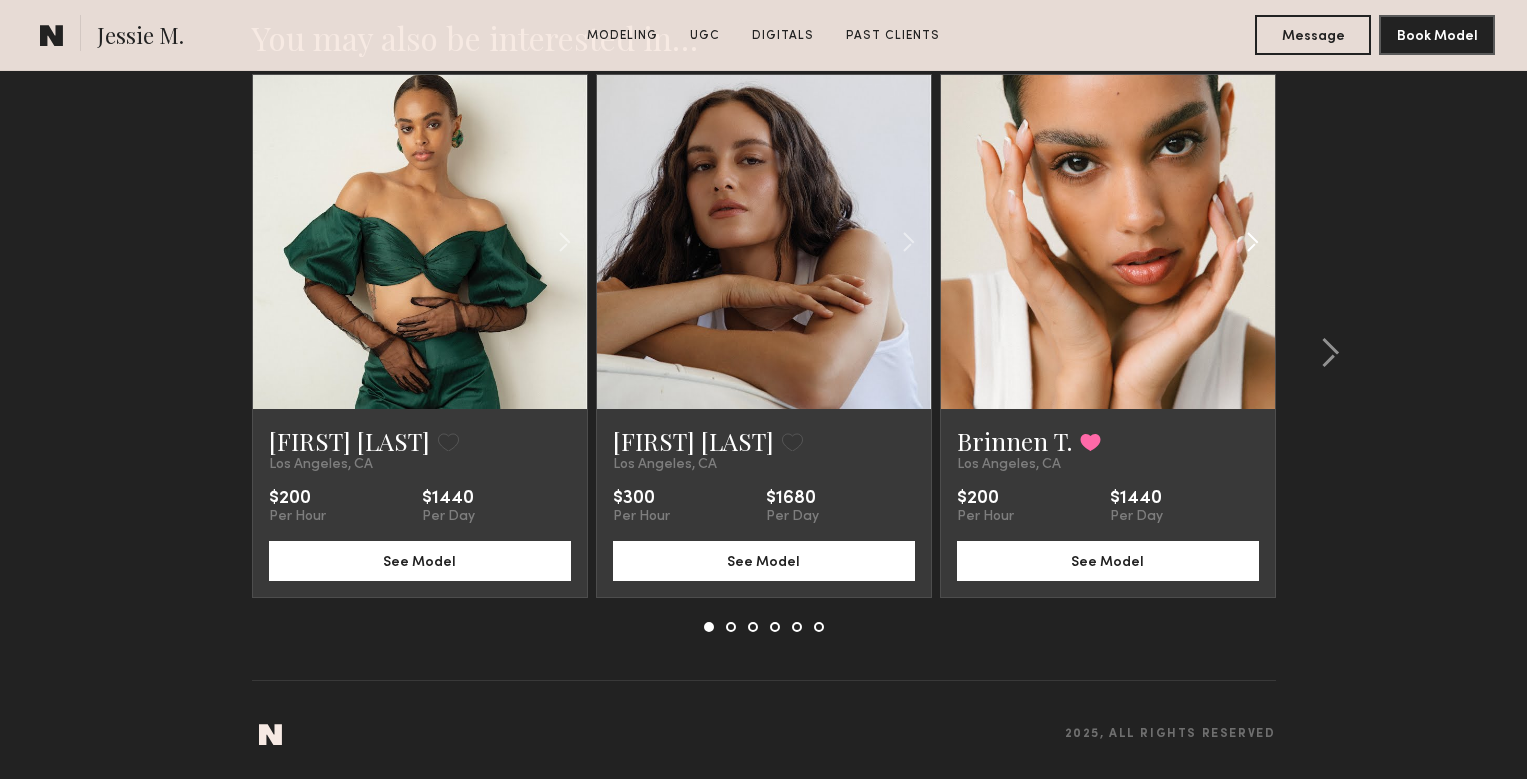 click 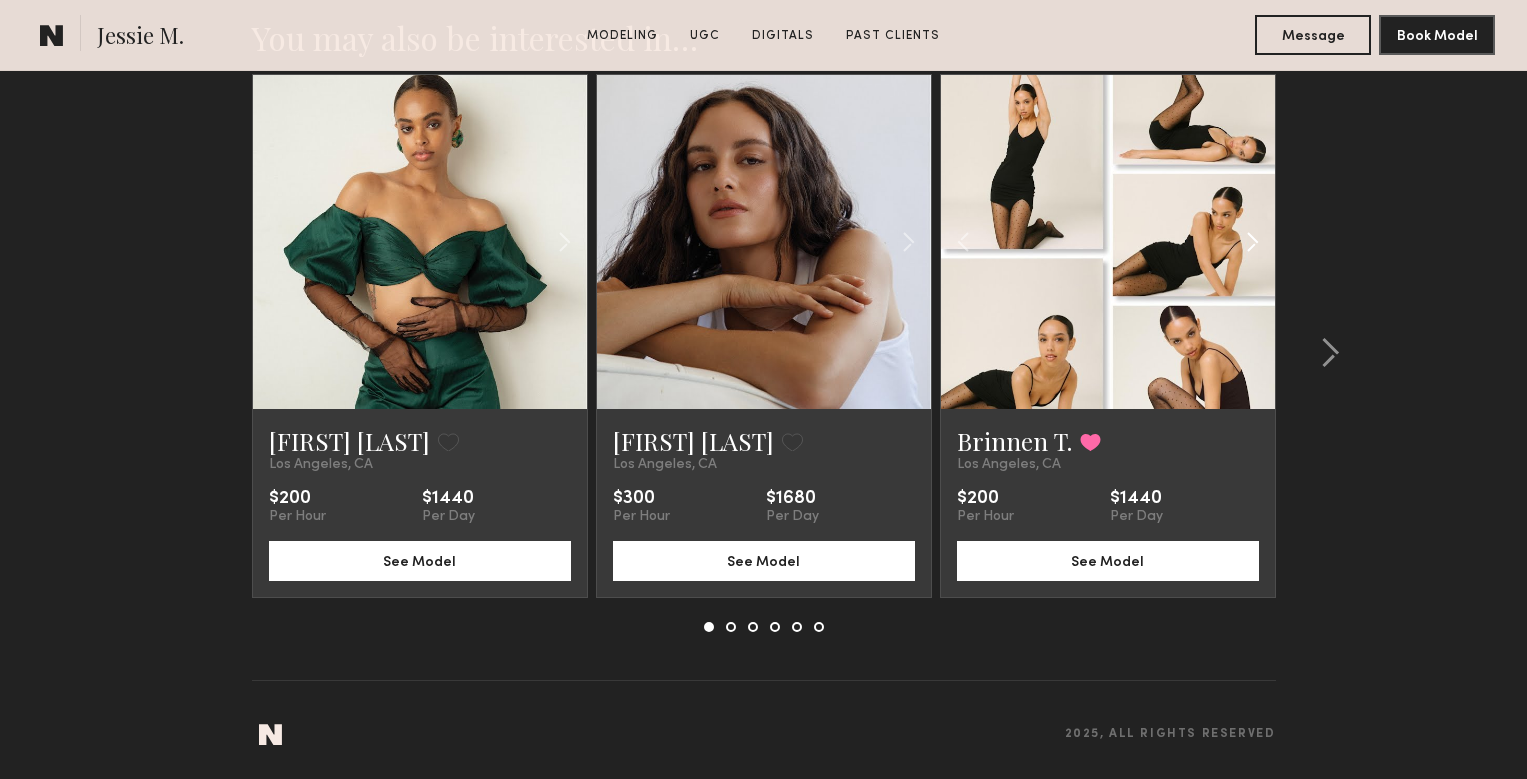 click 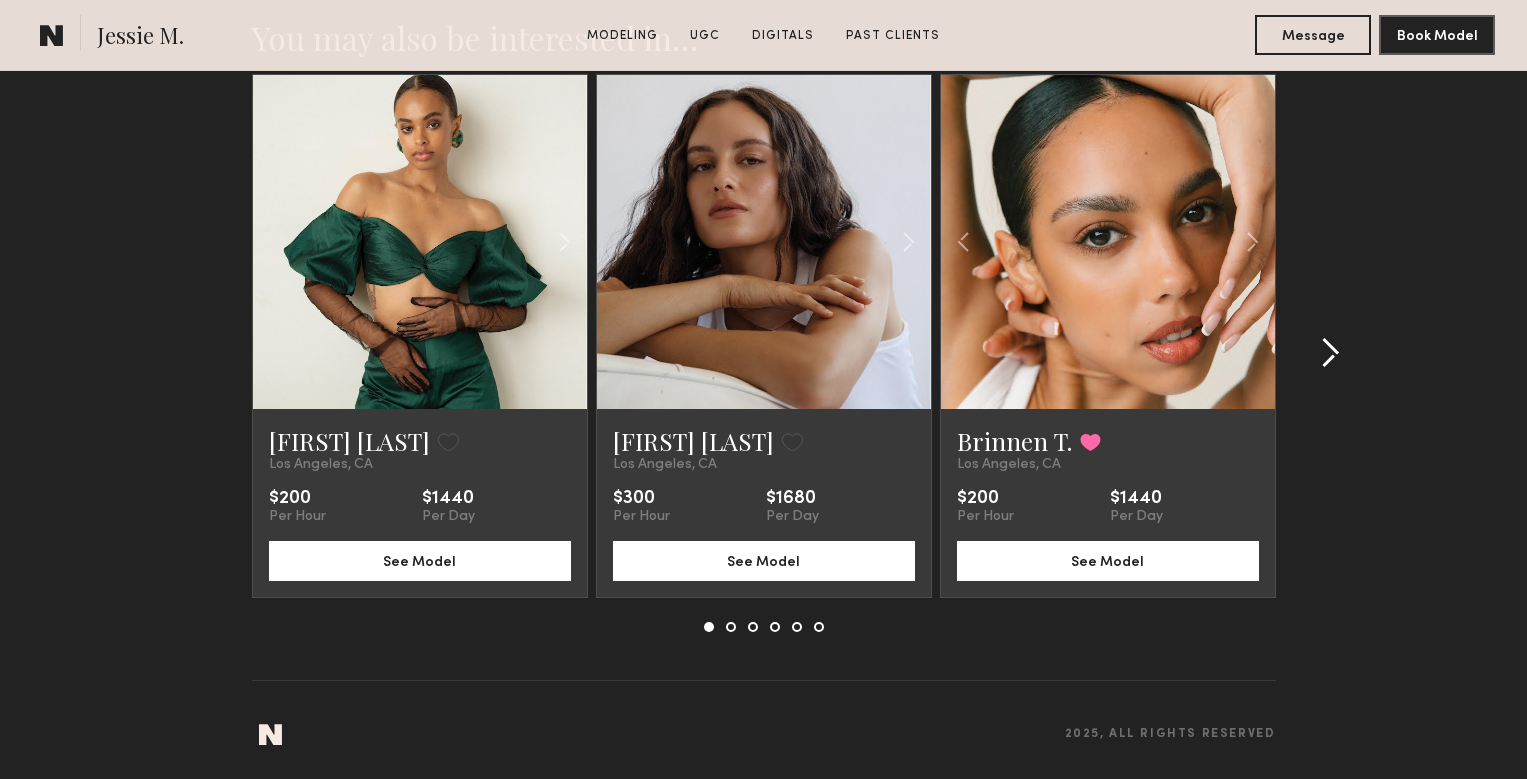 click 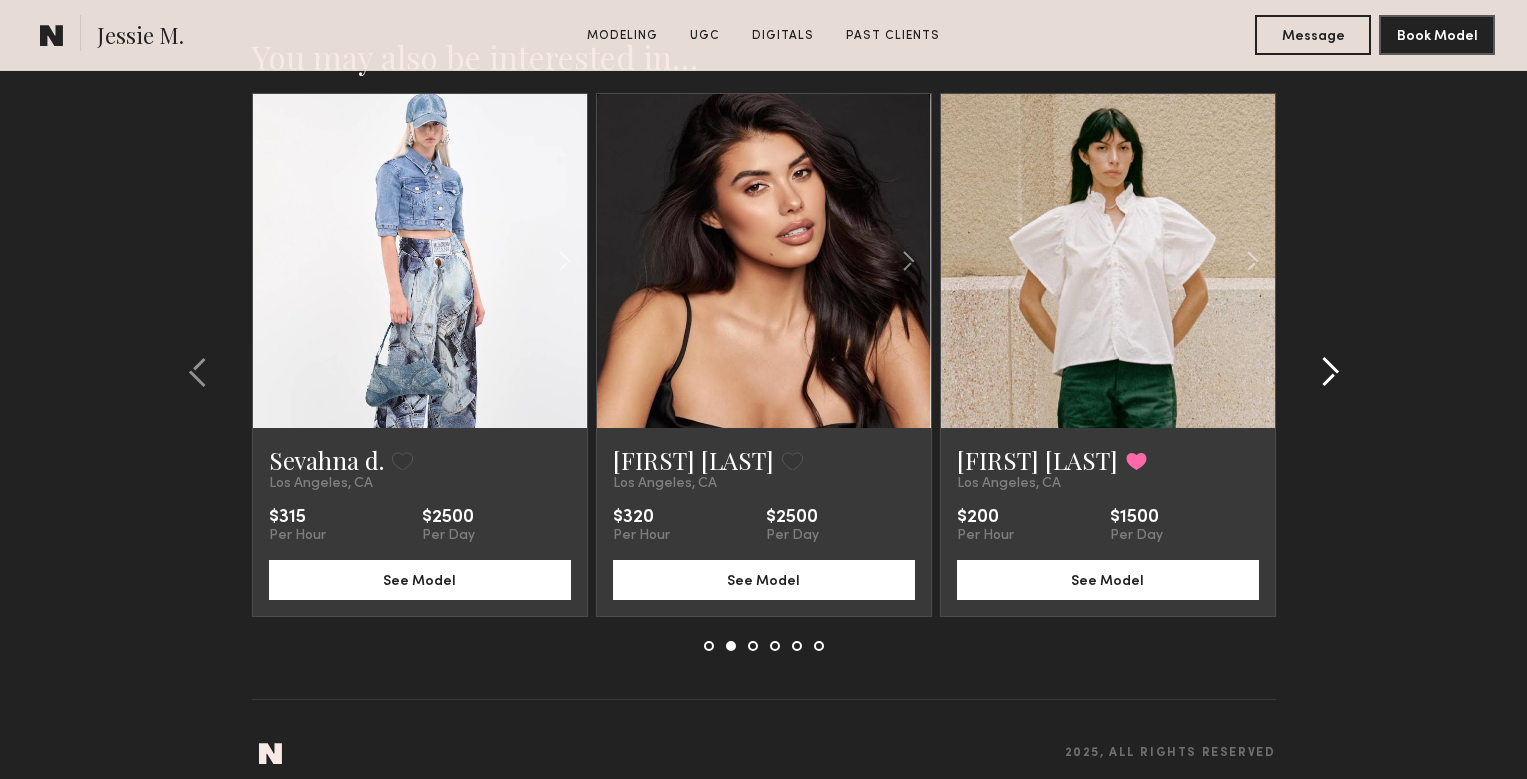 scroll, scrollTop: 5570, scrollLeft: 0, axis: vertical 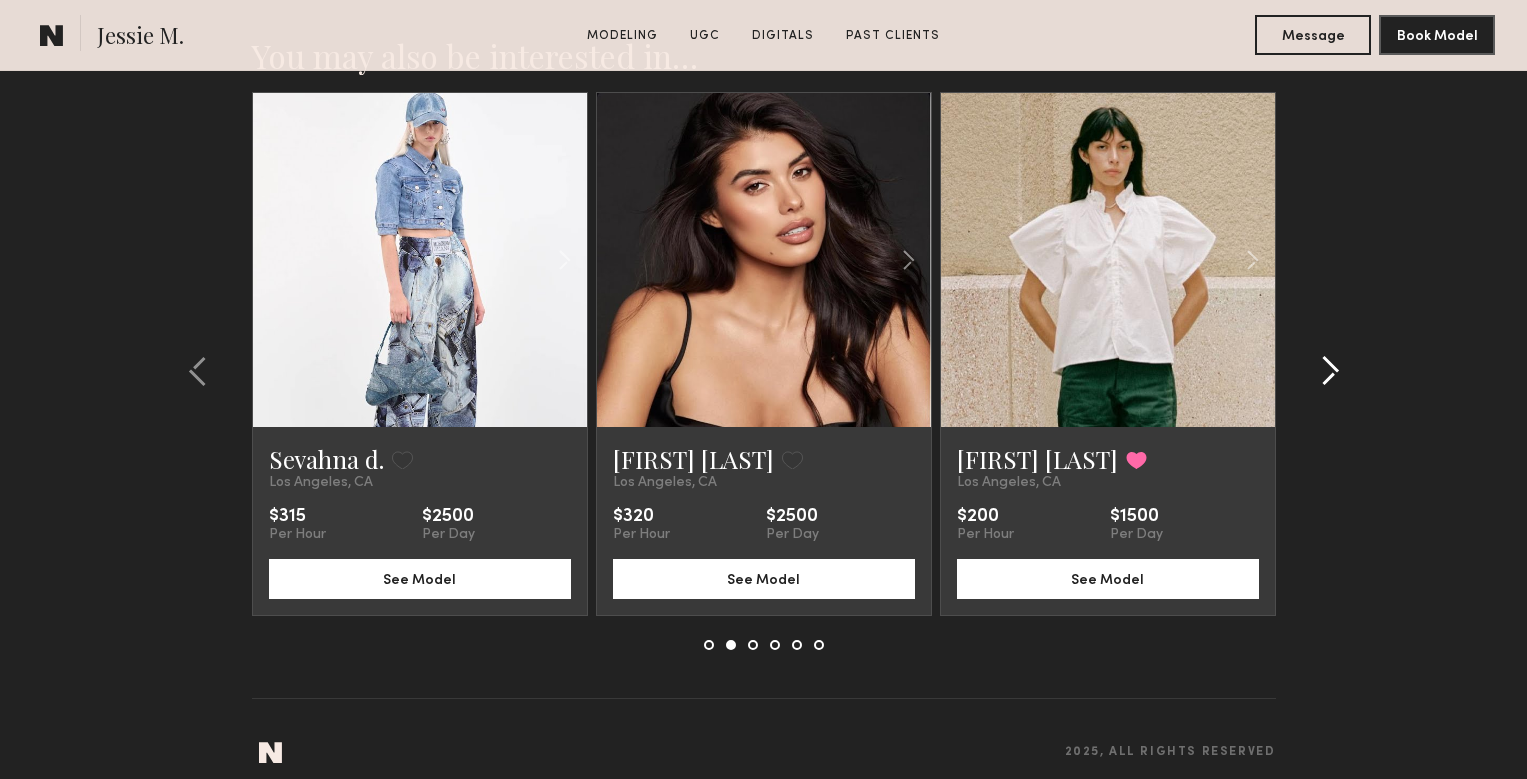 click 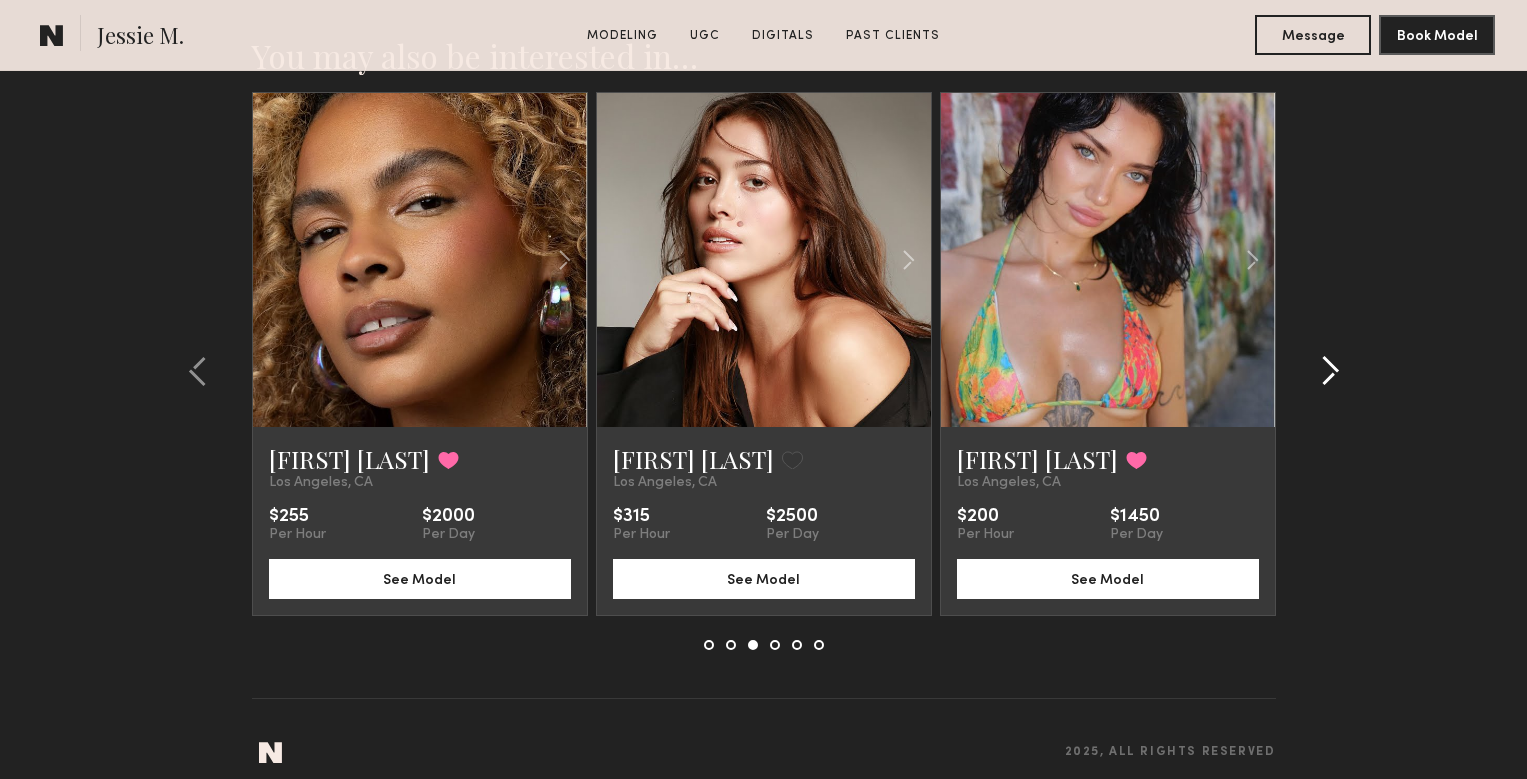 click 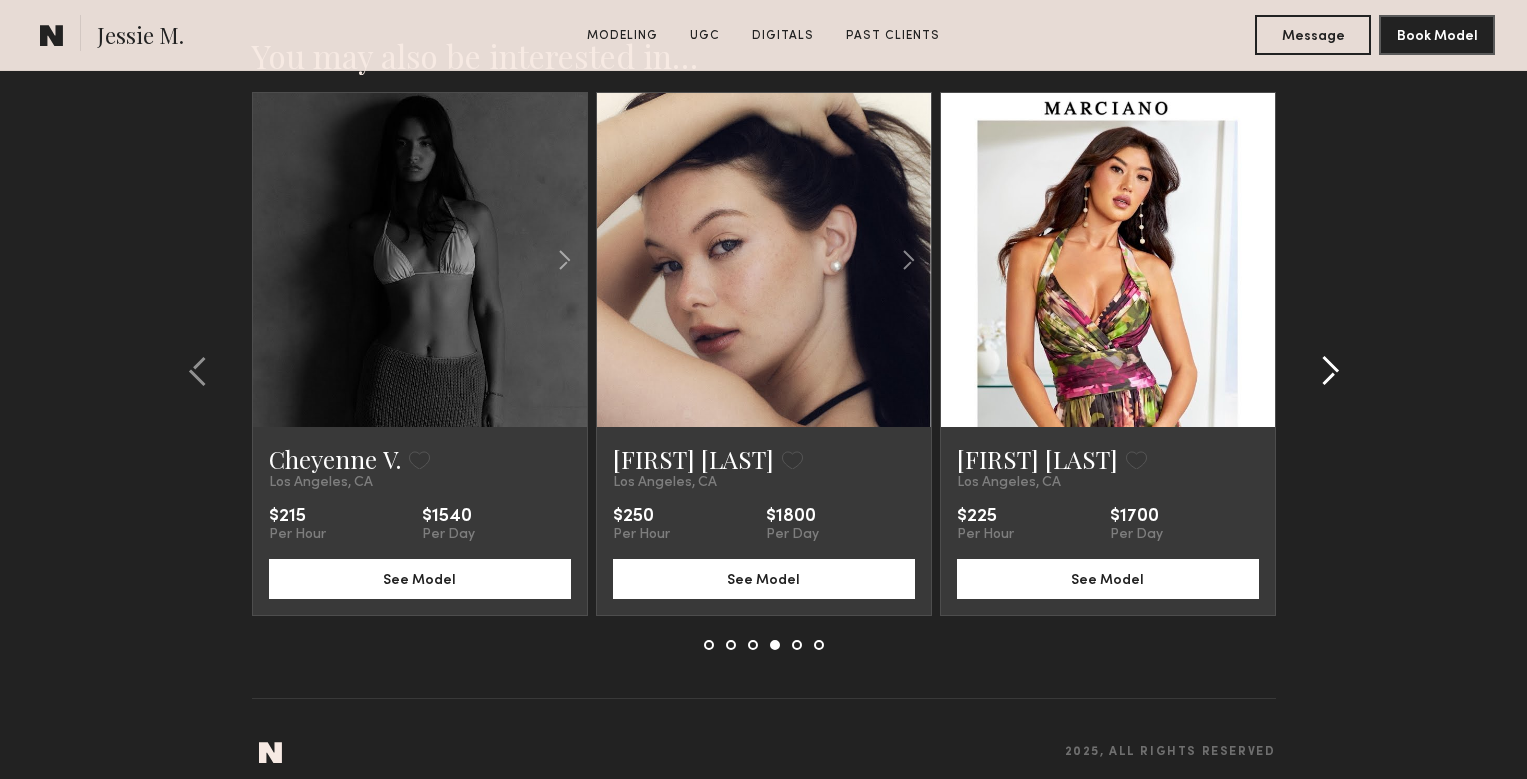 click 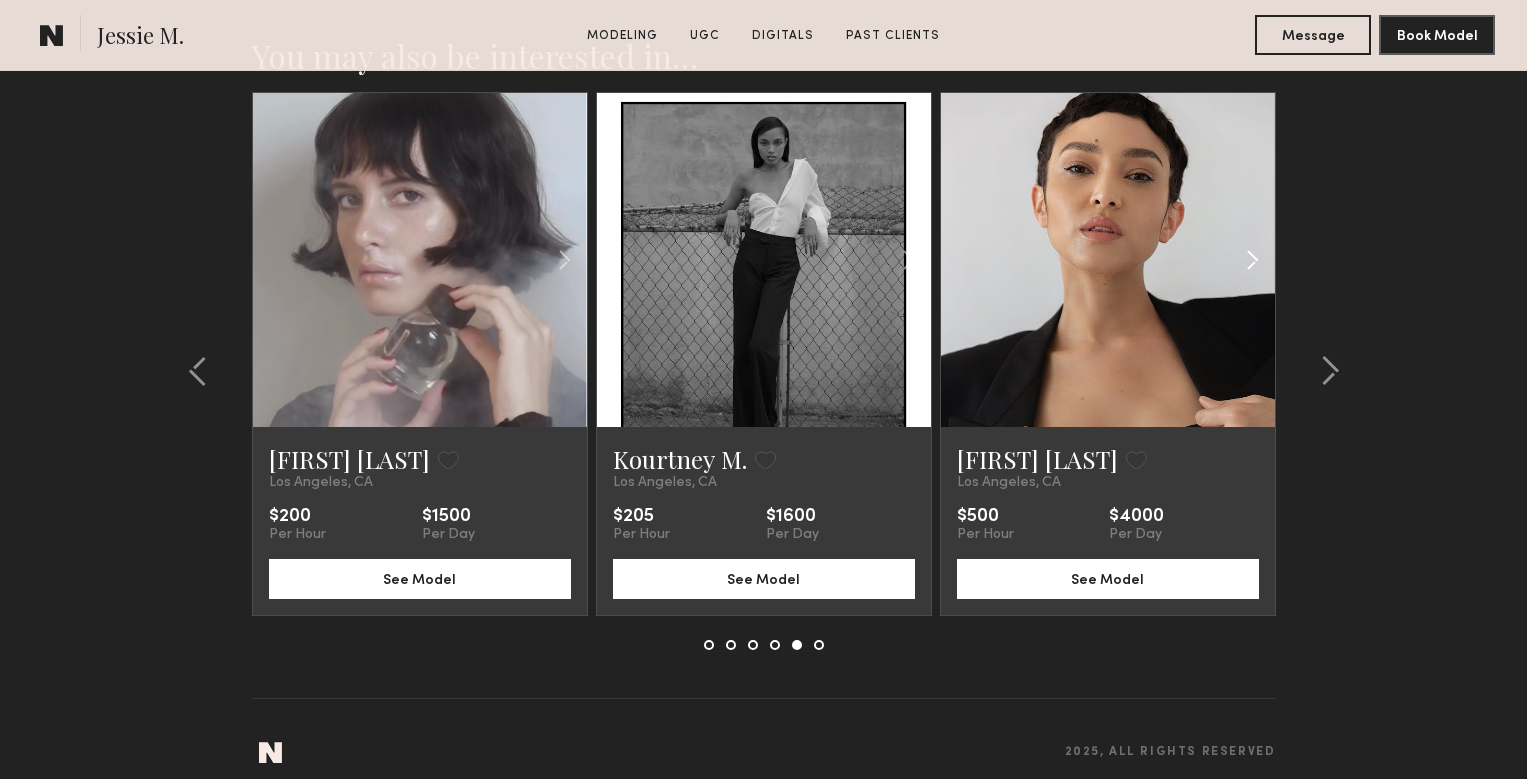 click 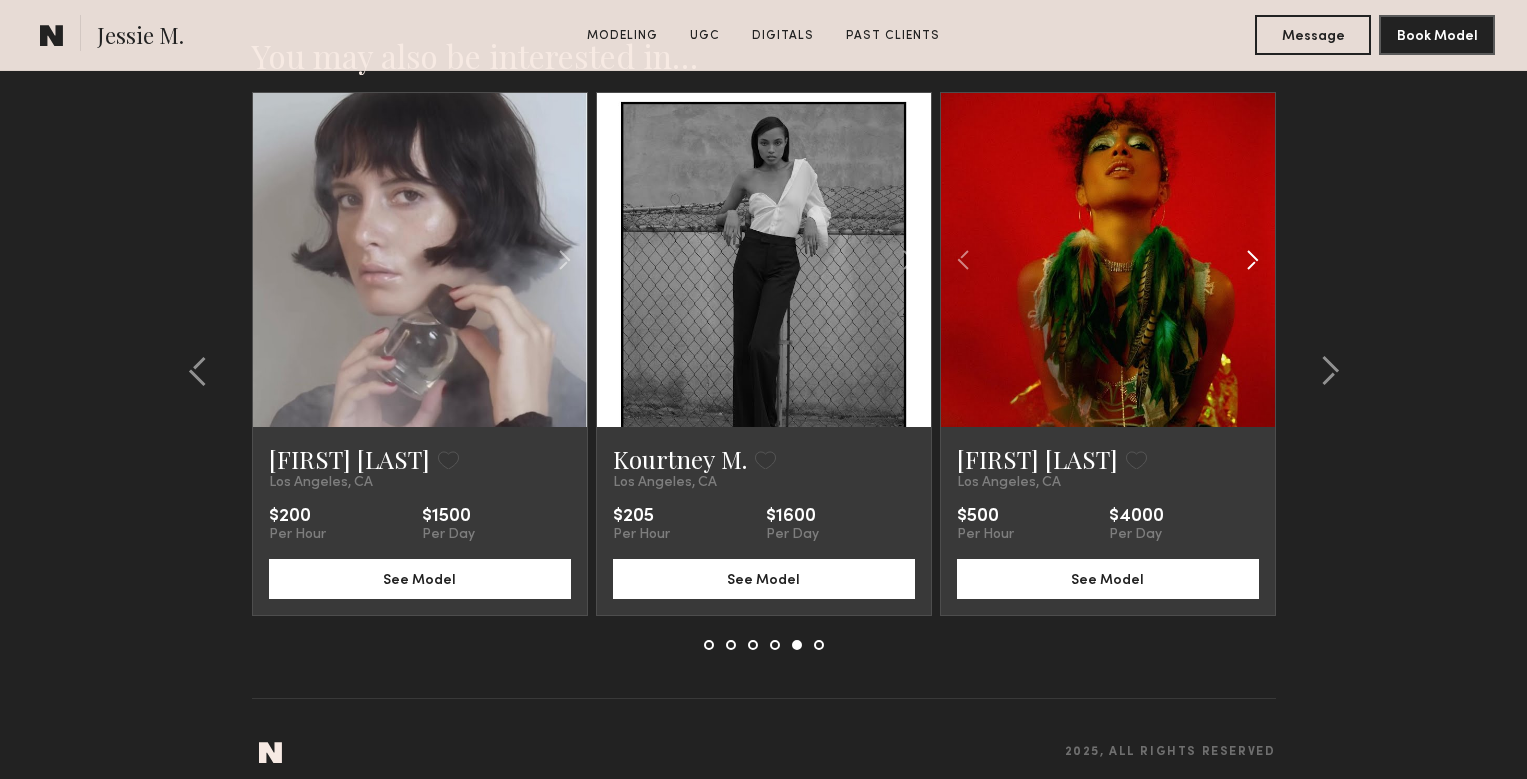 click 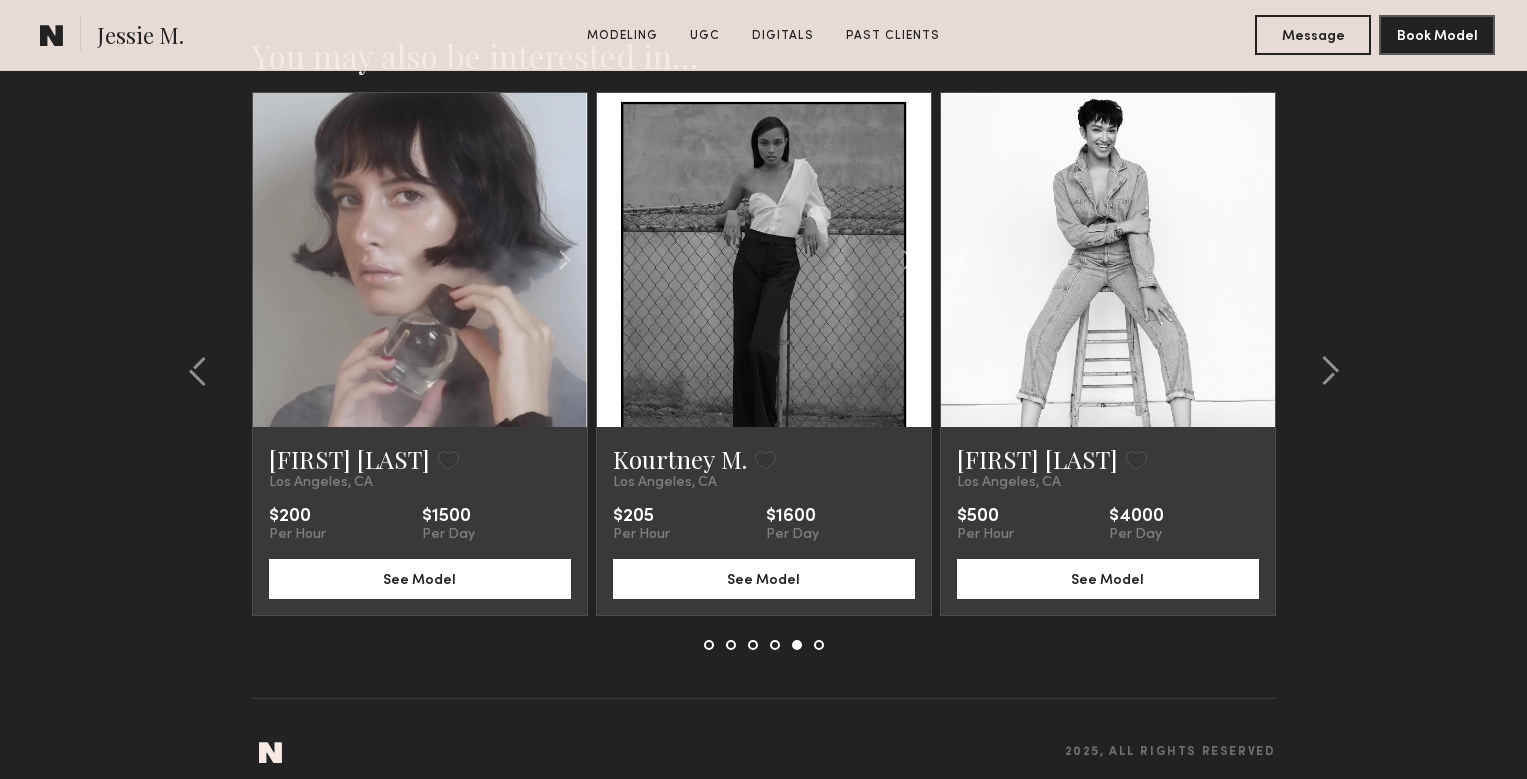click 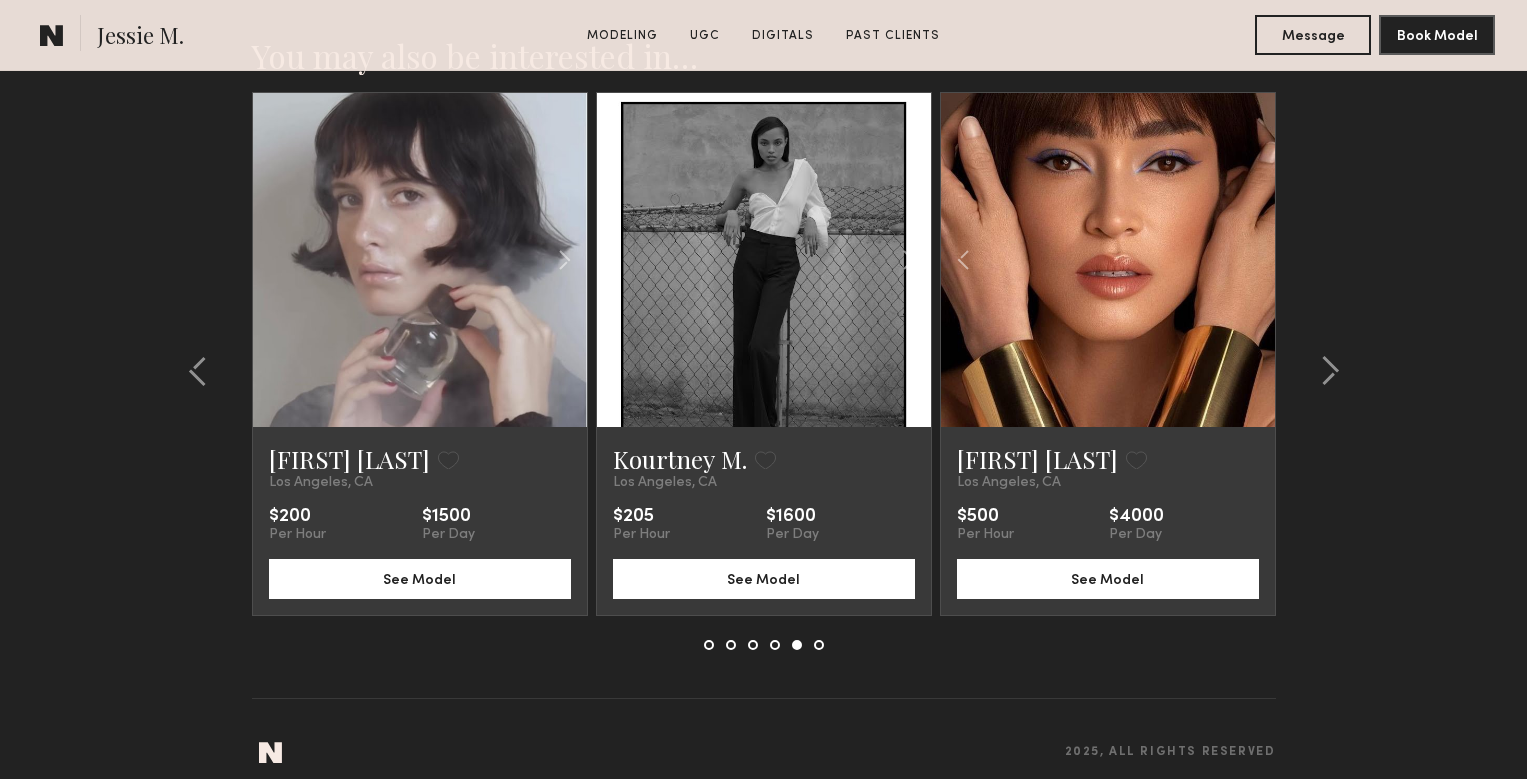 click 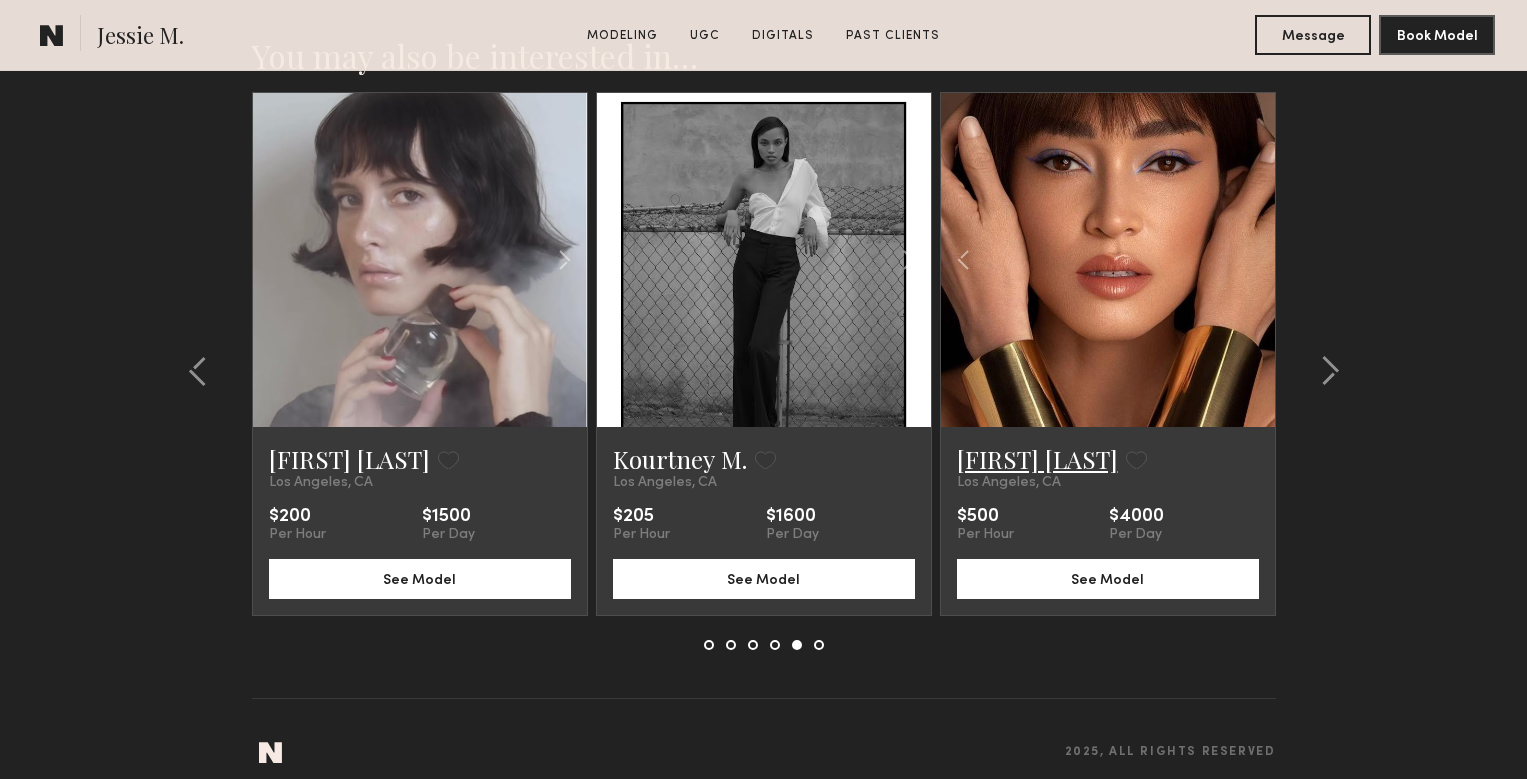 click on "Naima M." 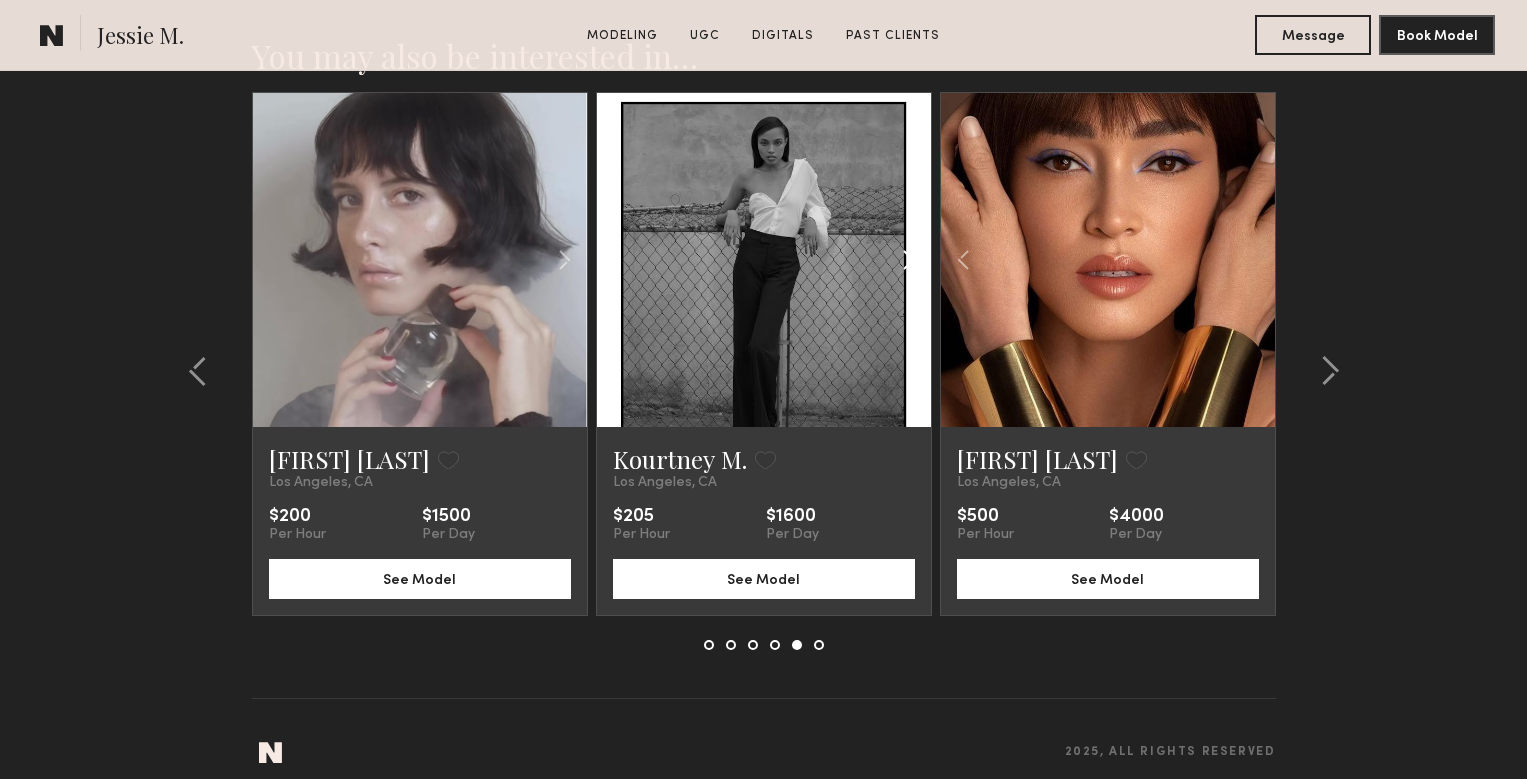 click 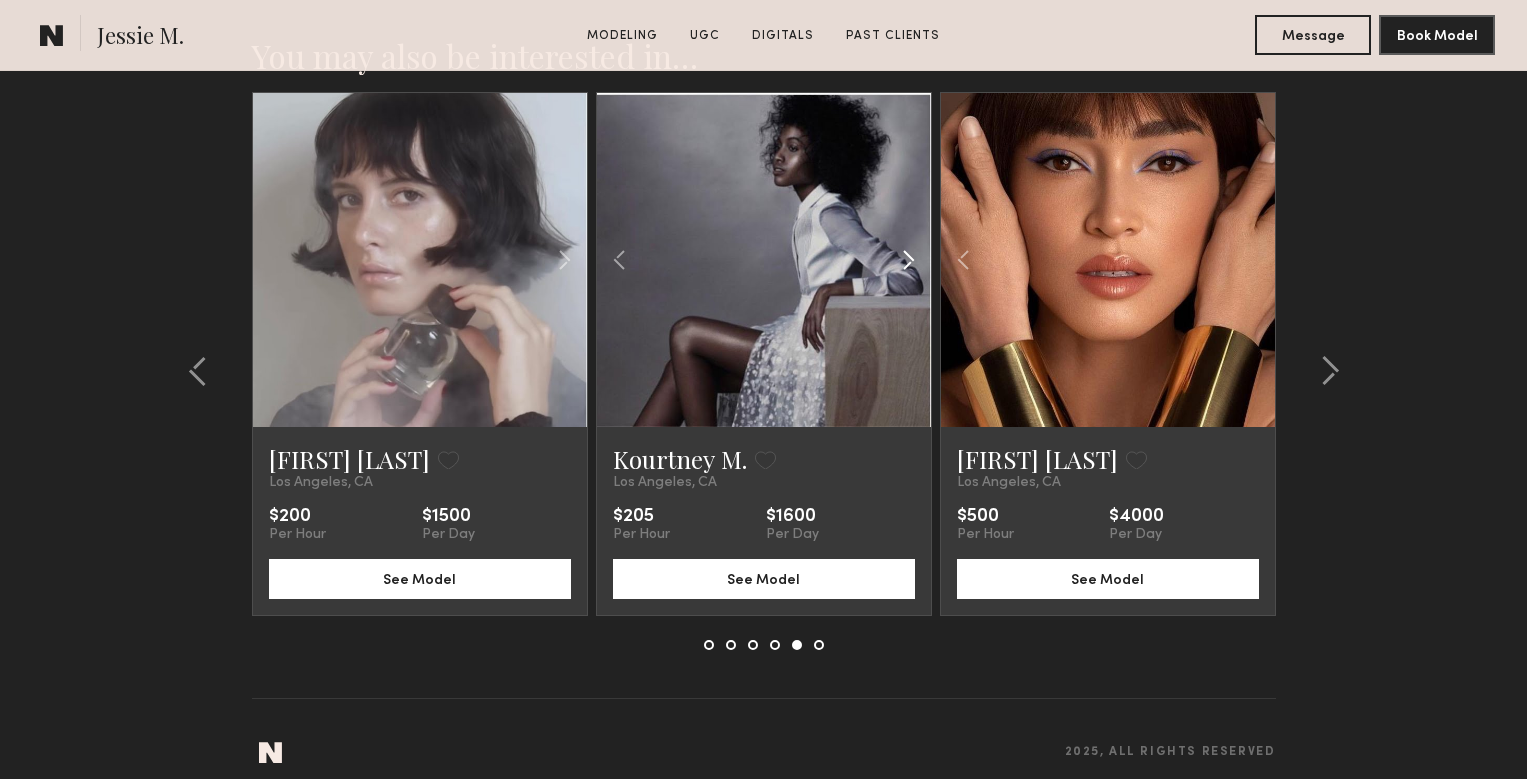 click 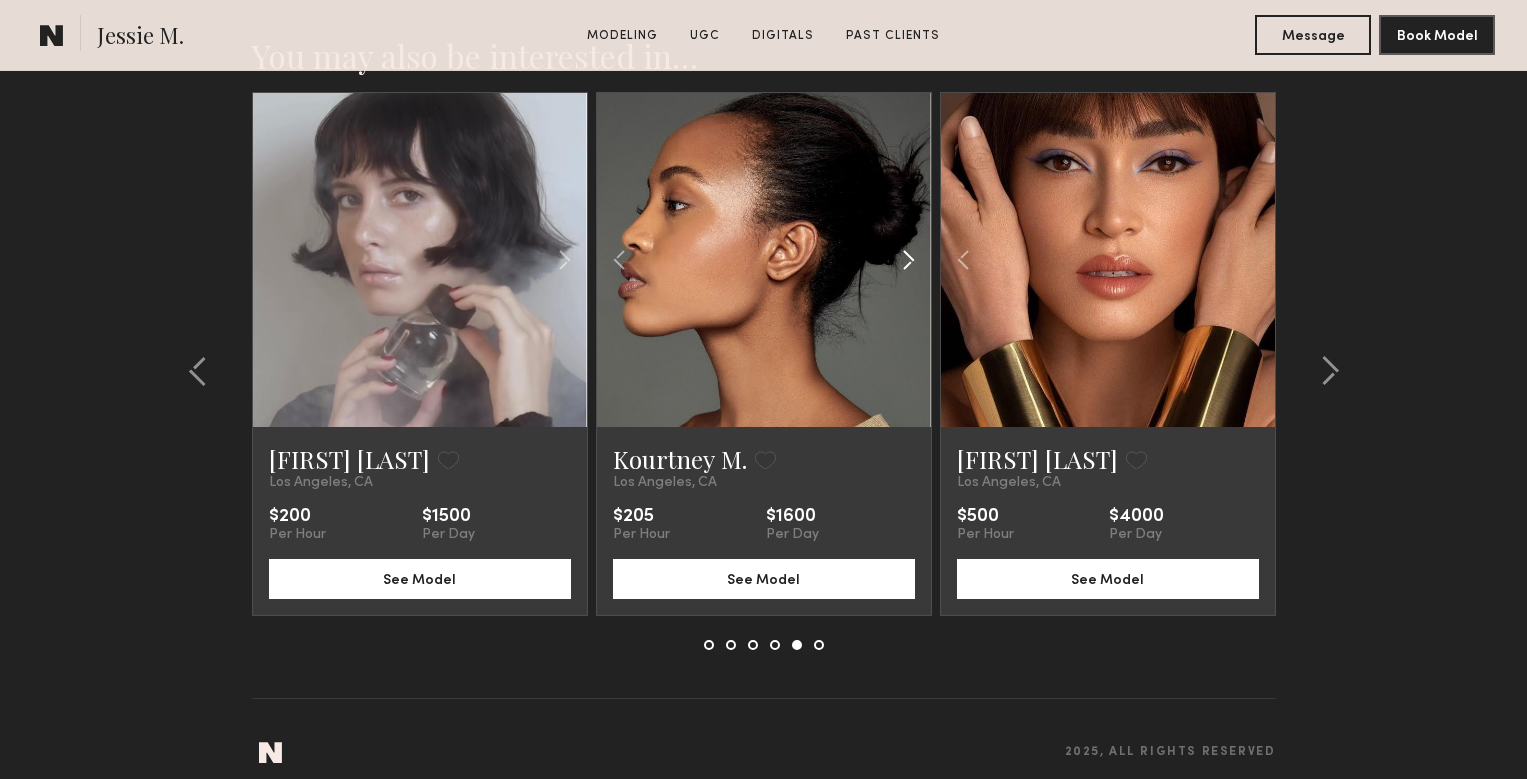click 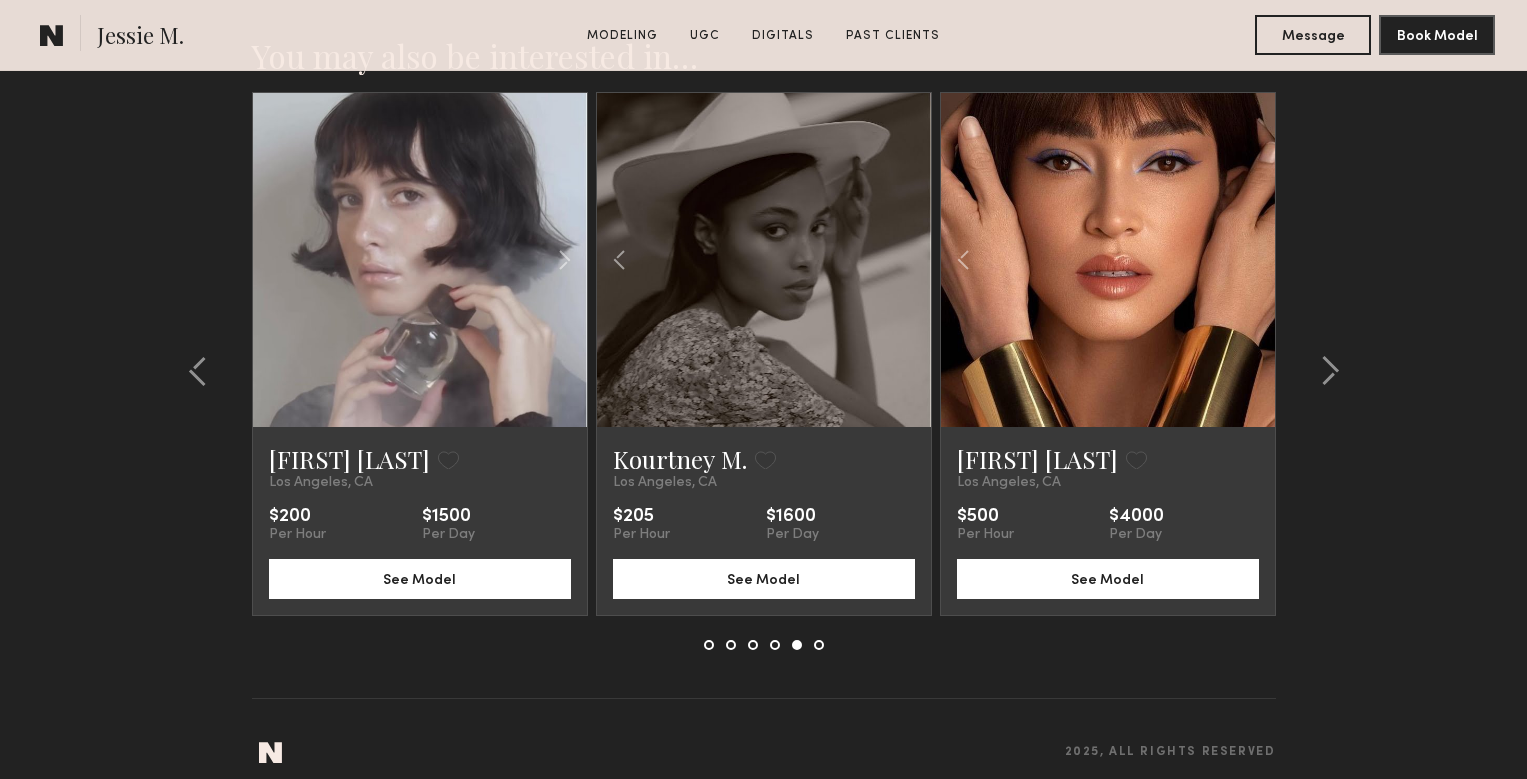 click 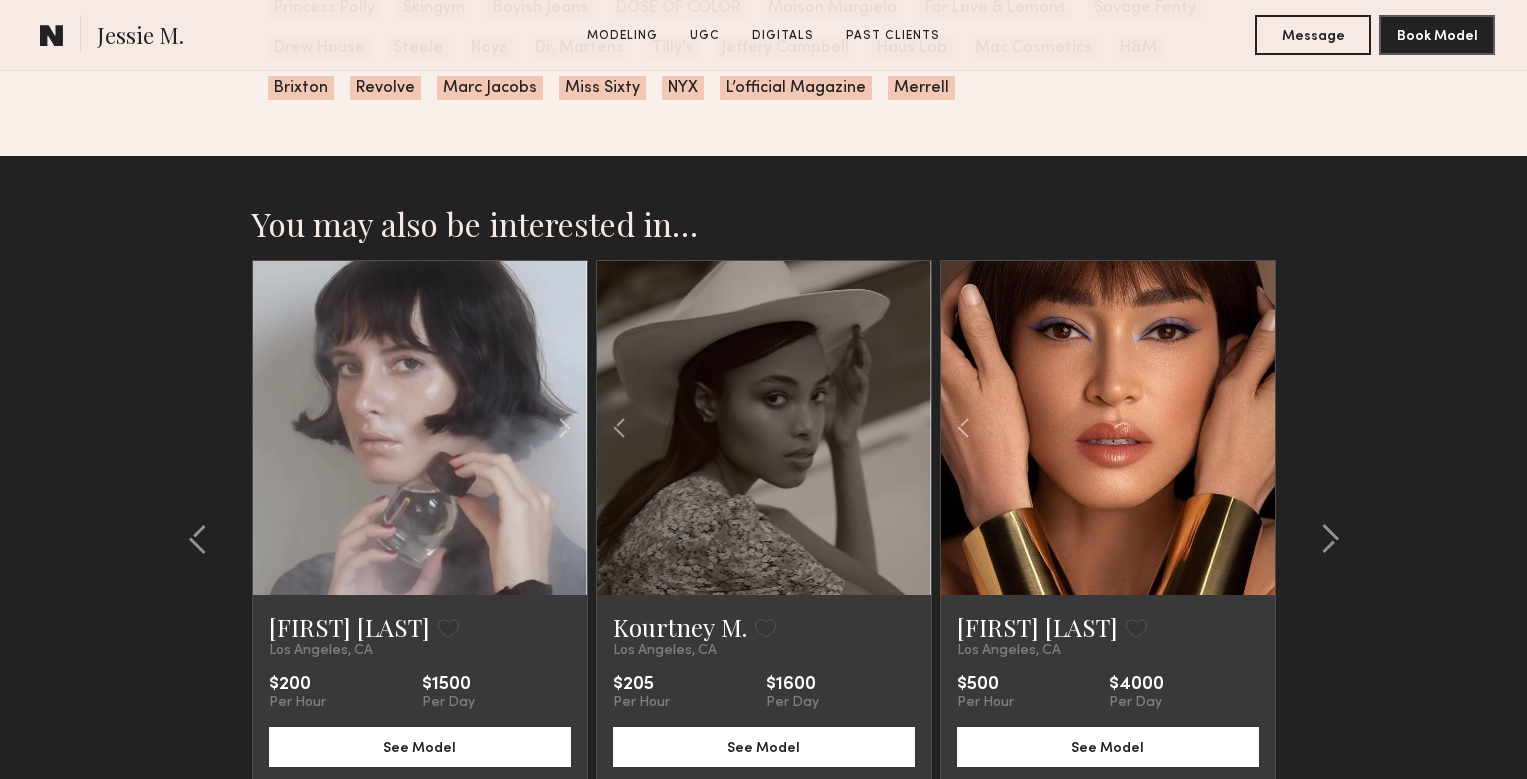 scroll, scrollTop: 5389, scrollLeft: 0, axis: vertical 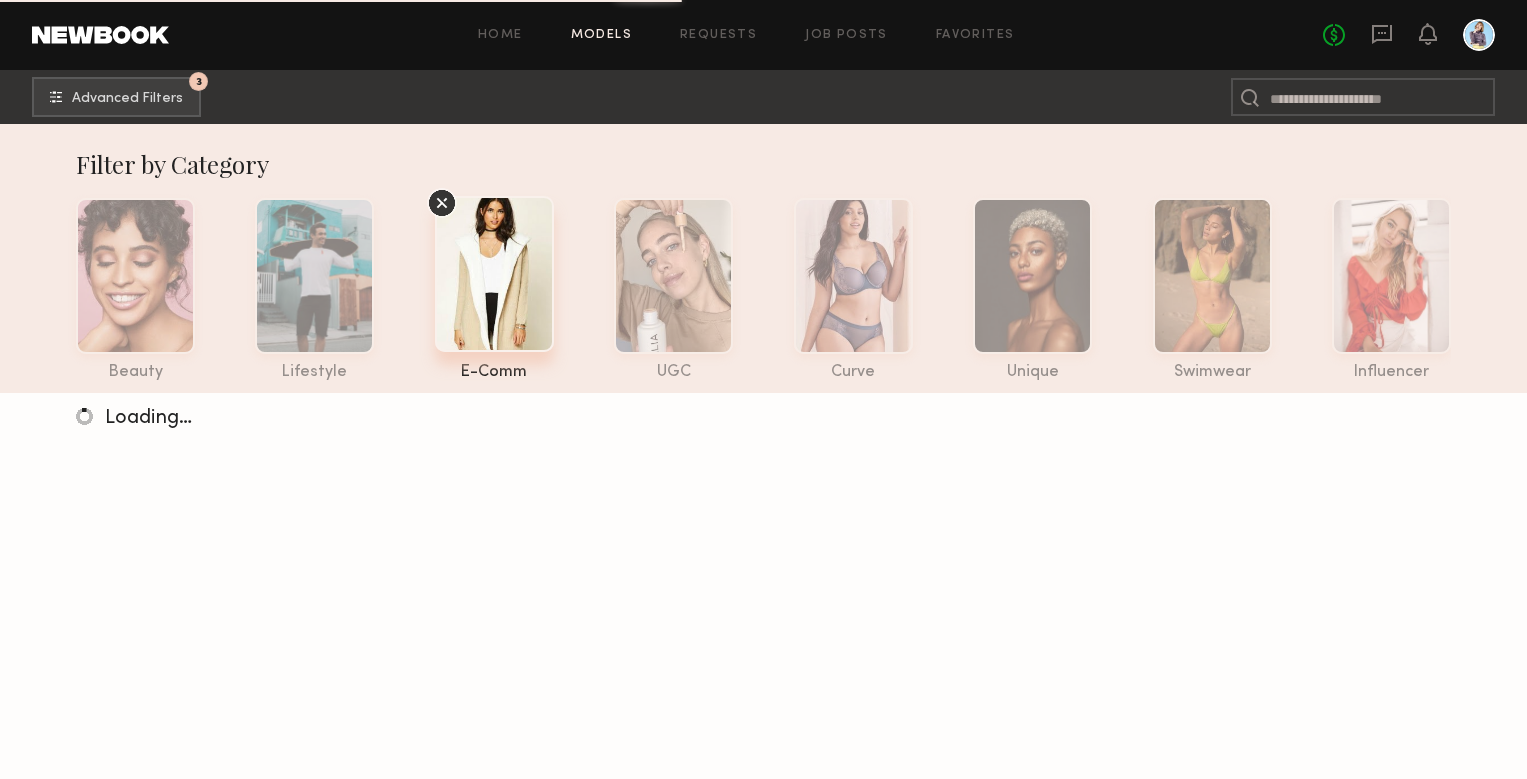 click 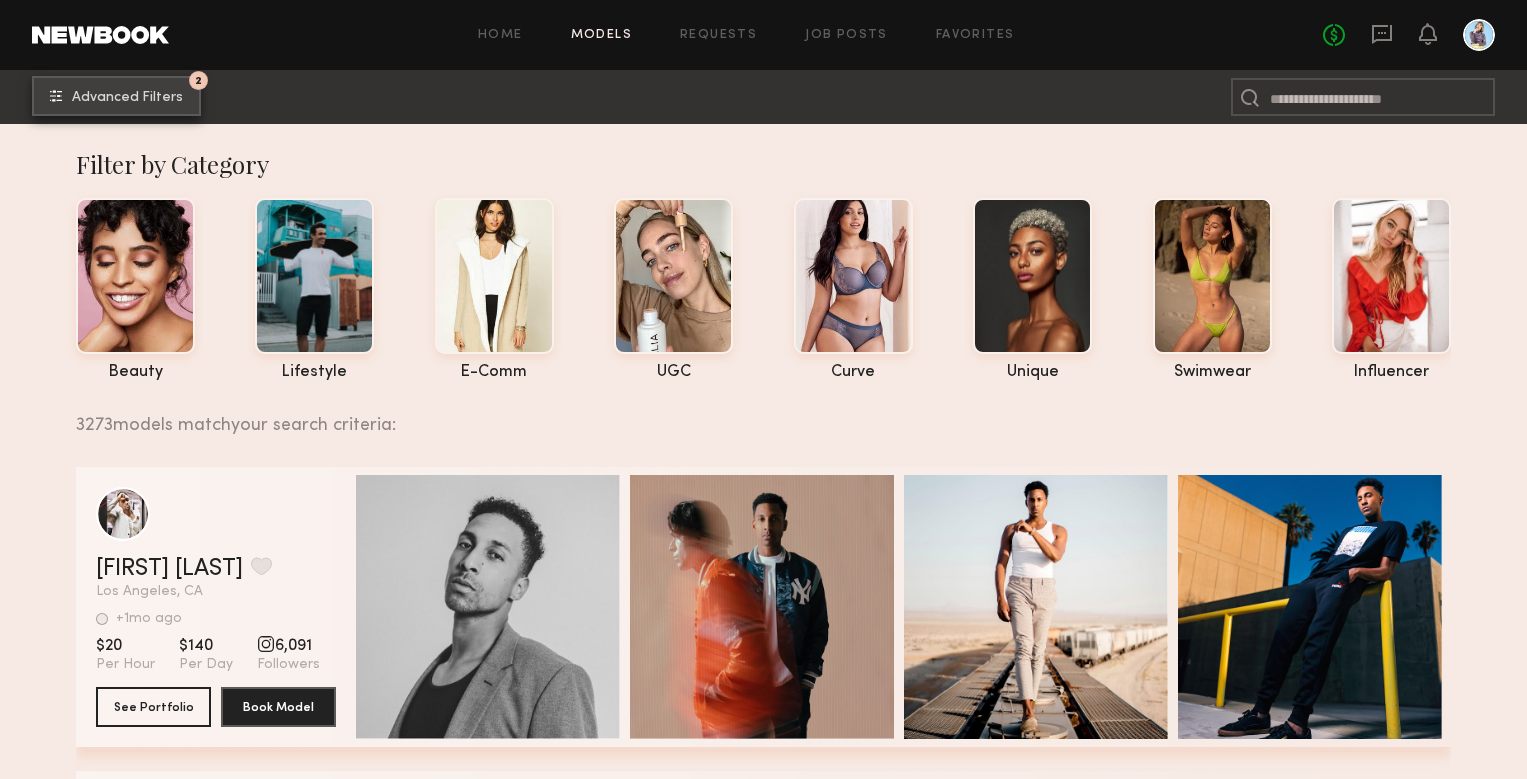 click on "Advanced Filters" 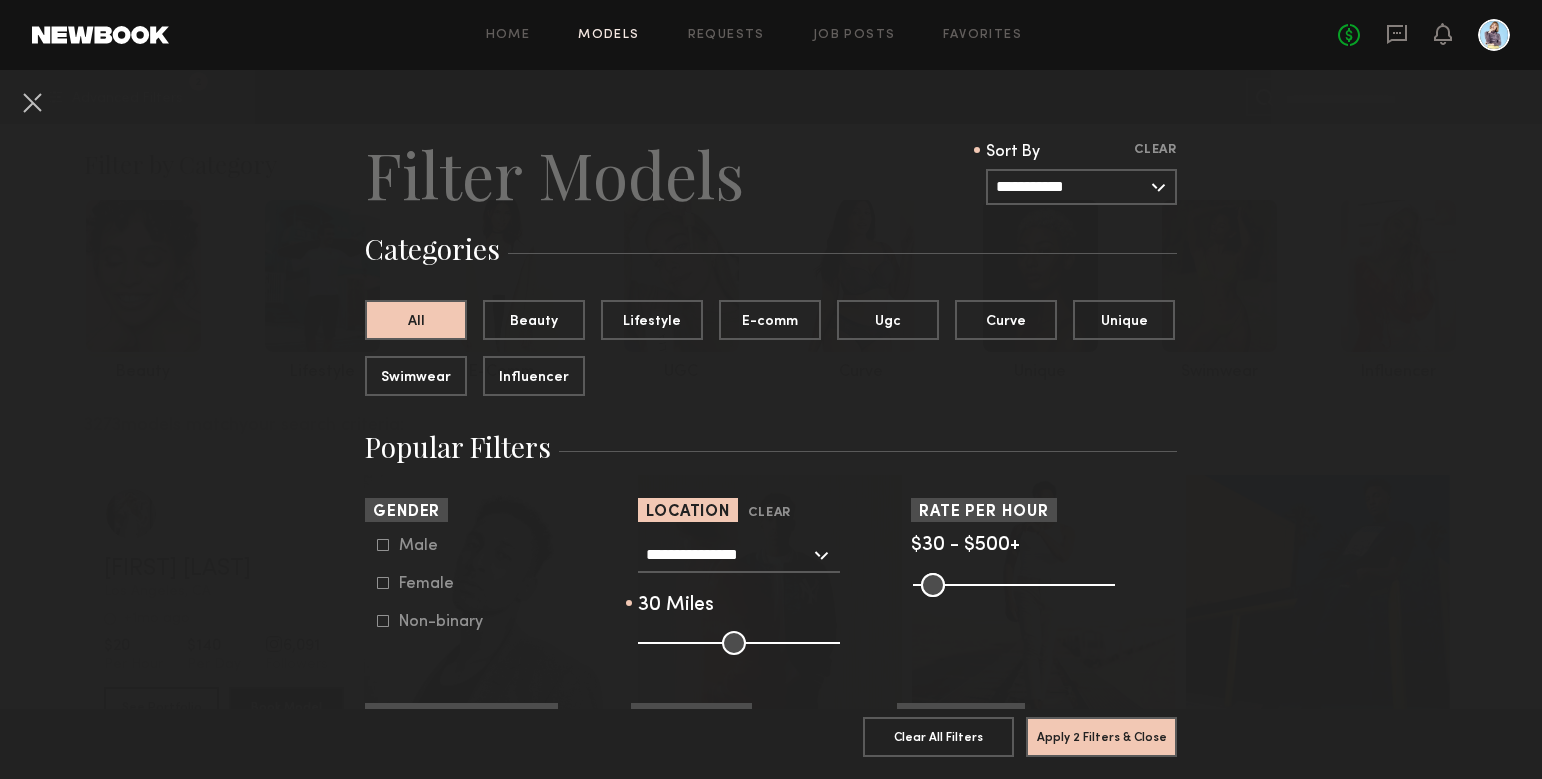 drag, startPoint x: 711, startPoint y: 650, endPoint x: 685, endPoint y: 646, distance: 26.305893 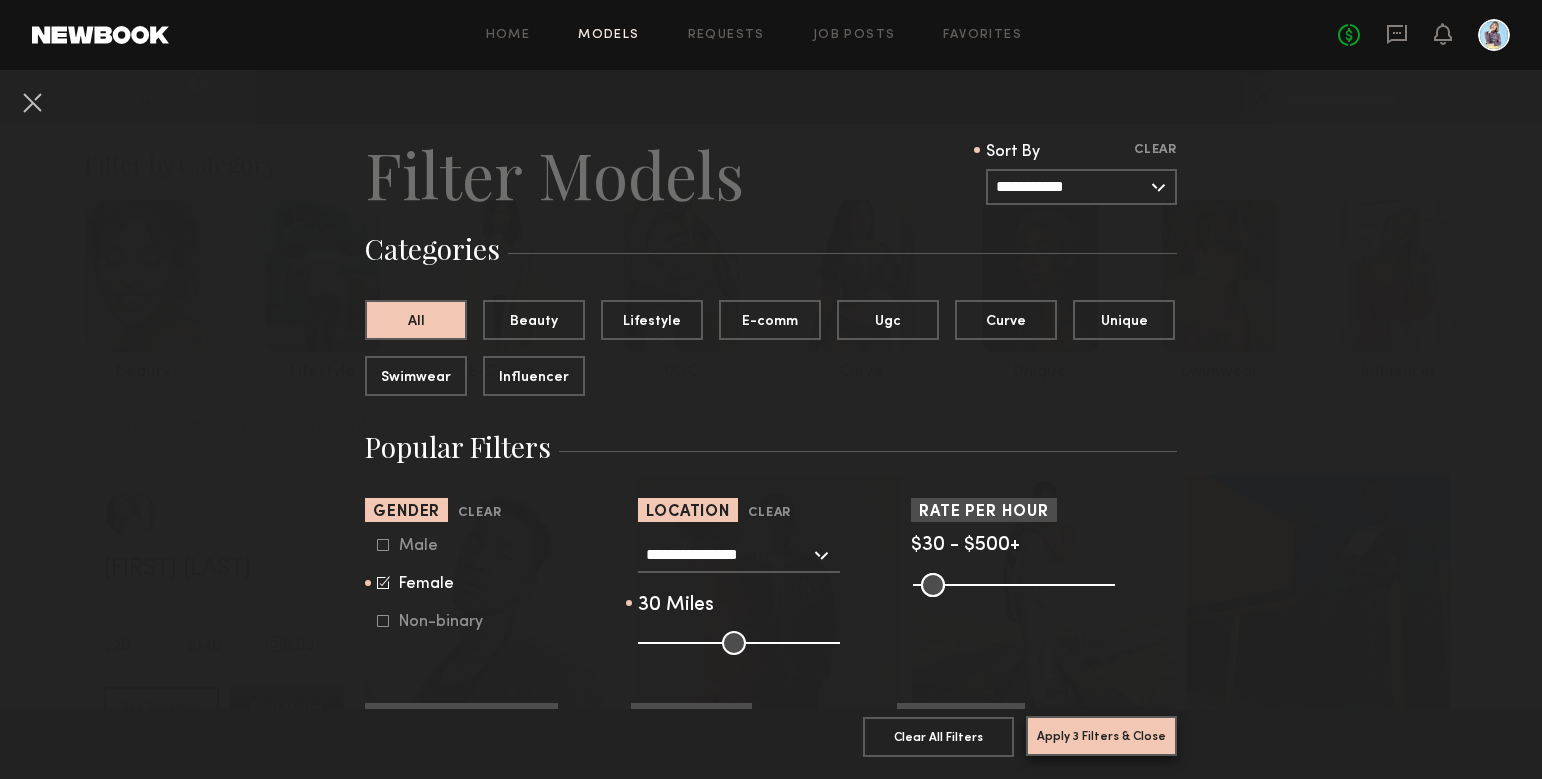 click on "Apply 3 Filters & Close" 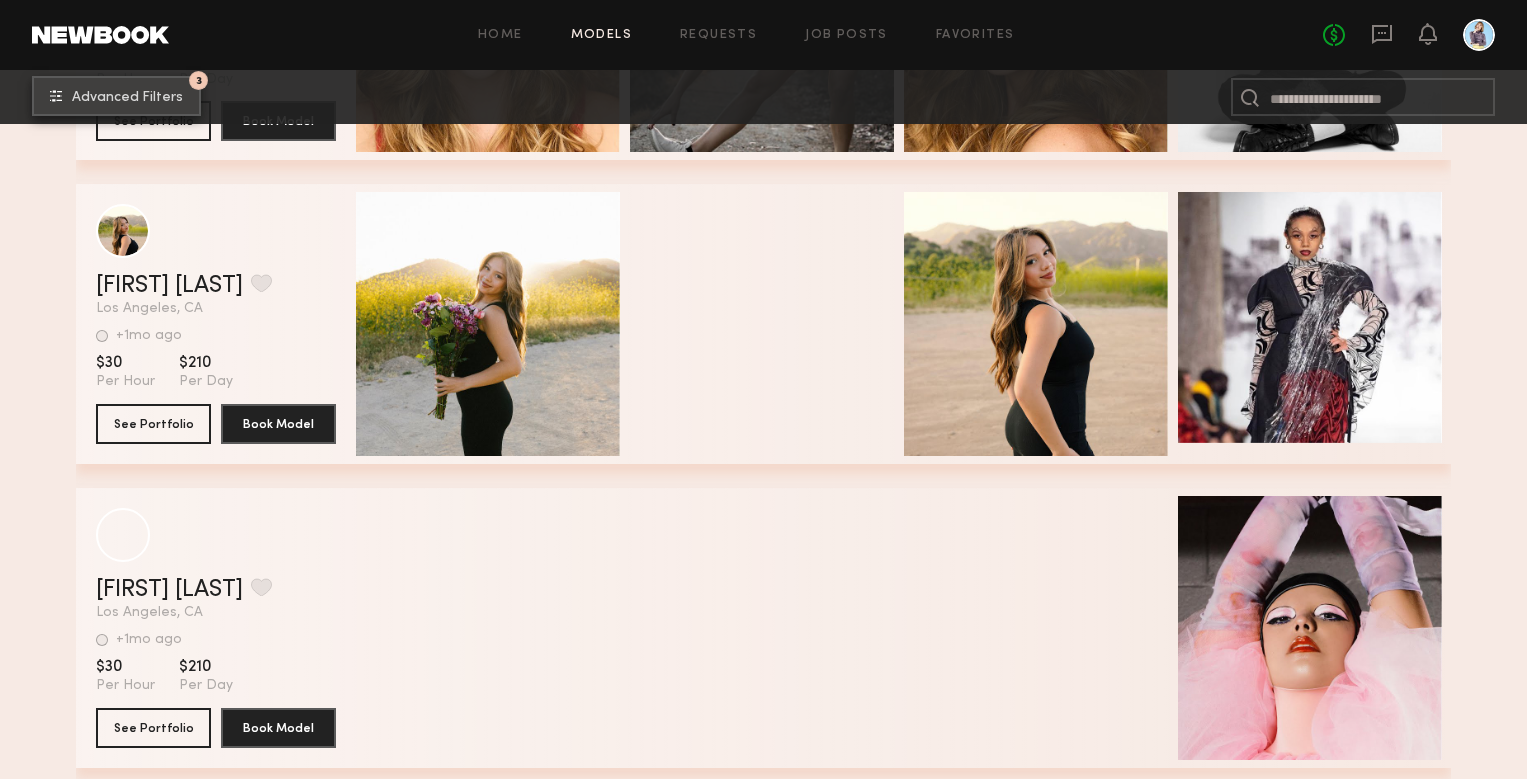 scroll, scrollTop: 2087, scrollLeft: 0, axis: vertical 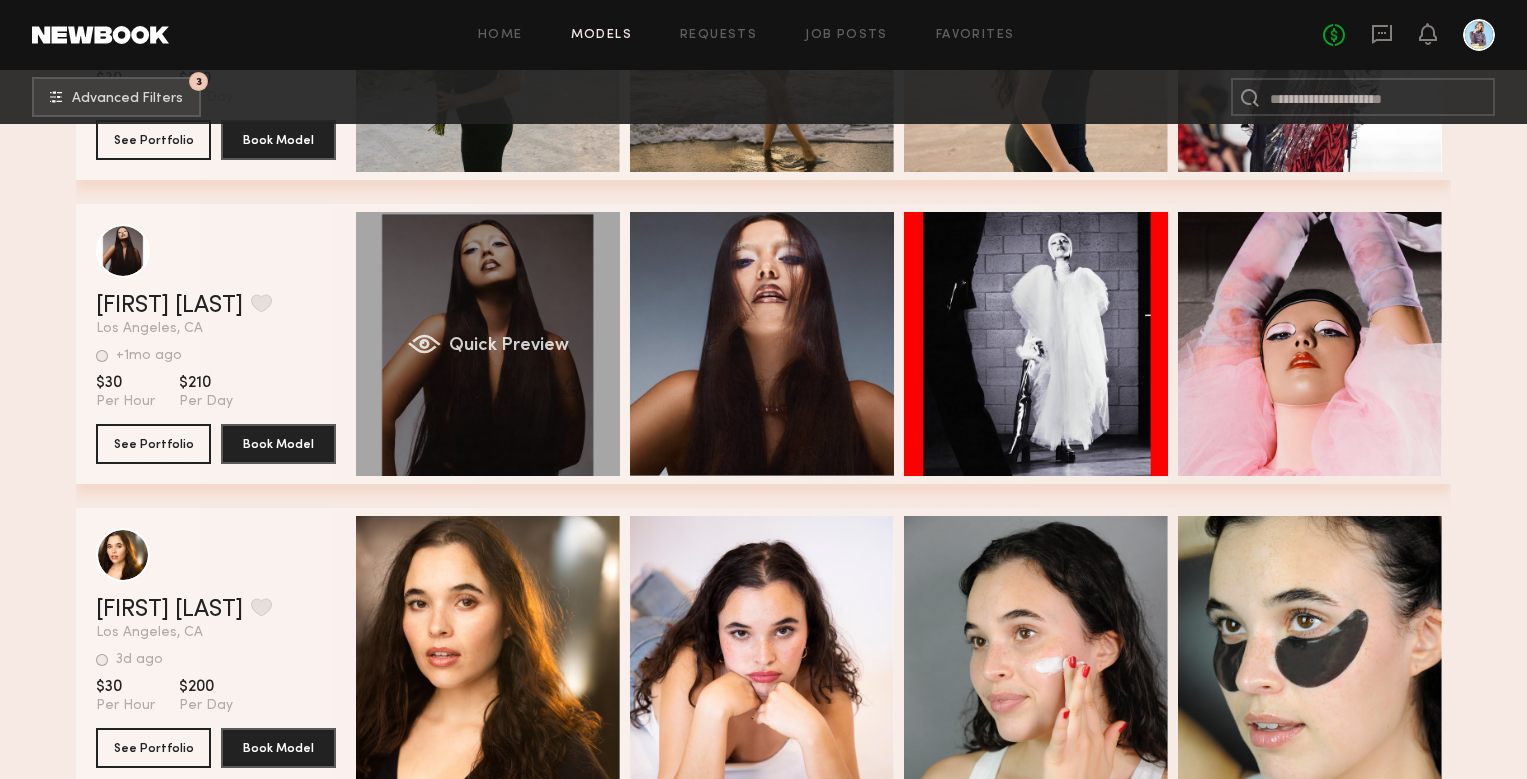 click on "Quick Preview" 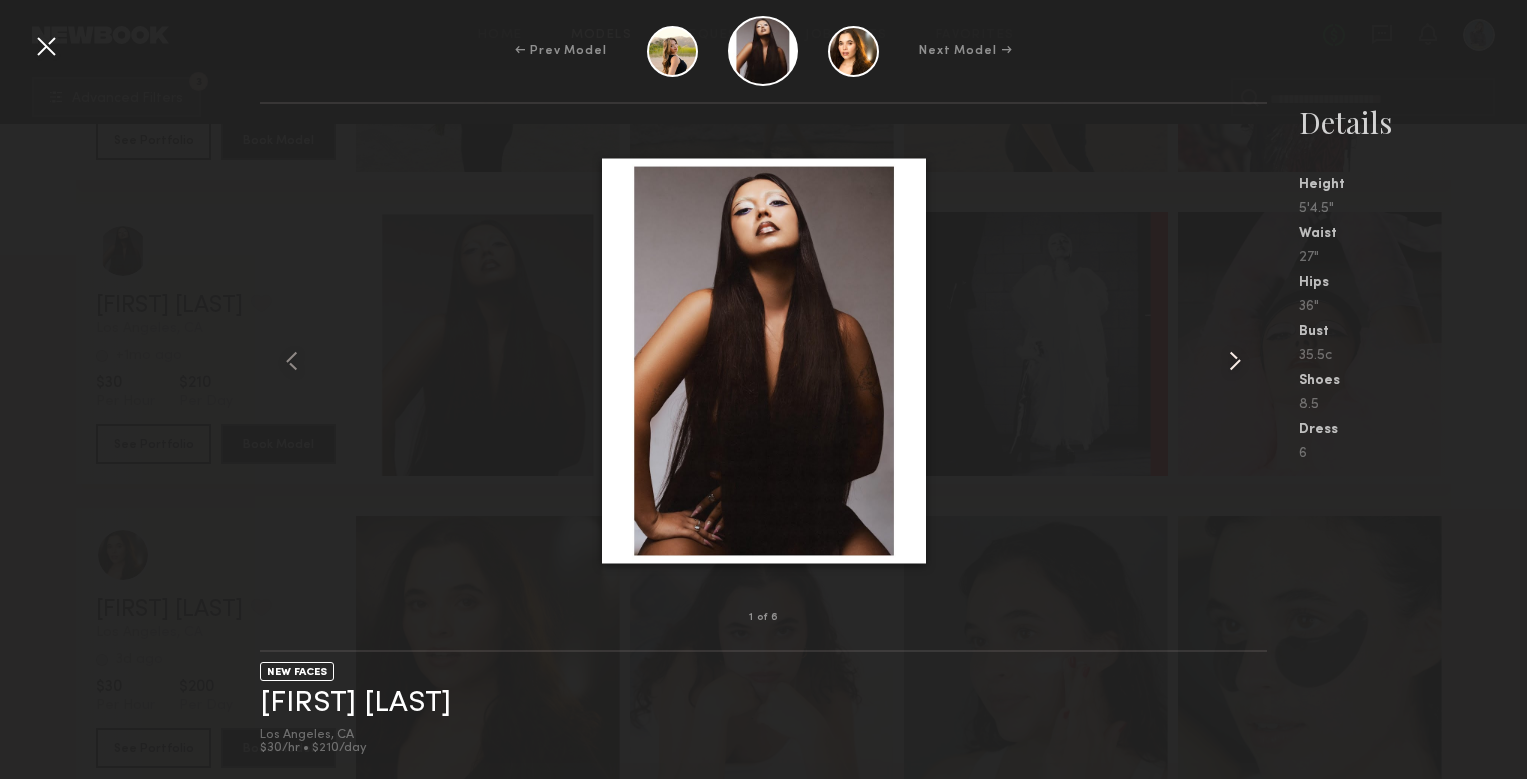 click at bounding box center (1235, 361) 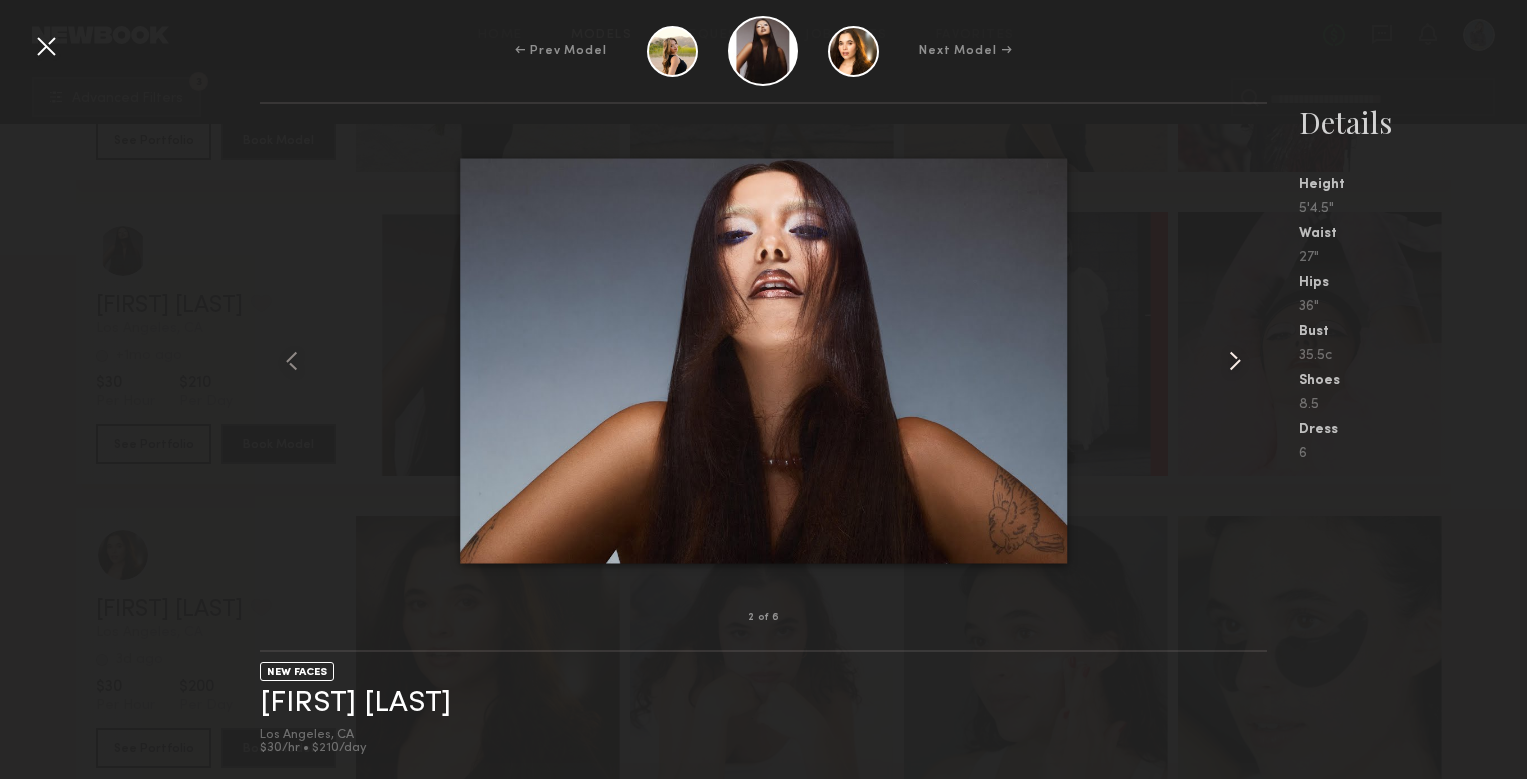 click at bounding box center [1235, 361] 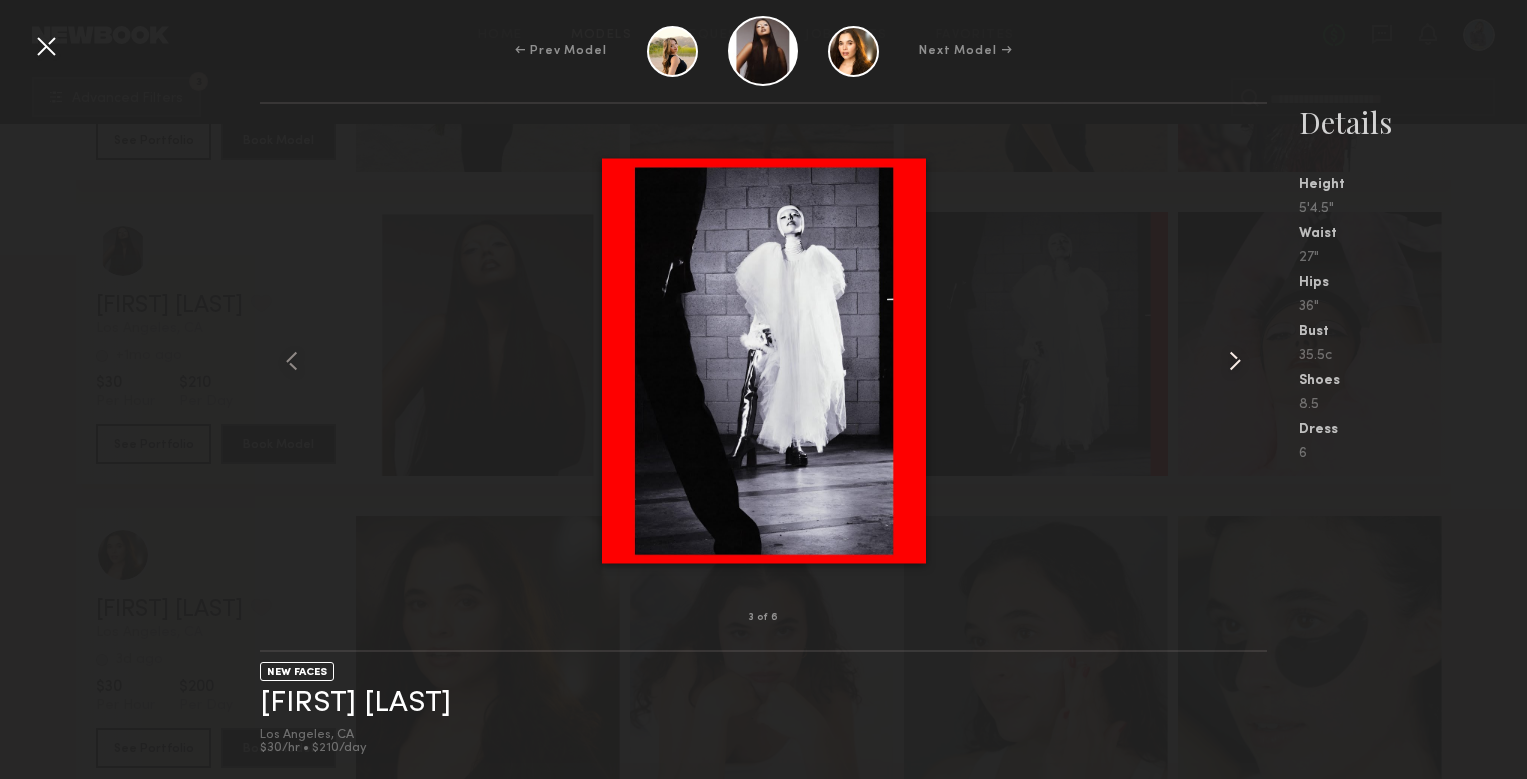 click at bounding box center (1235, 361) 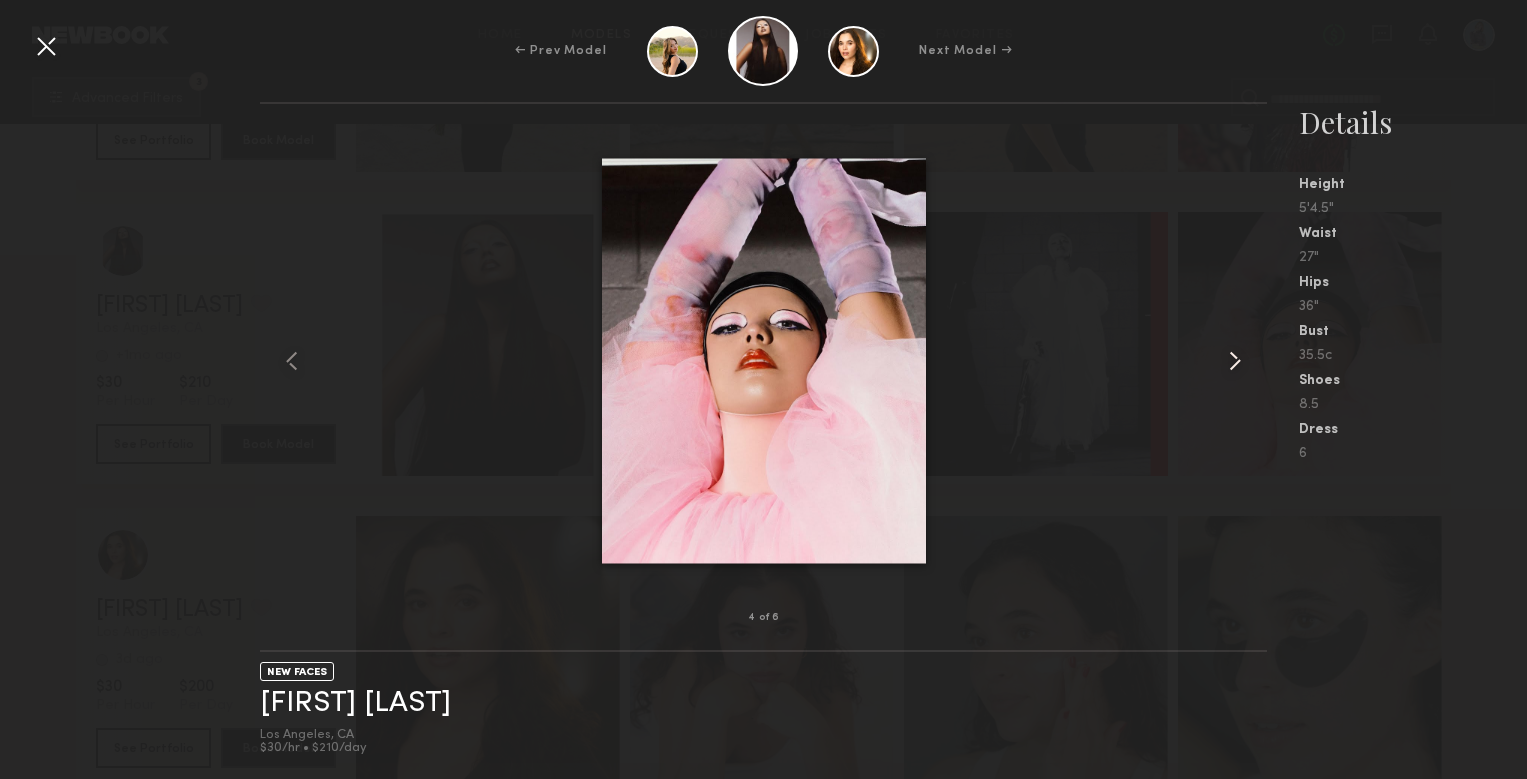 click at bounding box center (1235, 361) 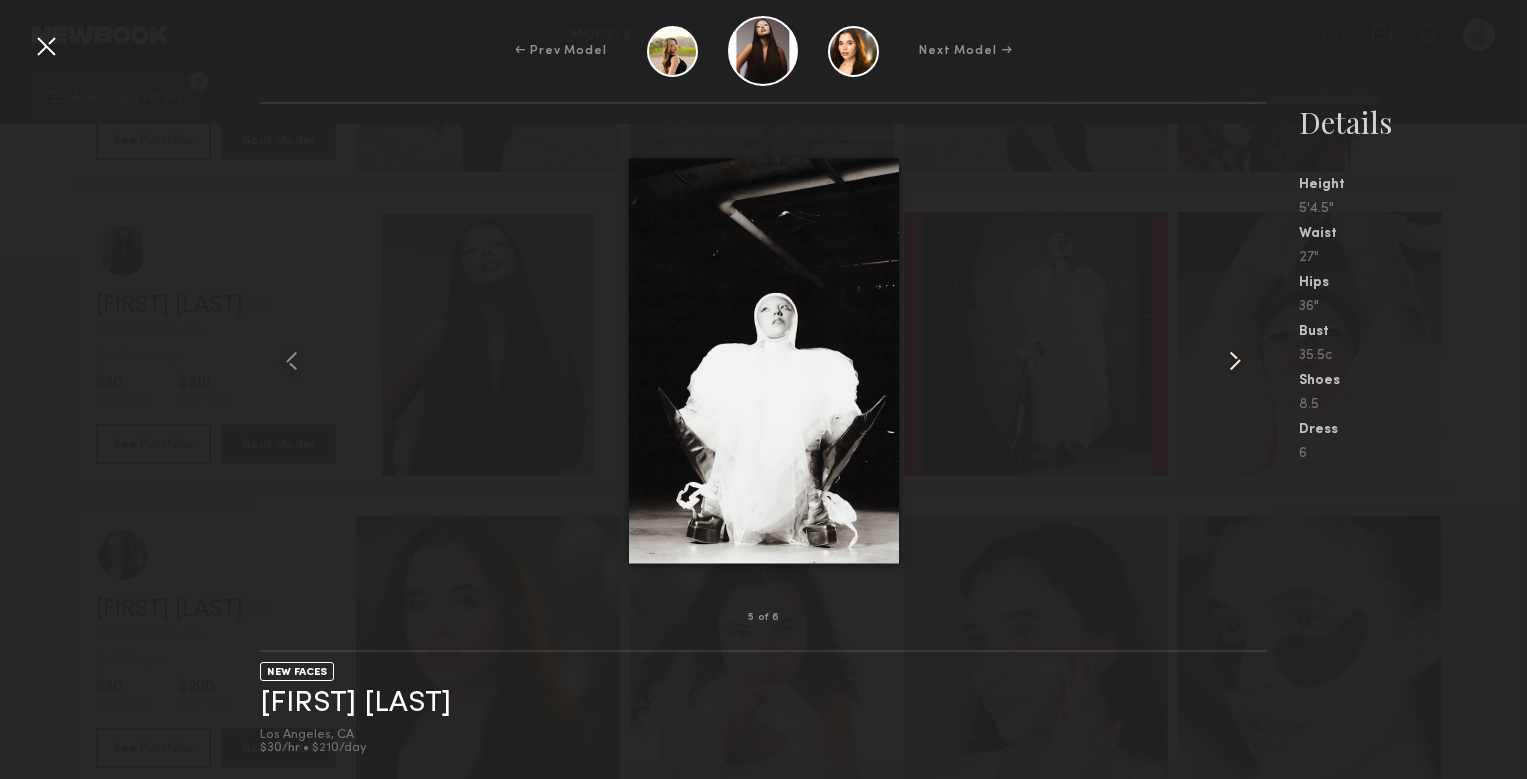 click at bounding box center (1235, 361) 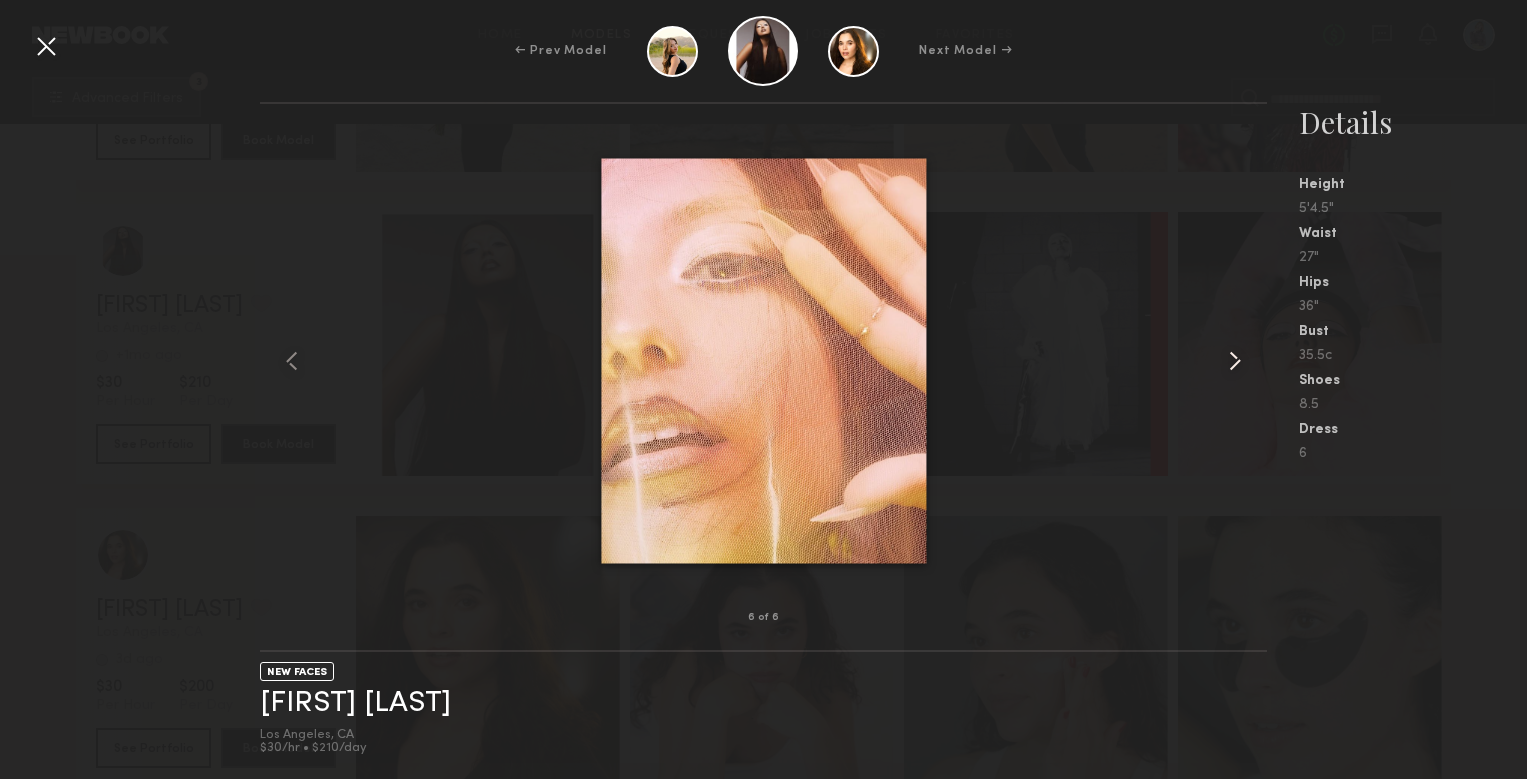 click at bounding box center (1235, 361) 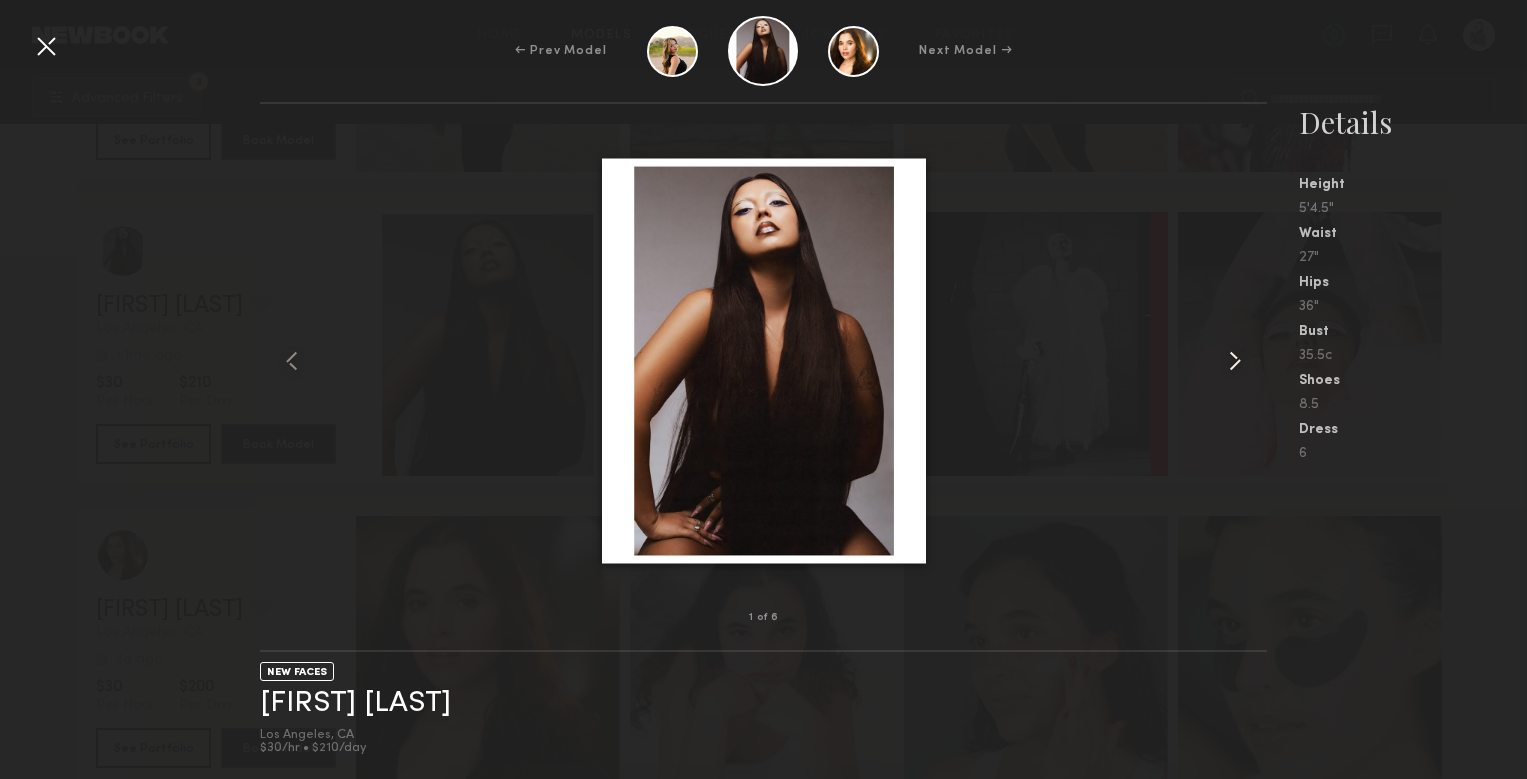 click at bounding box center (1235, 361) 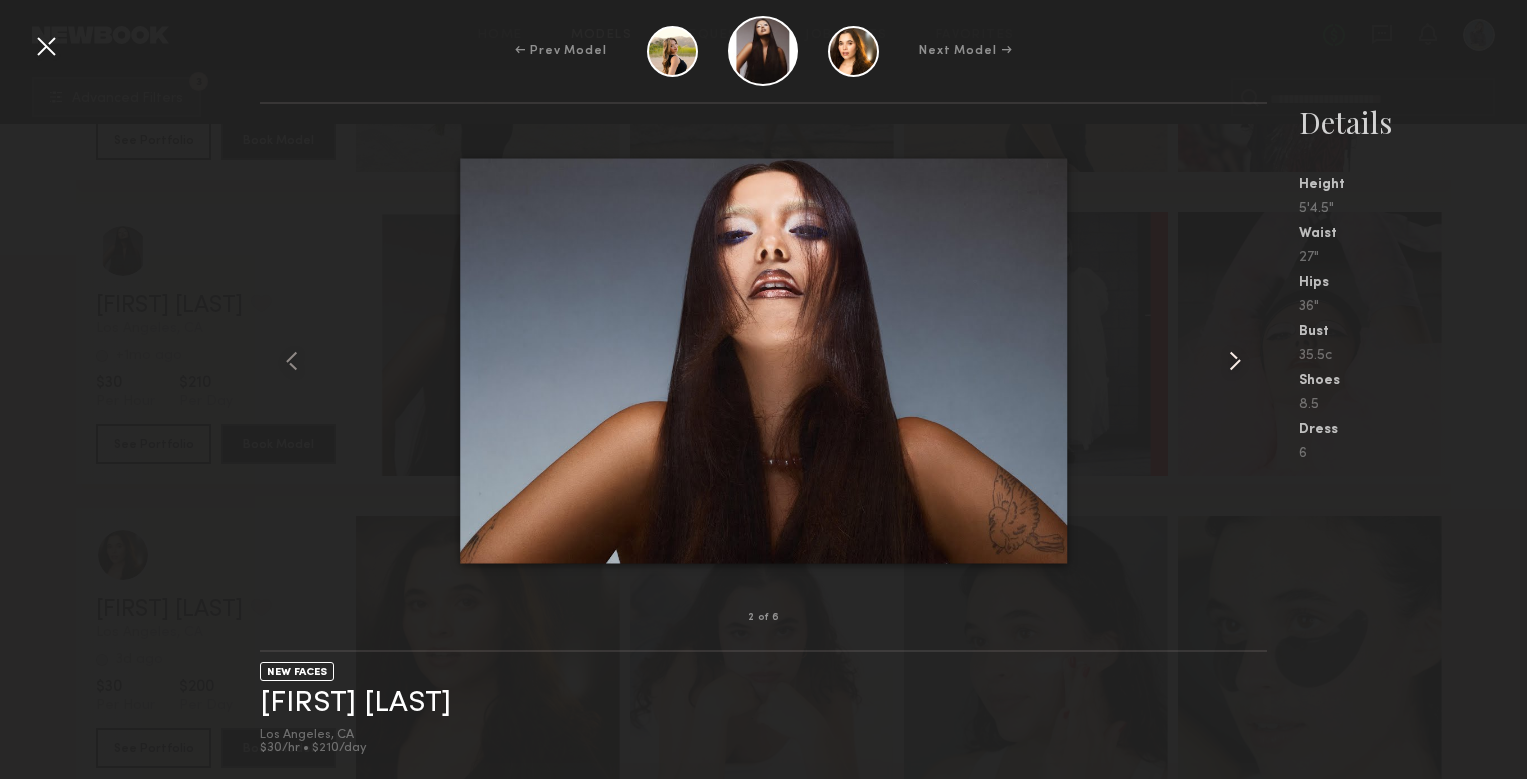 click at bounding box center [1235, 361] 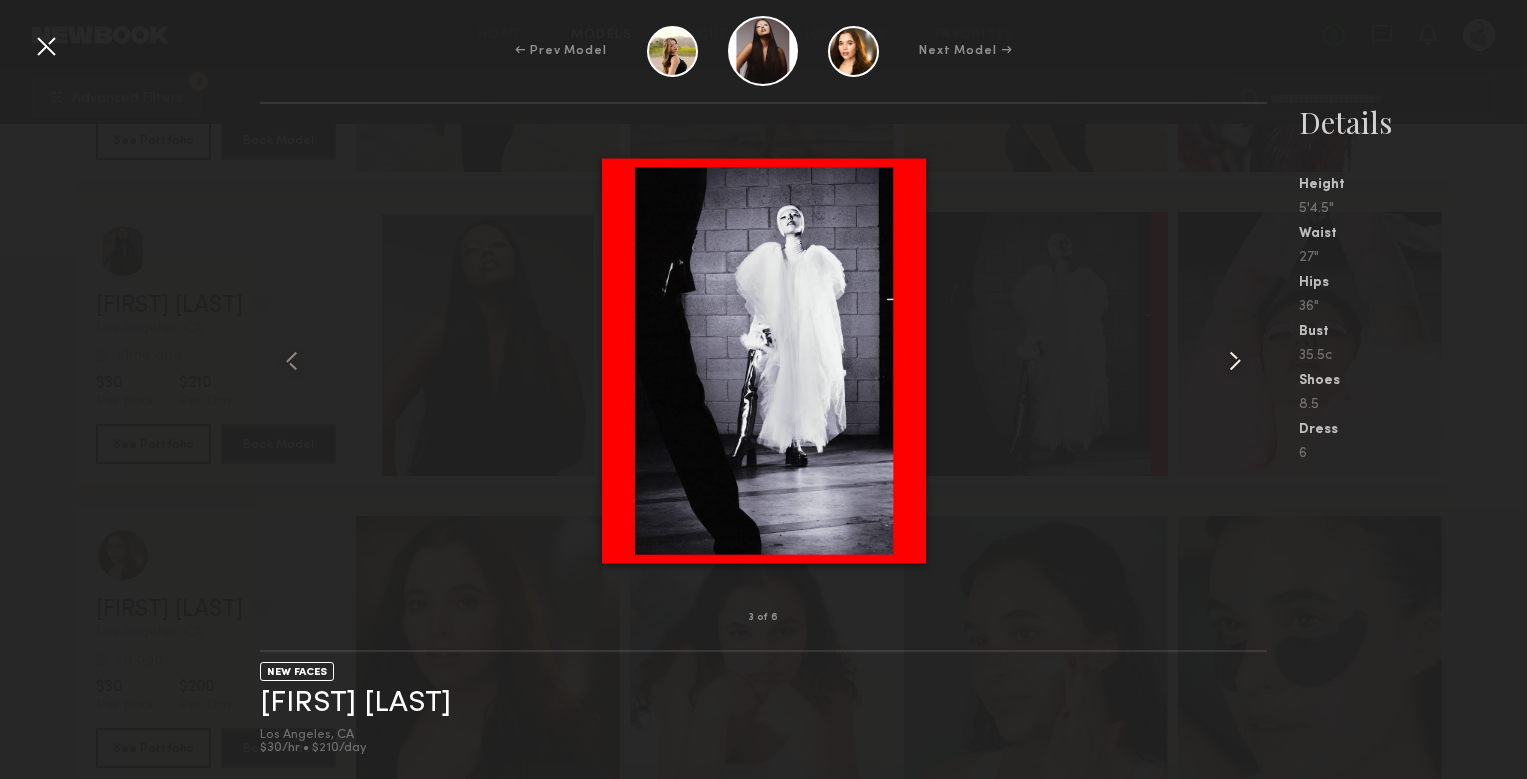 click at bounding box center (1235, 361) 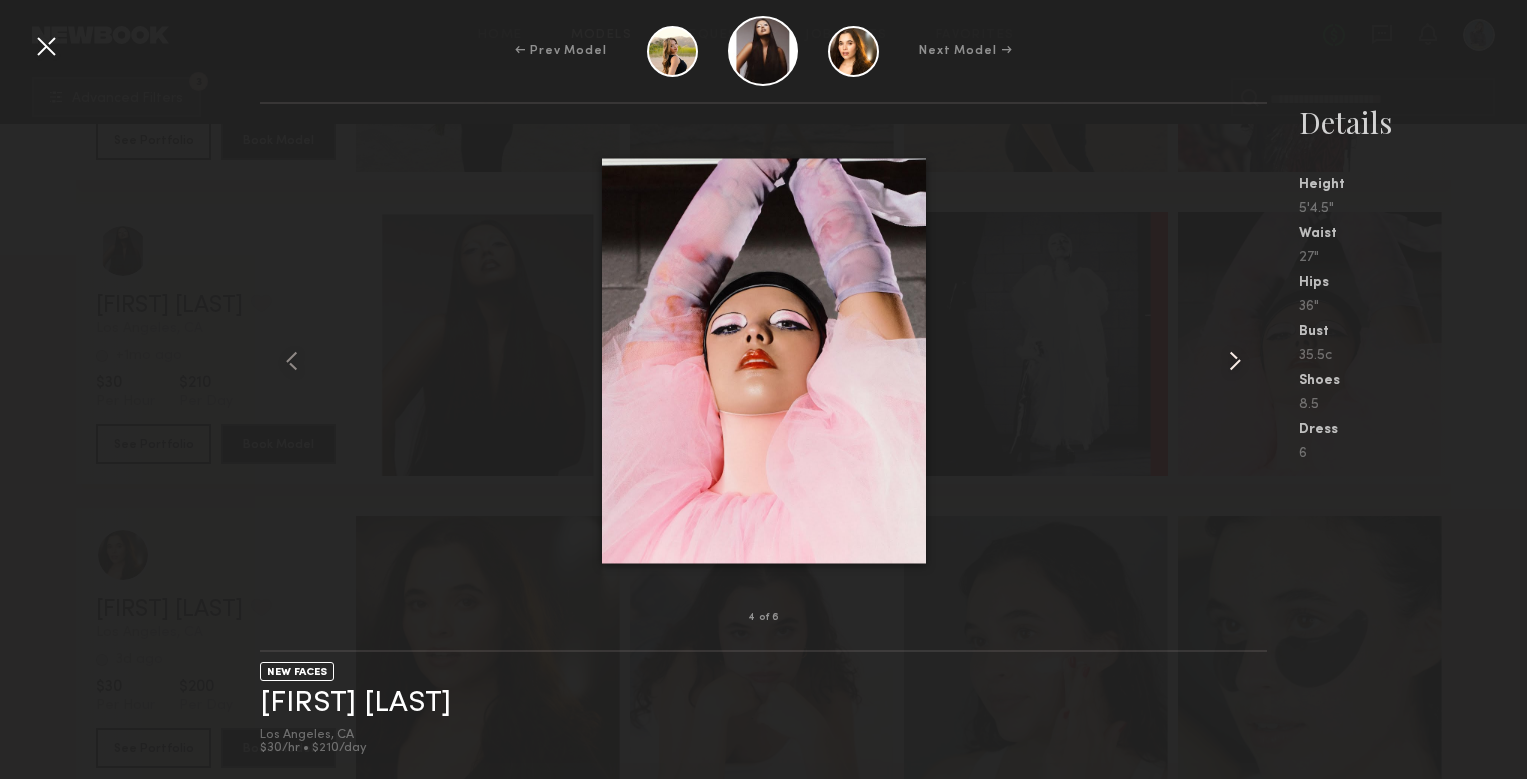 click at bounding box center [1235, 361] 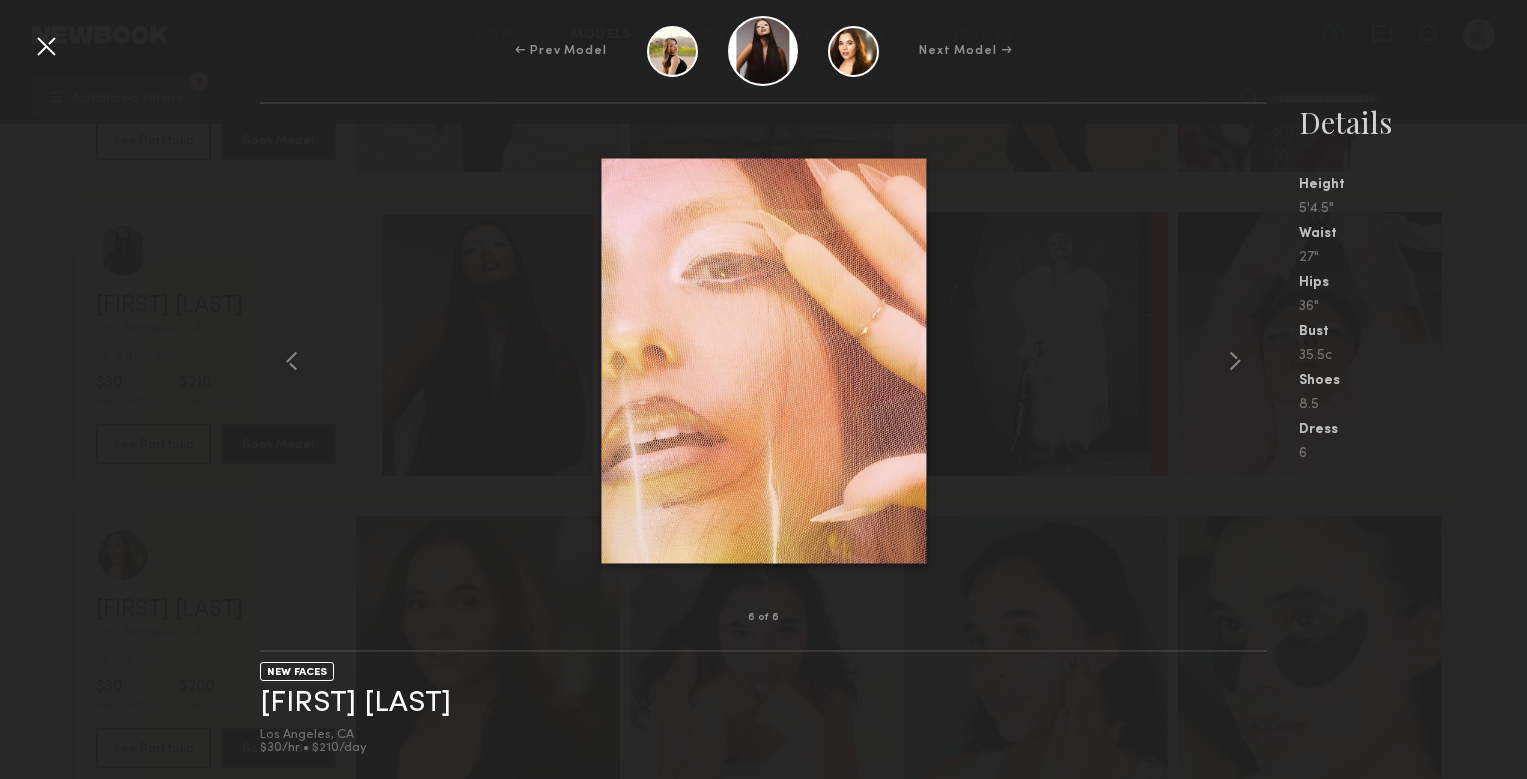 click at bounding box center (46, 46) 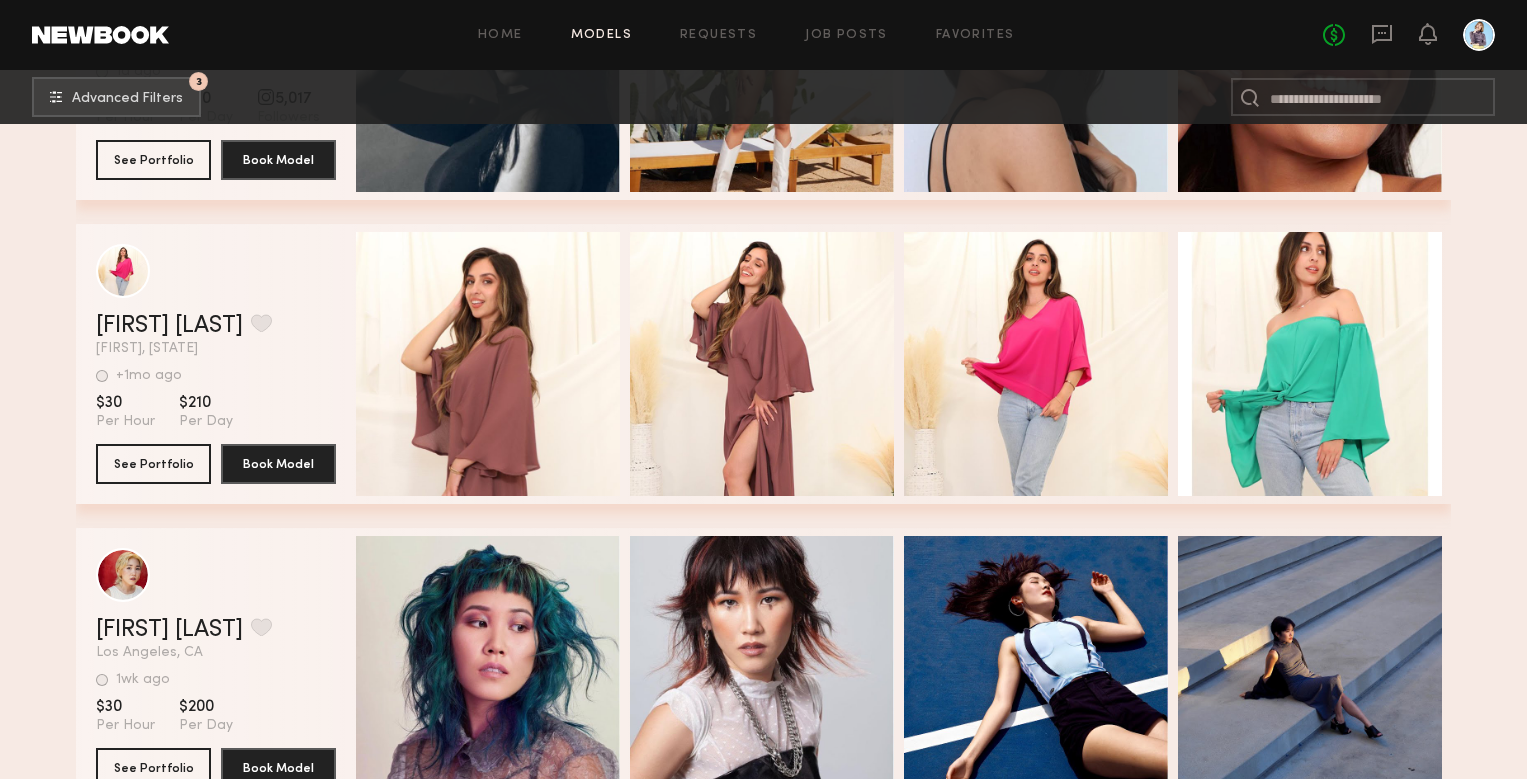 scroll, scrollTop: 3511, scrollLeft: 0, axis: vertical 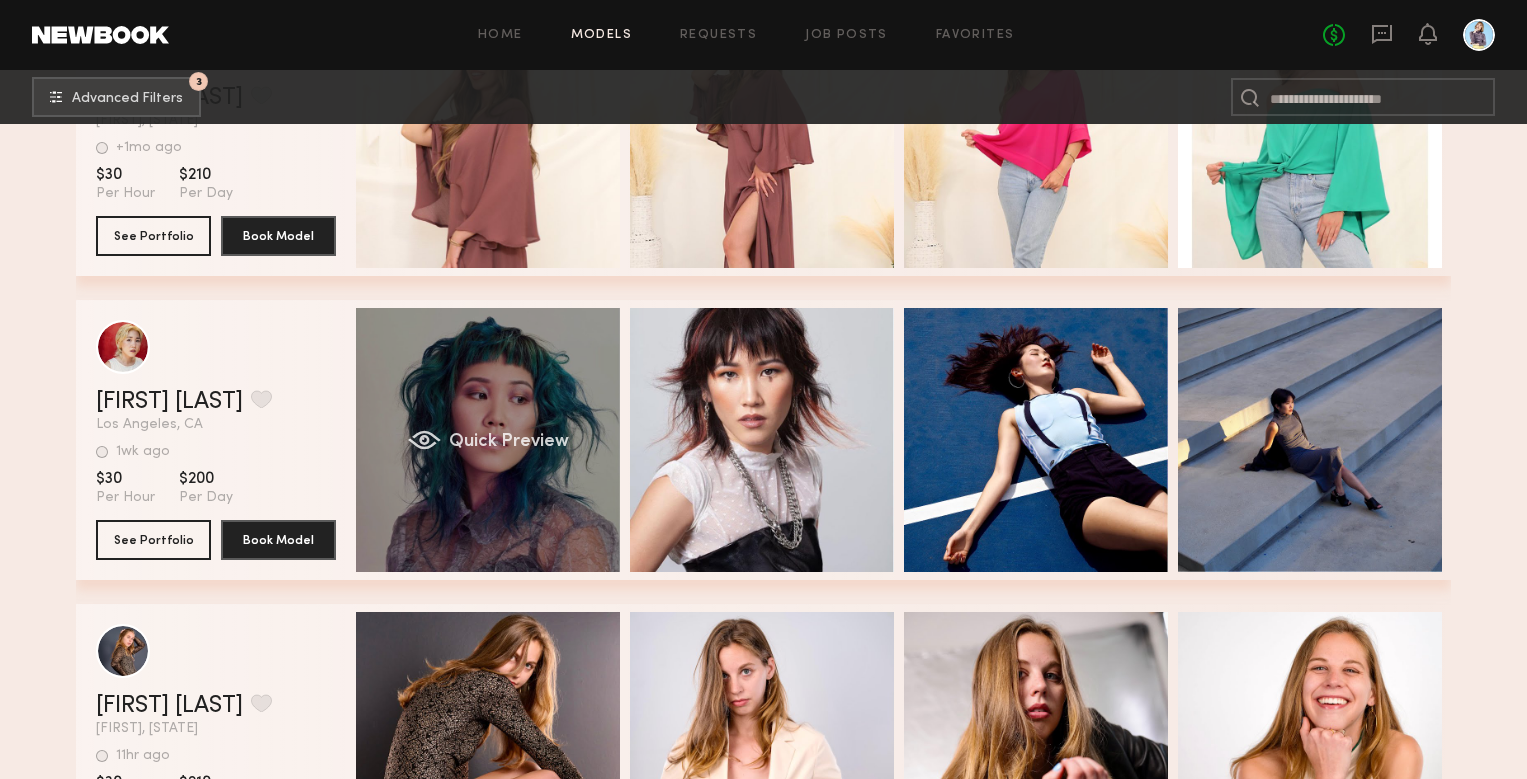 click on "Quick Preview" 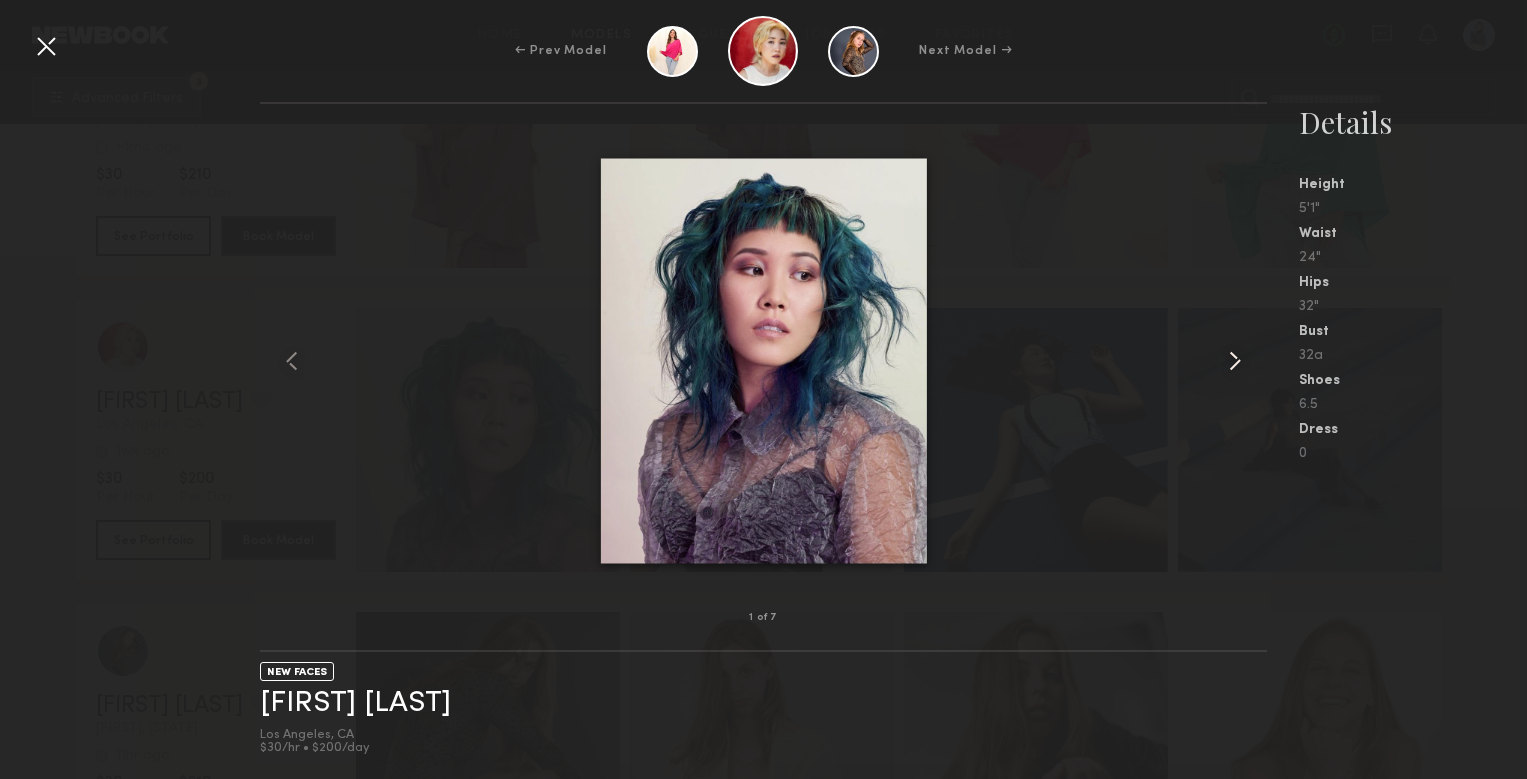 click at bounding box center [1235, 361] 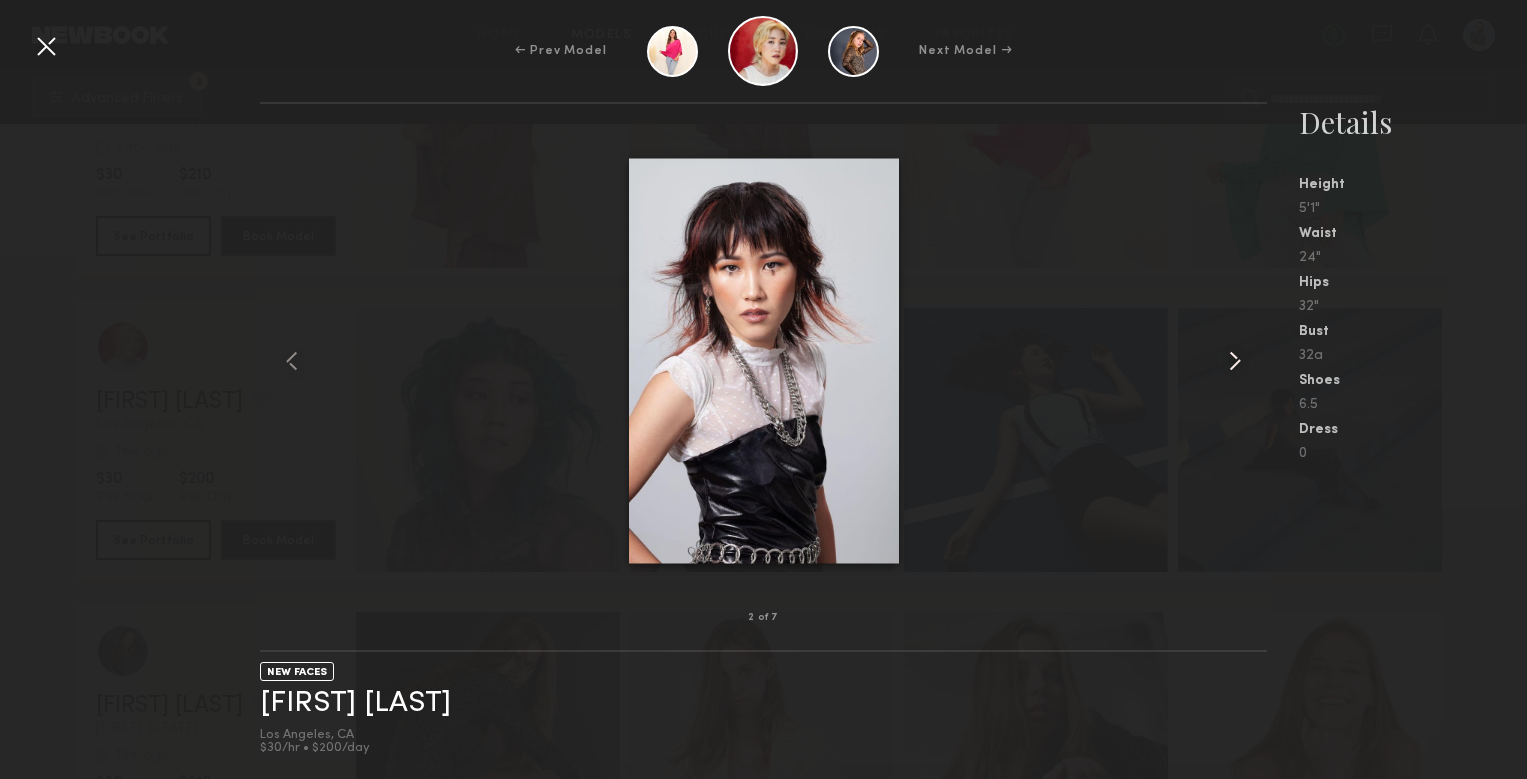 click at bounding box center (1235, 361) 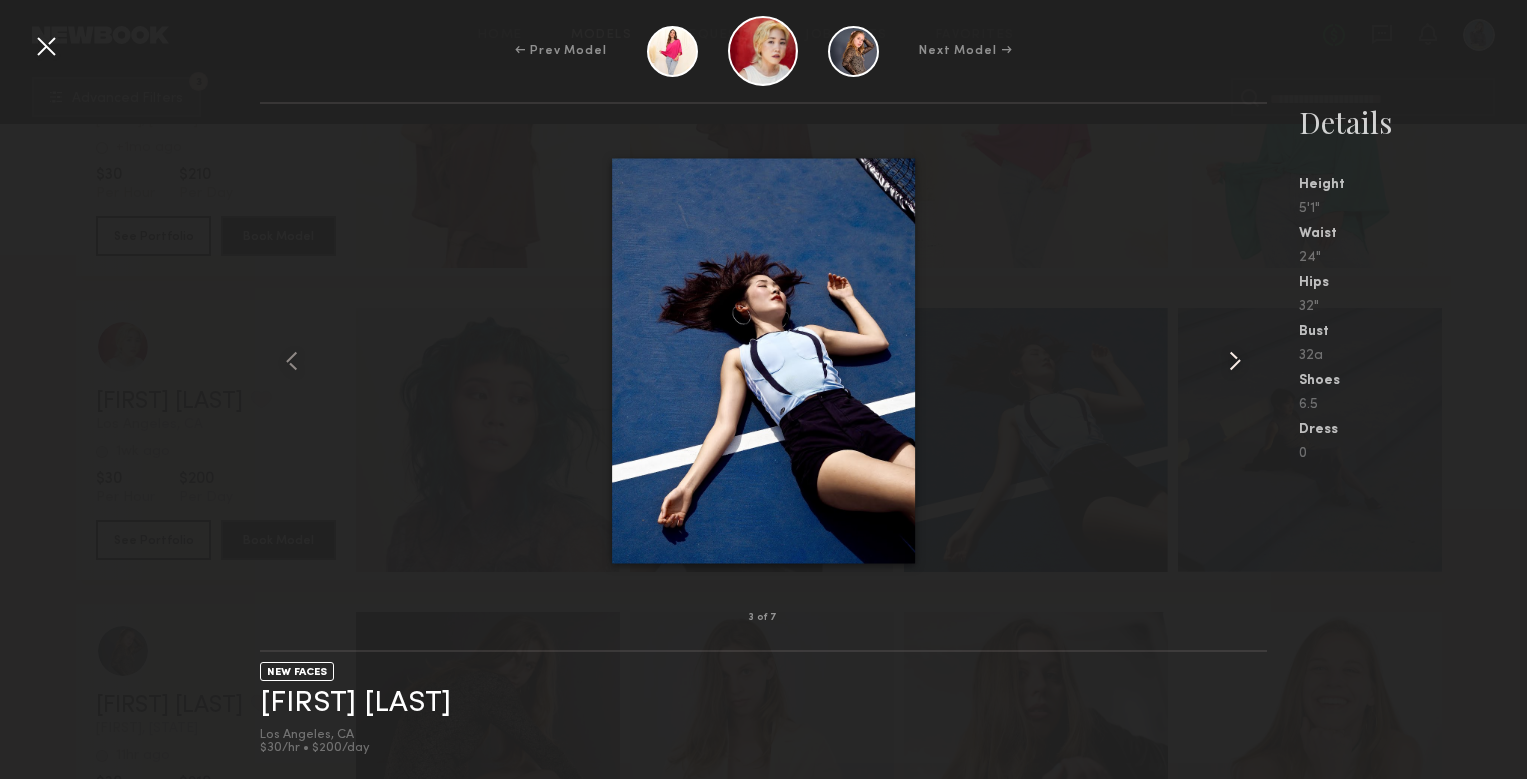 click at bounding box center [1235, 361] 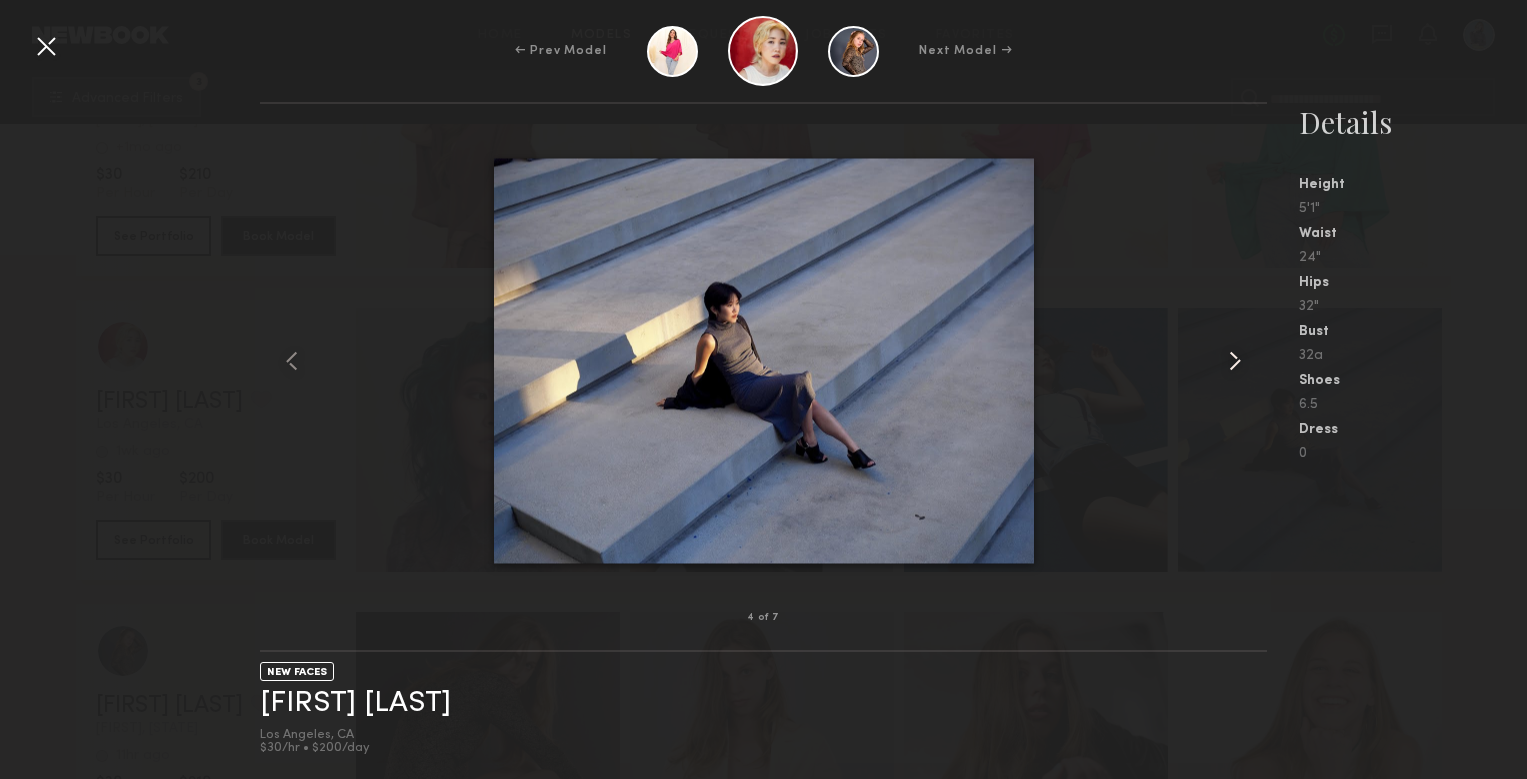 click at bounding box center [1235, 361] 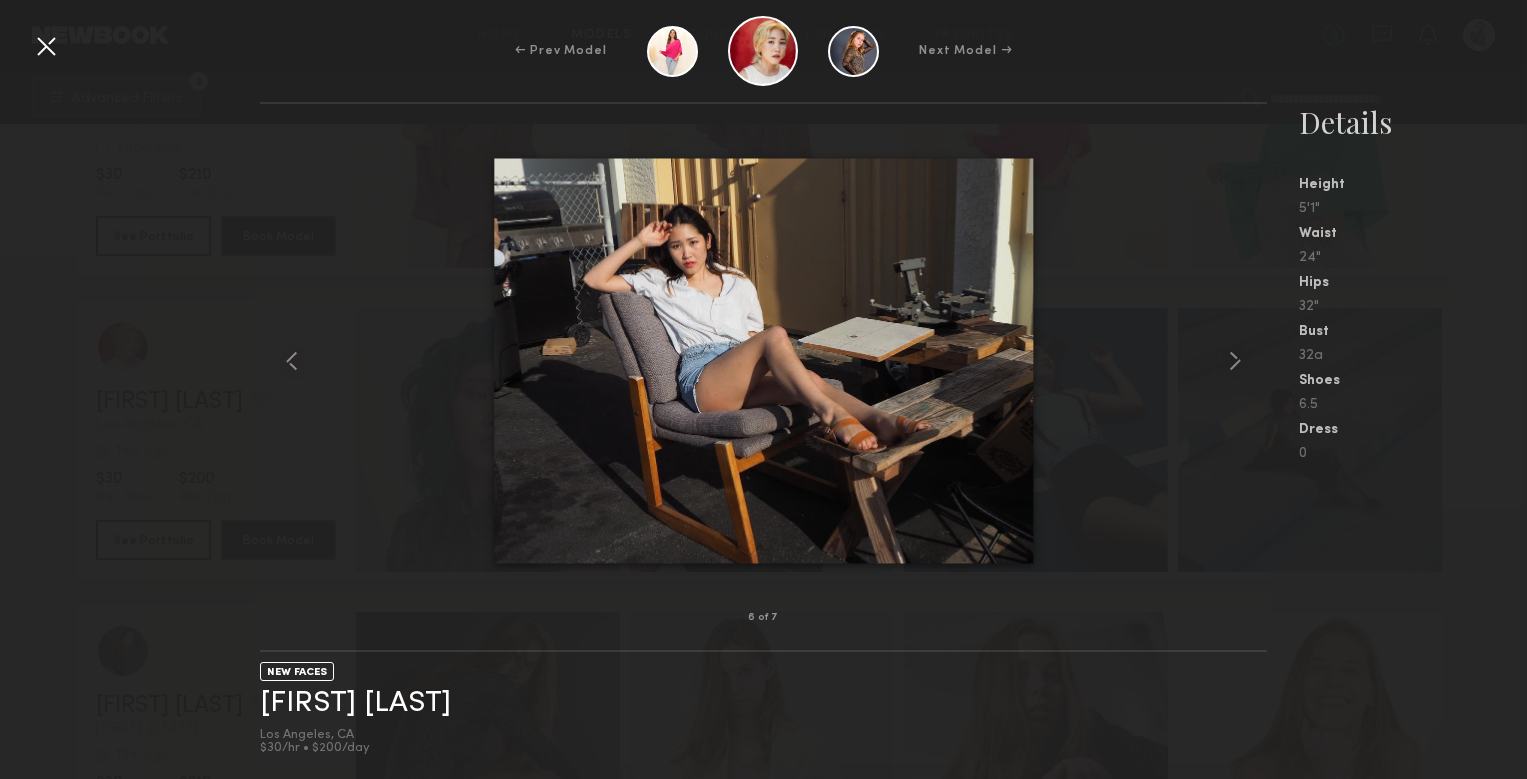 click at bounding box center [46, 46] 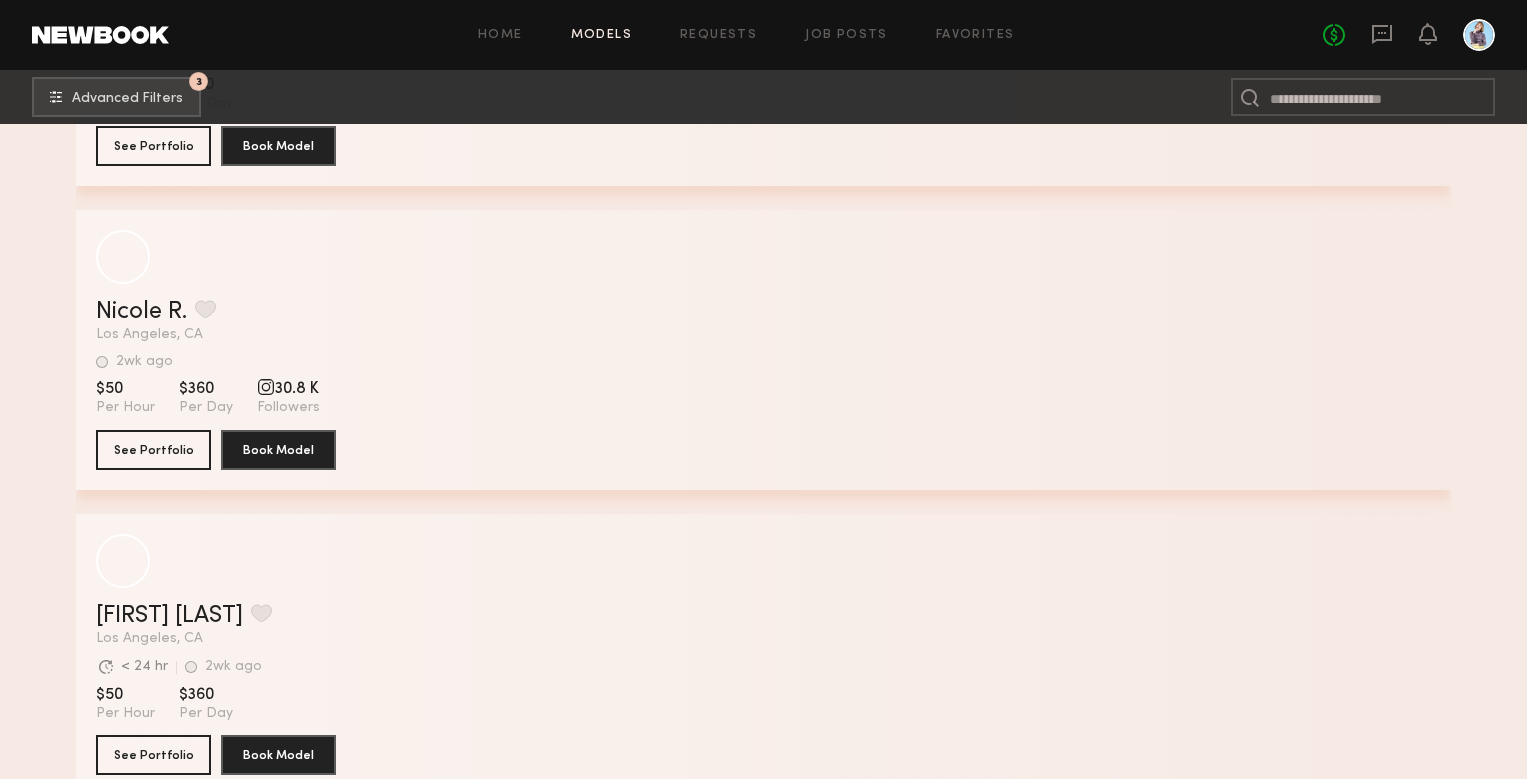 scroll, scrollTop: 33333, scrollLeft: 0, axis: vertical 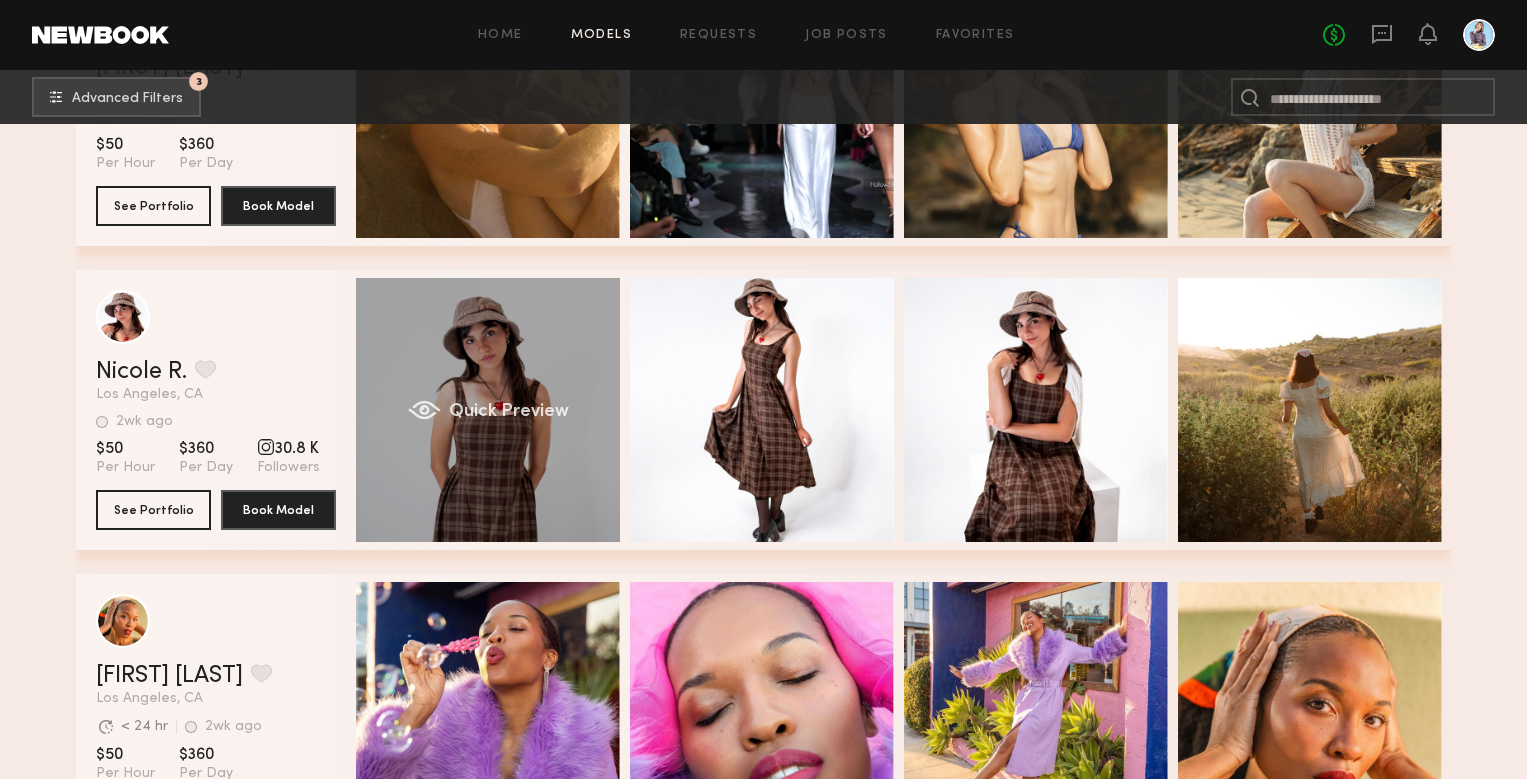 click on "Quick Preview" 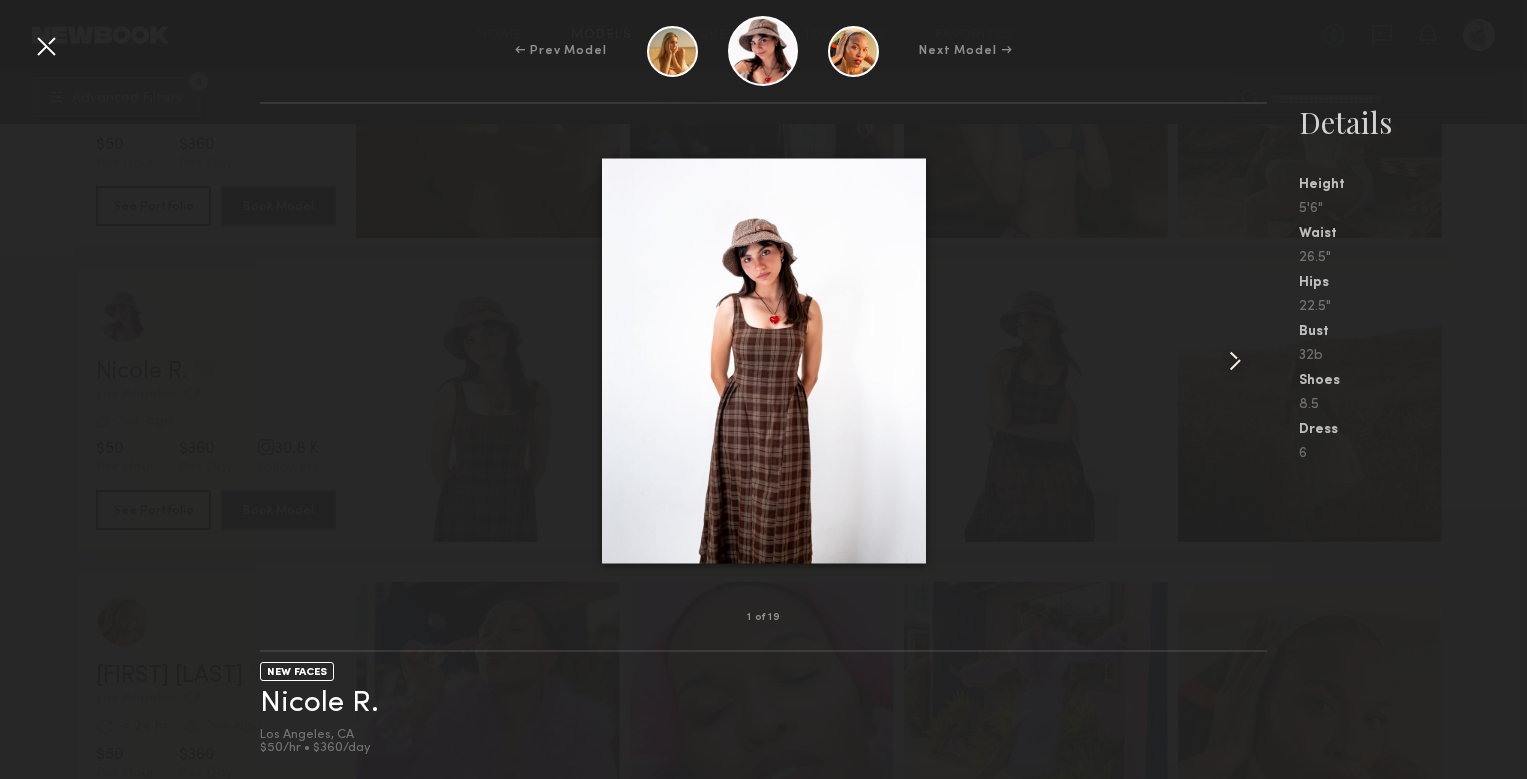 click at bounding box center (1235, 361) 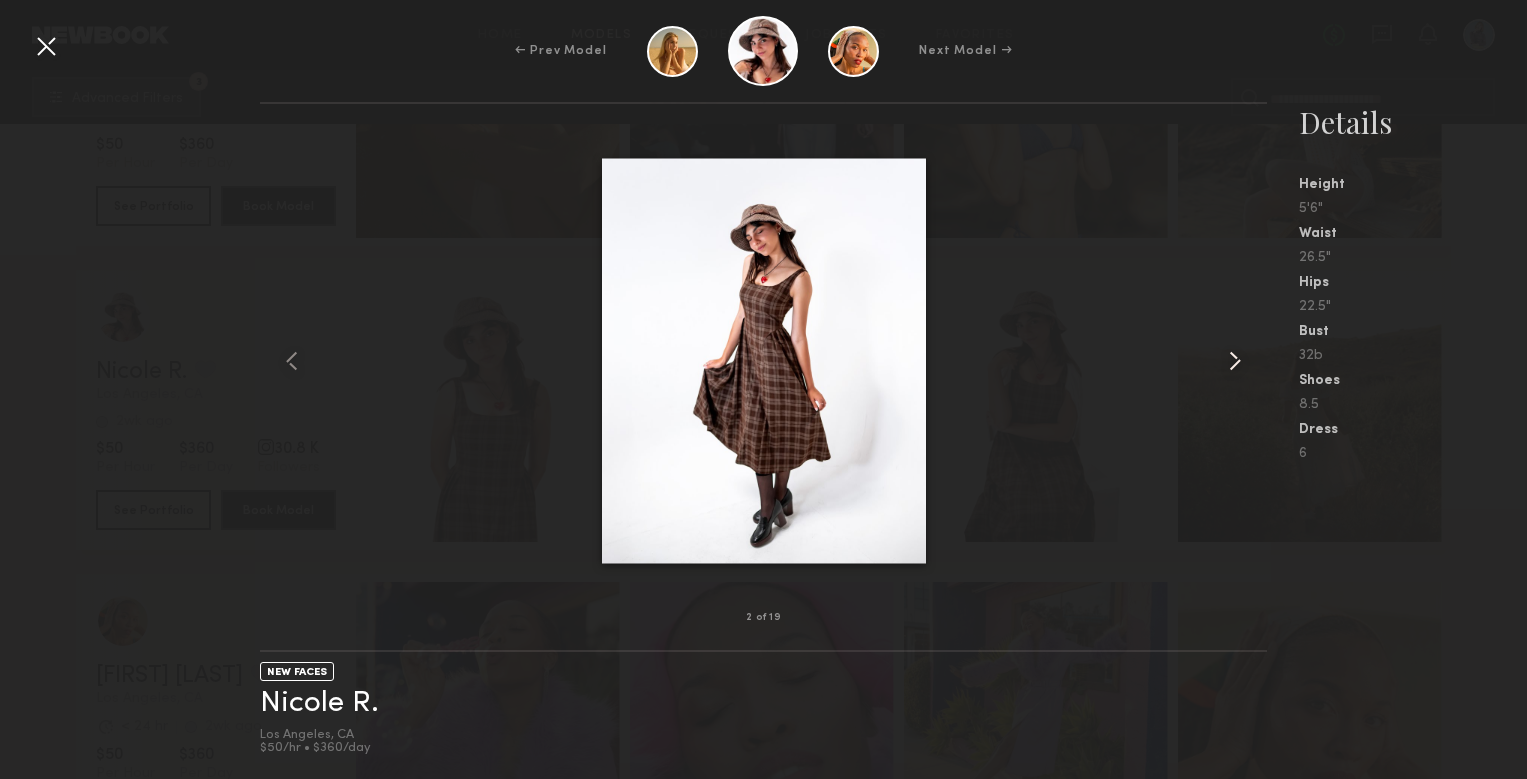 click at bounding box center (1235, 361) 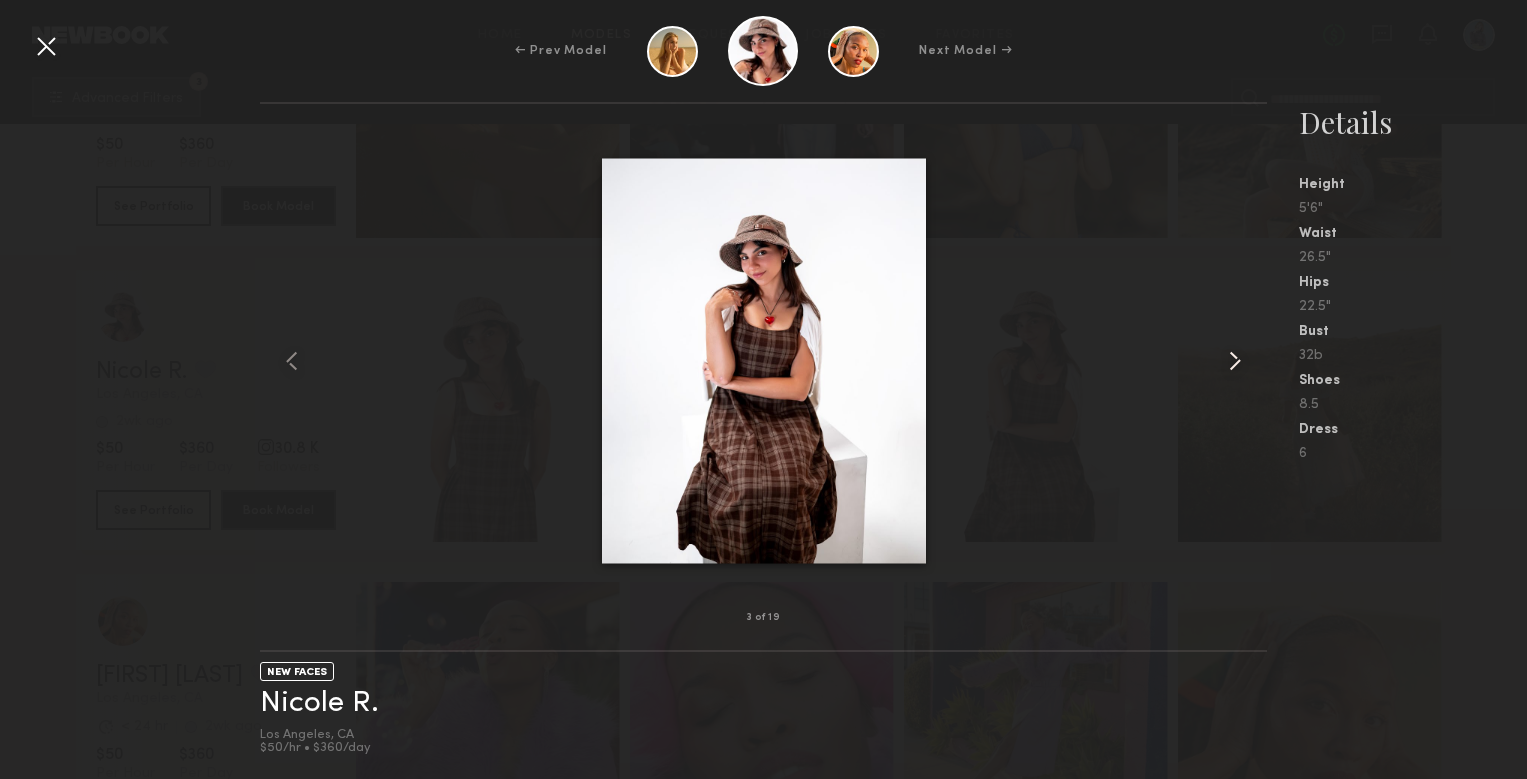 click at bounding box center (1235, 361) 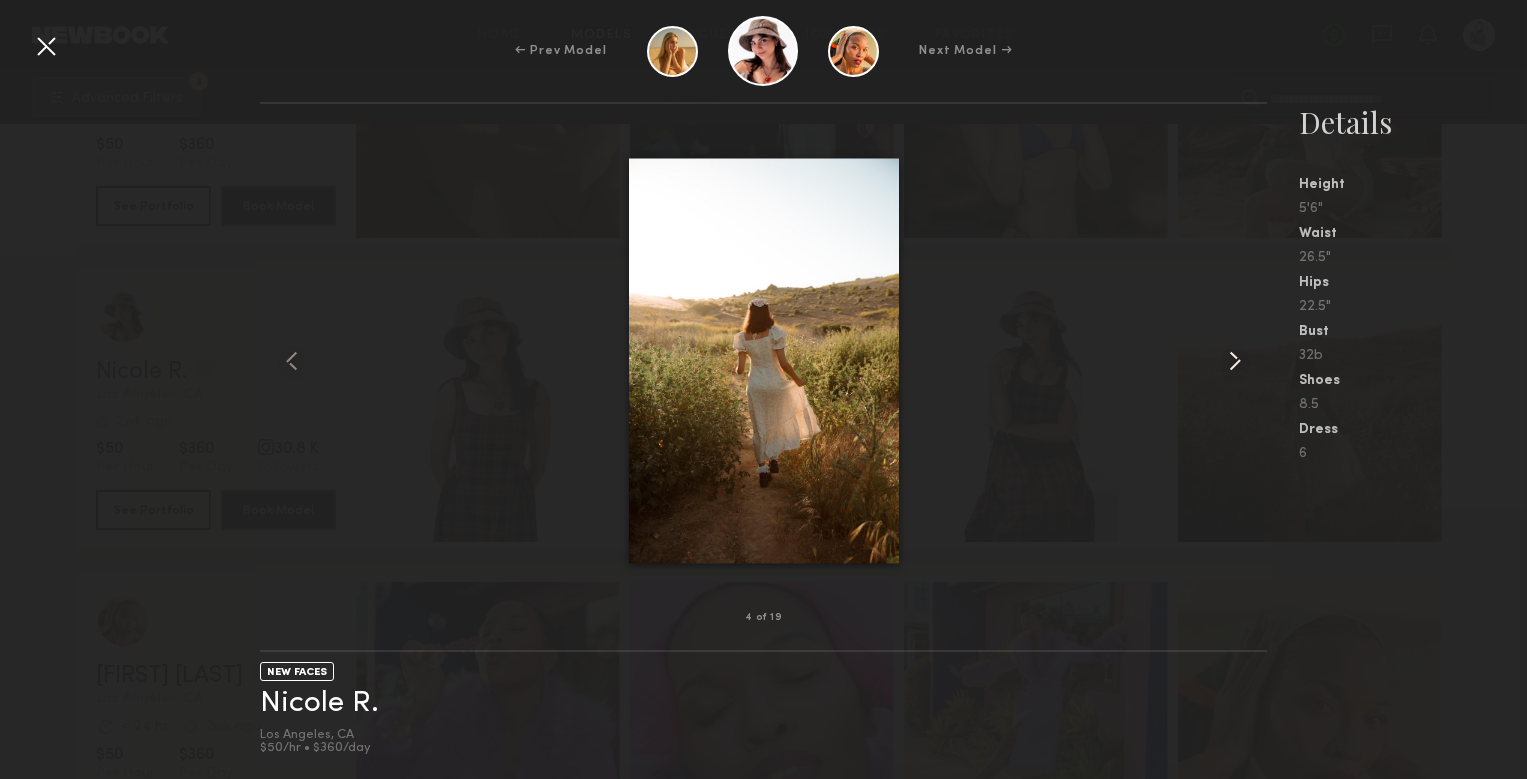 click at bounding box center (1235, 361) 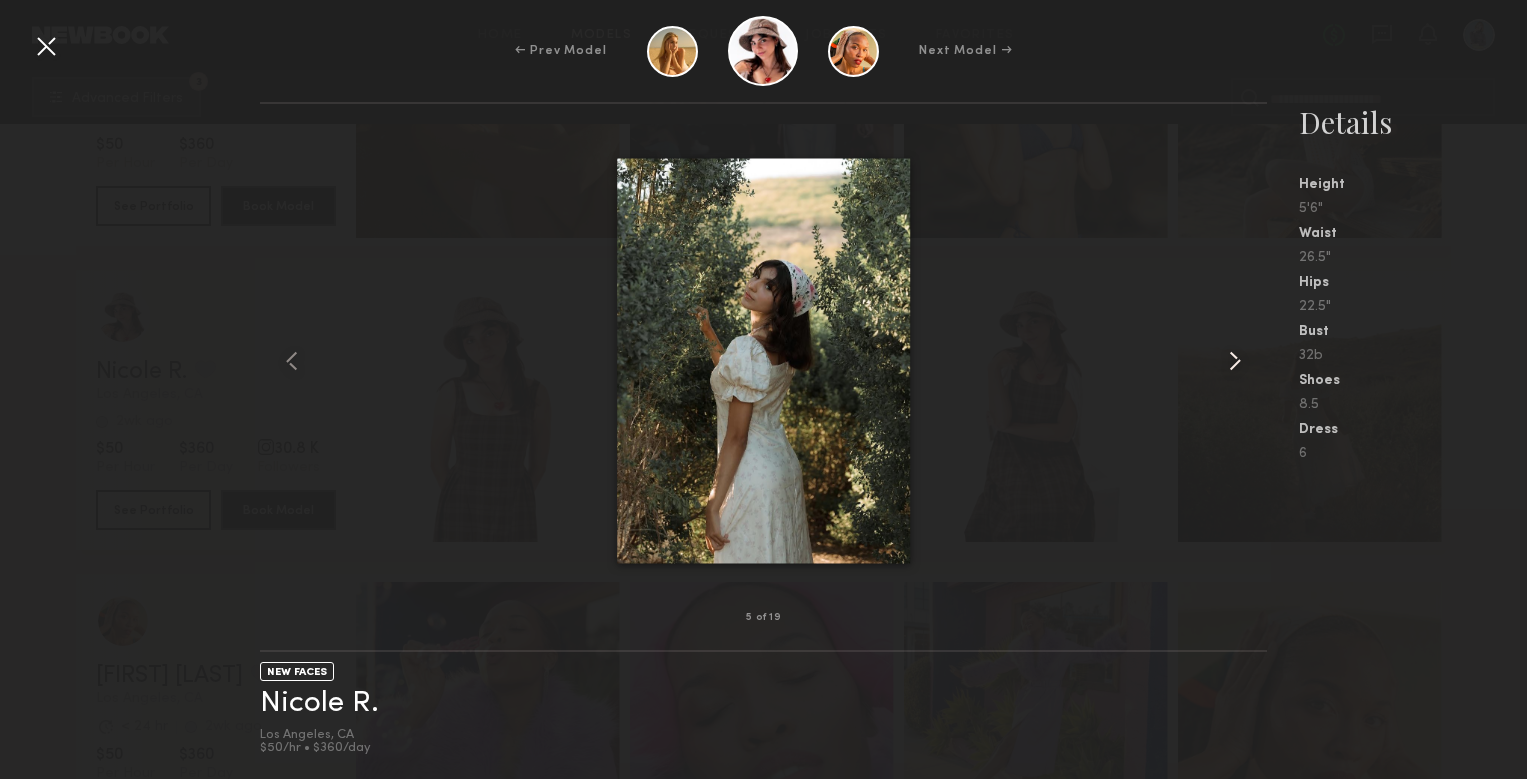click at bounding box center [1235, 361] 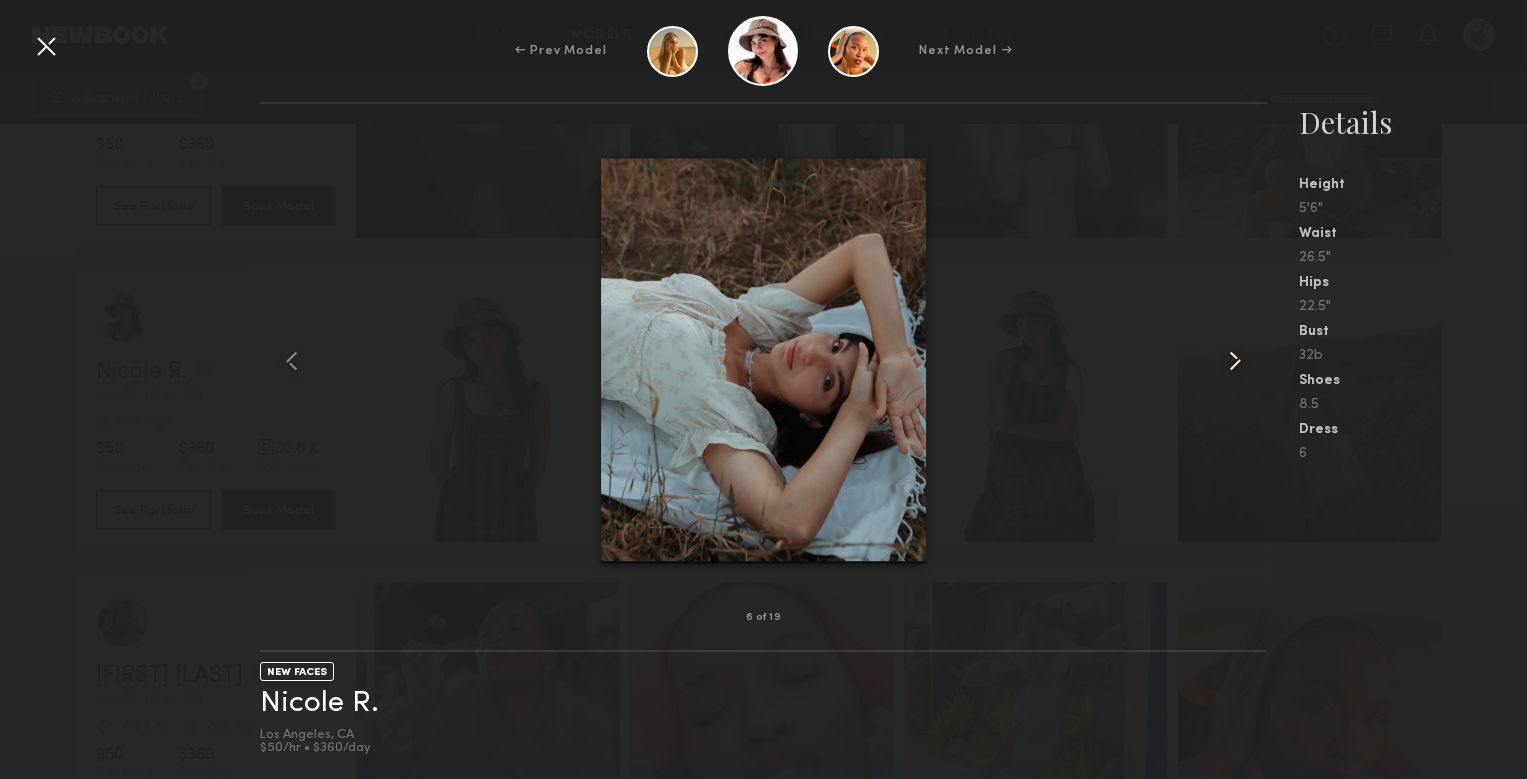 click at bounding box center (1235, 361) 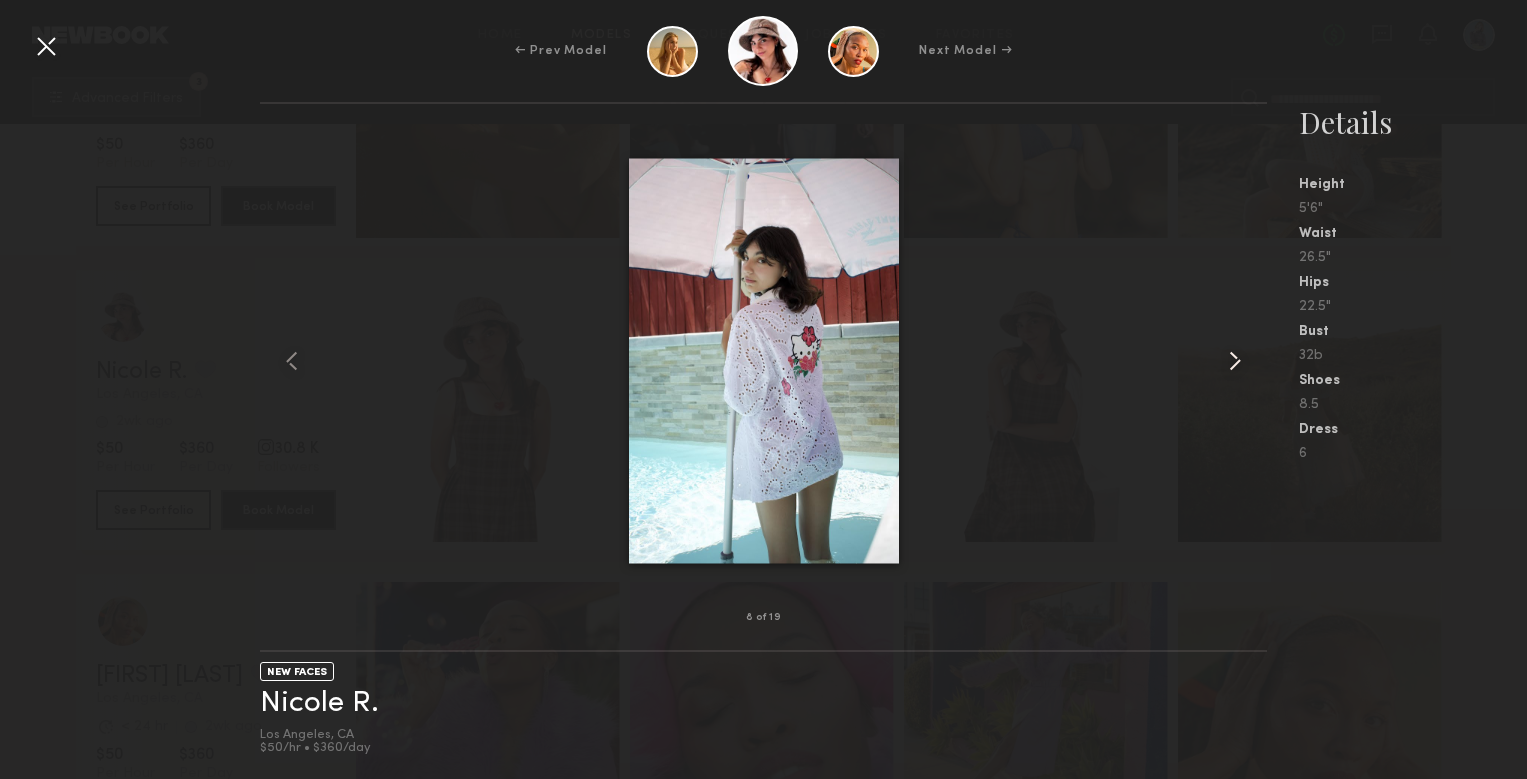 click at bounding box center [1235, 361] 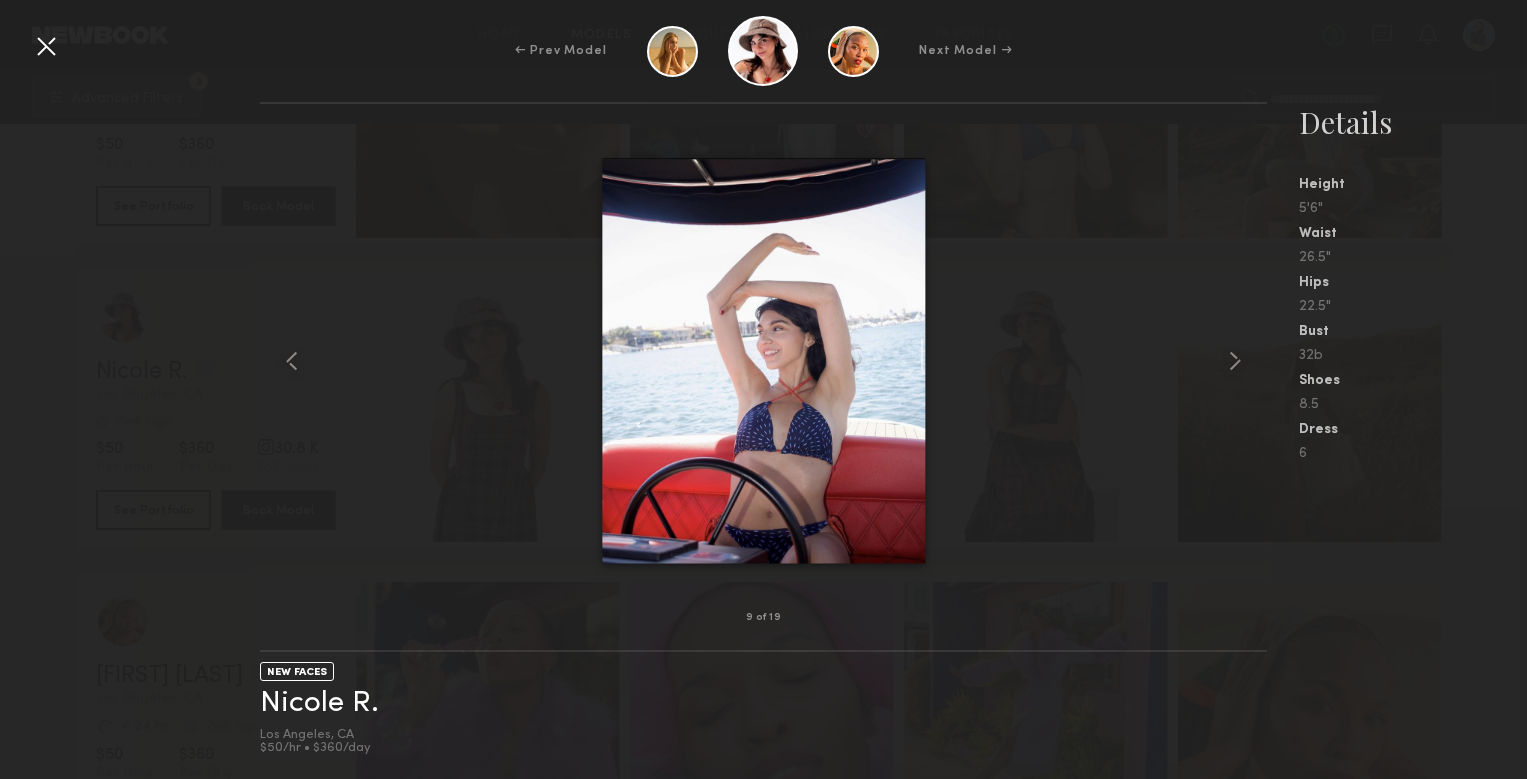 click at bounding box center (46, 46) 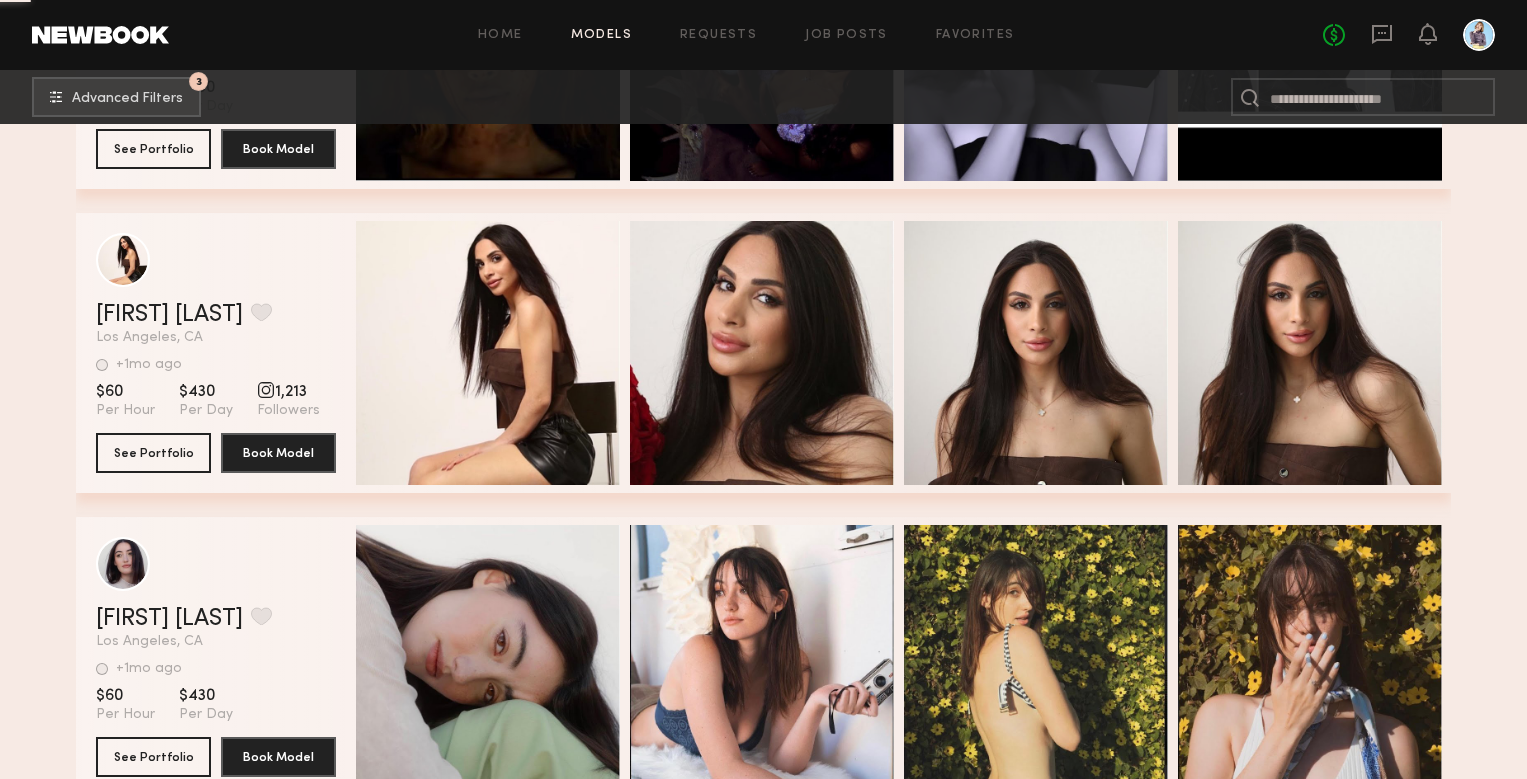 scroll, scrollTop: 46533, scrollLeft: 0, axis: vertical 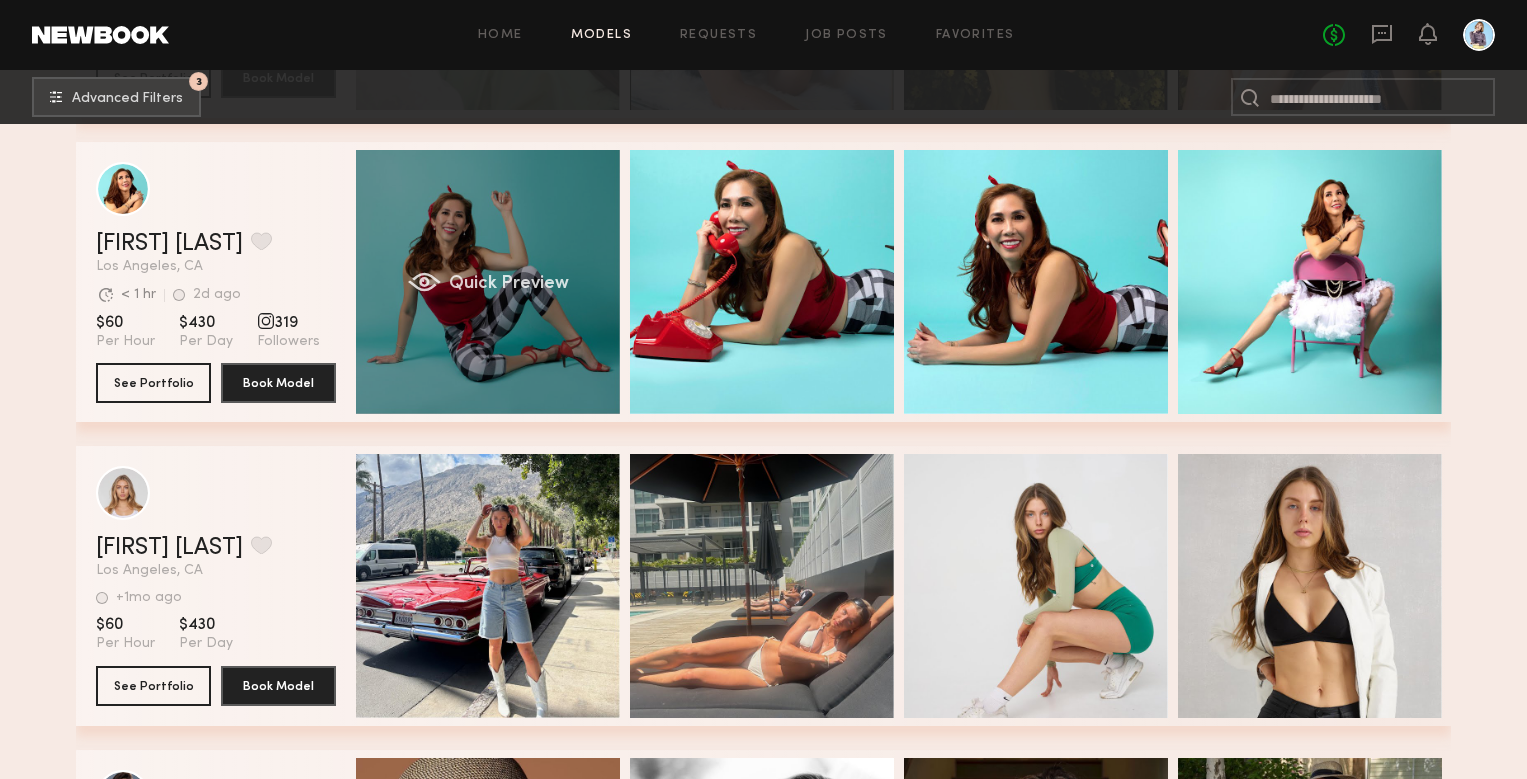 click on "Quick Preview" 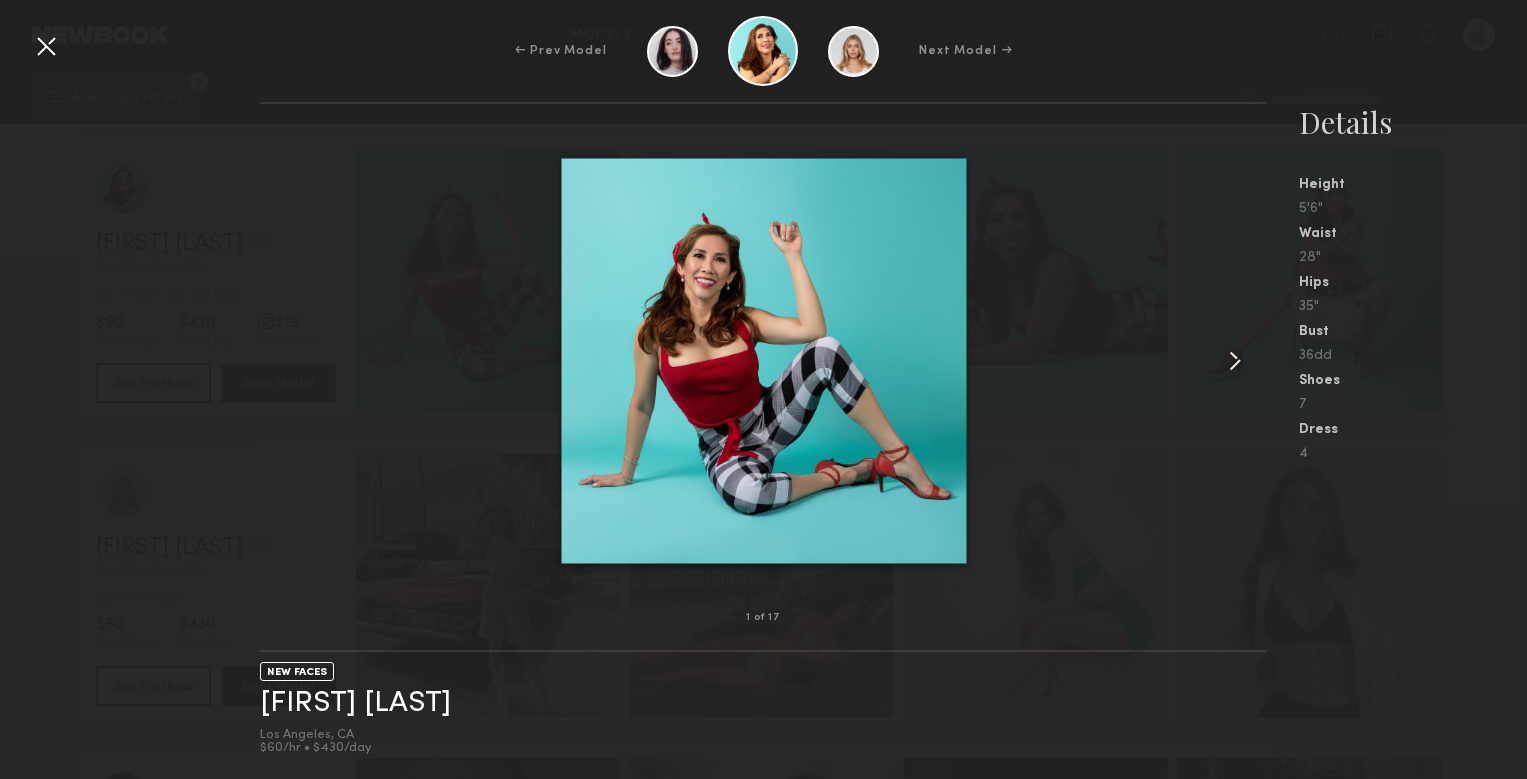 click at bounding box center (1235, 361) 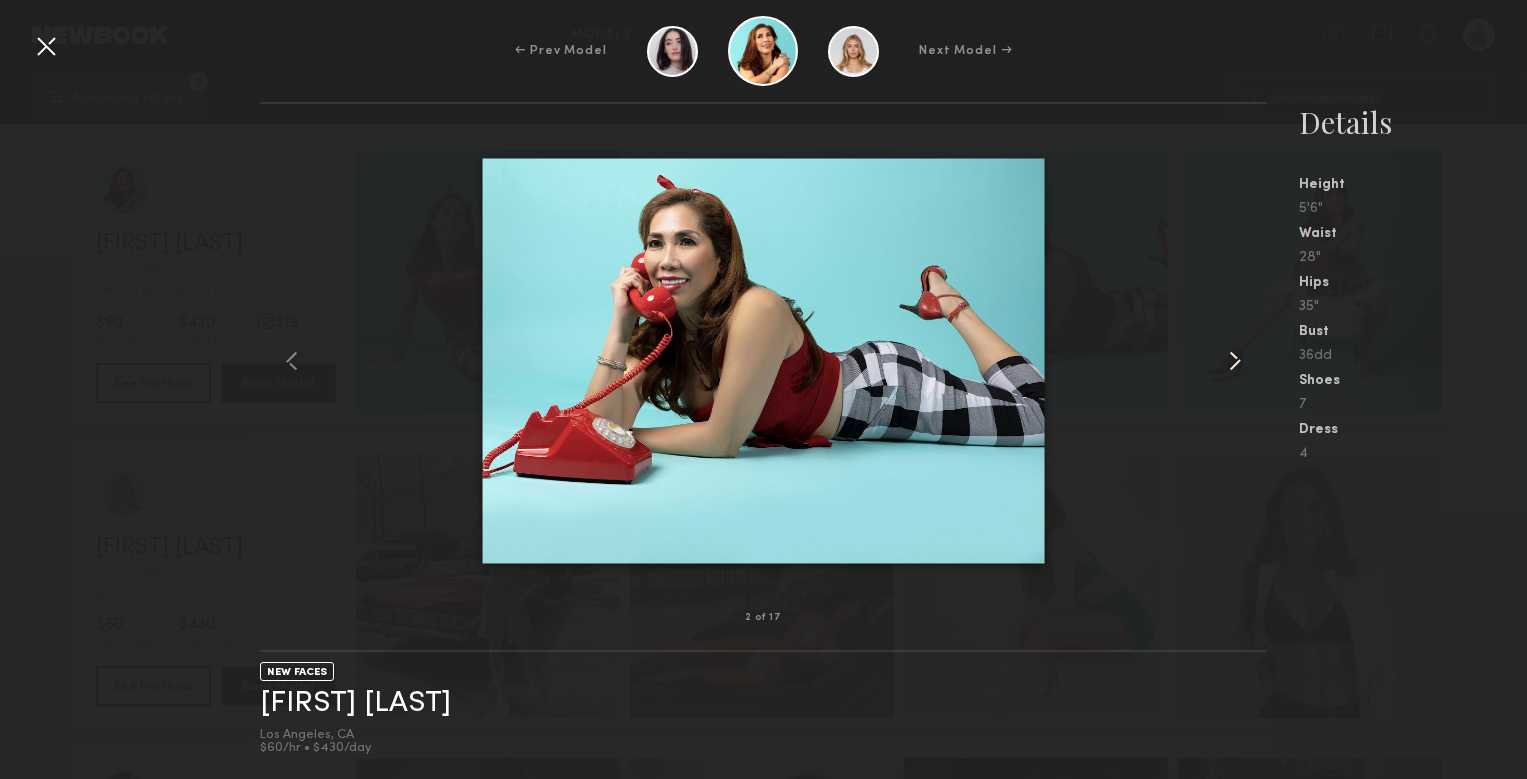 click at bounding box center [1235, 361] 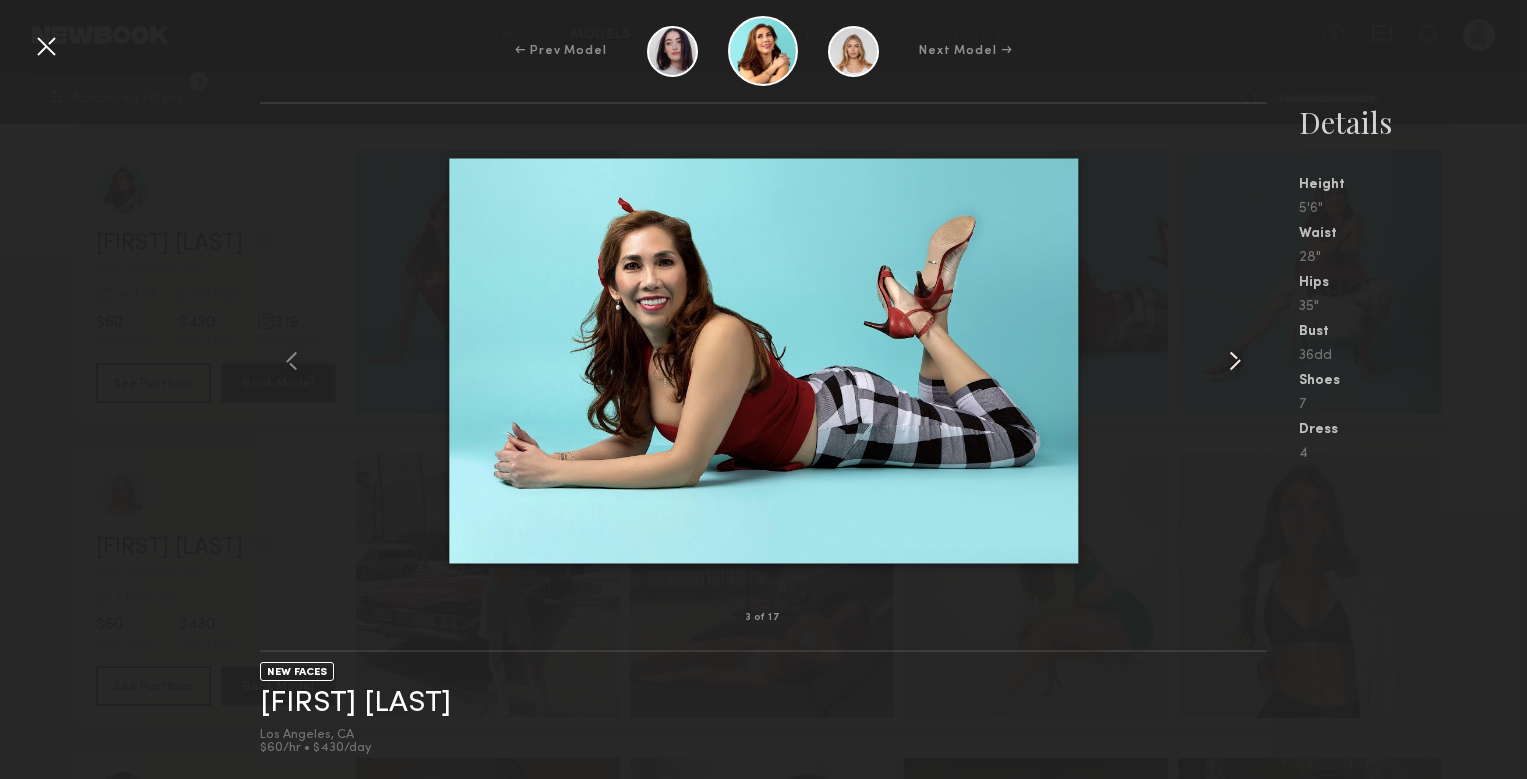 click at bounding box center (1235, 361) 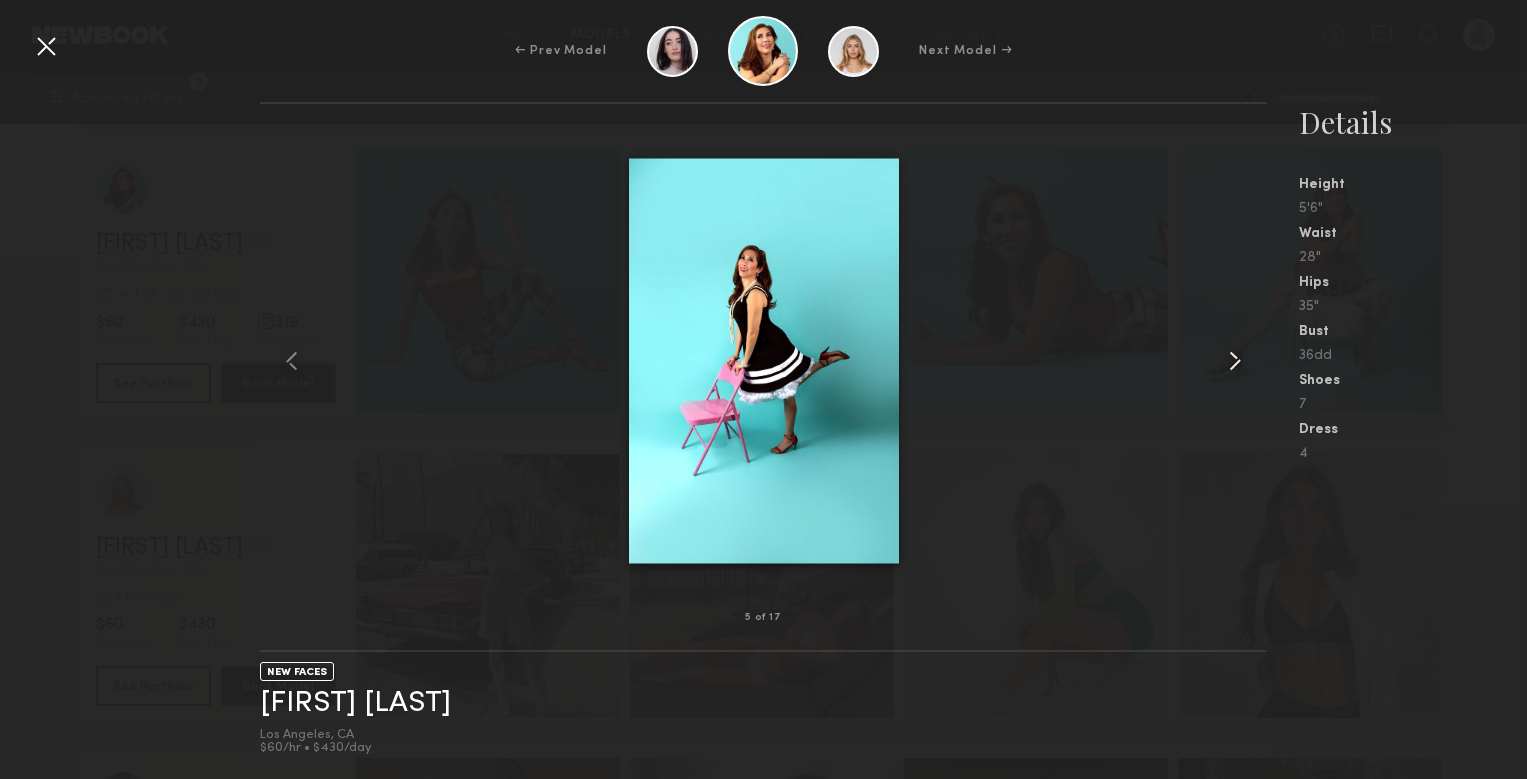click at bounding box center [1235, 361] 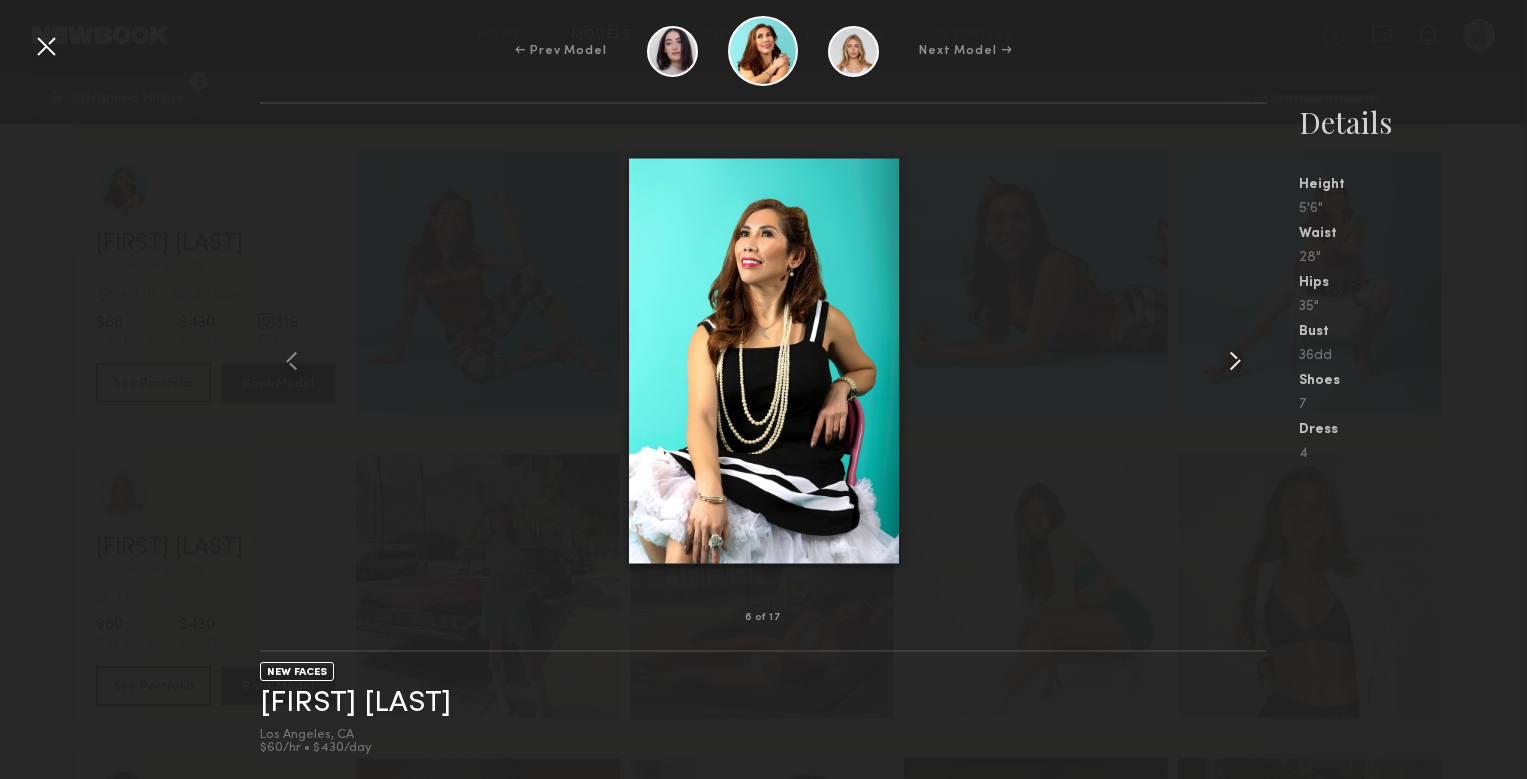 click at bounding box center (1235, 361) 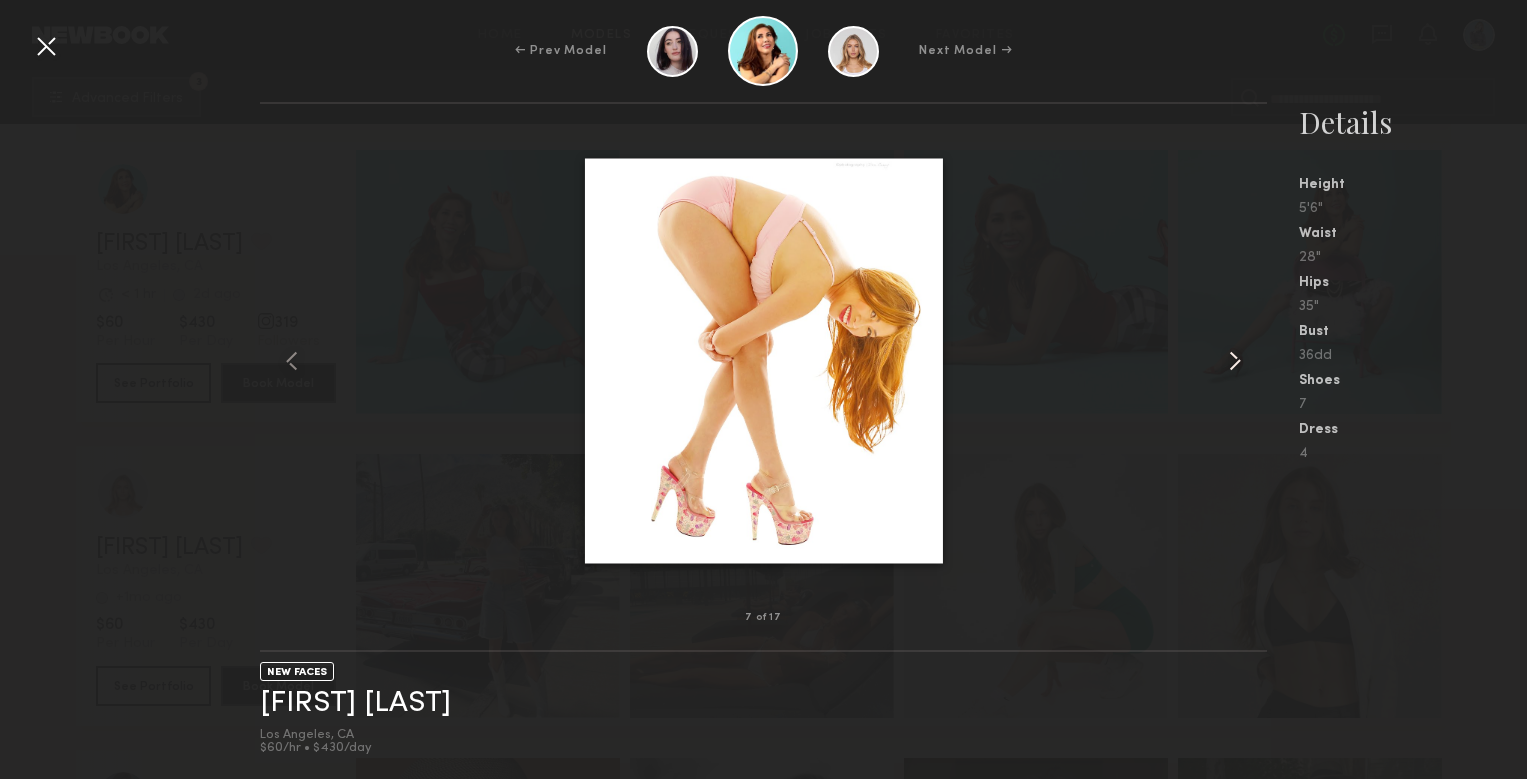 click at bounding box center [1235, 361] 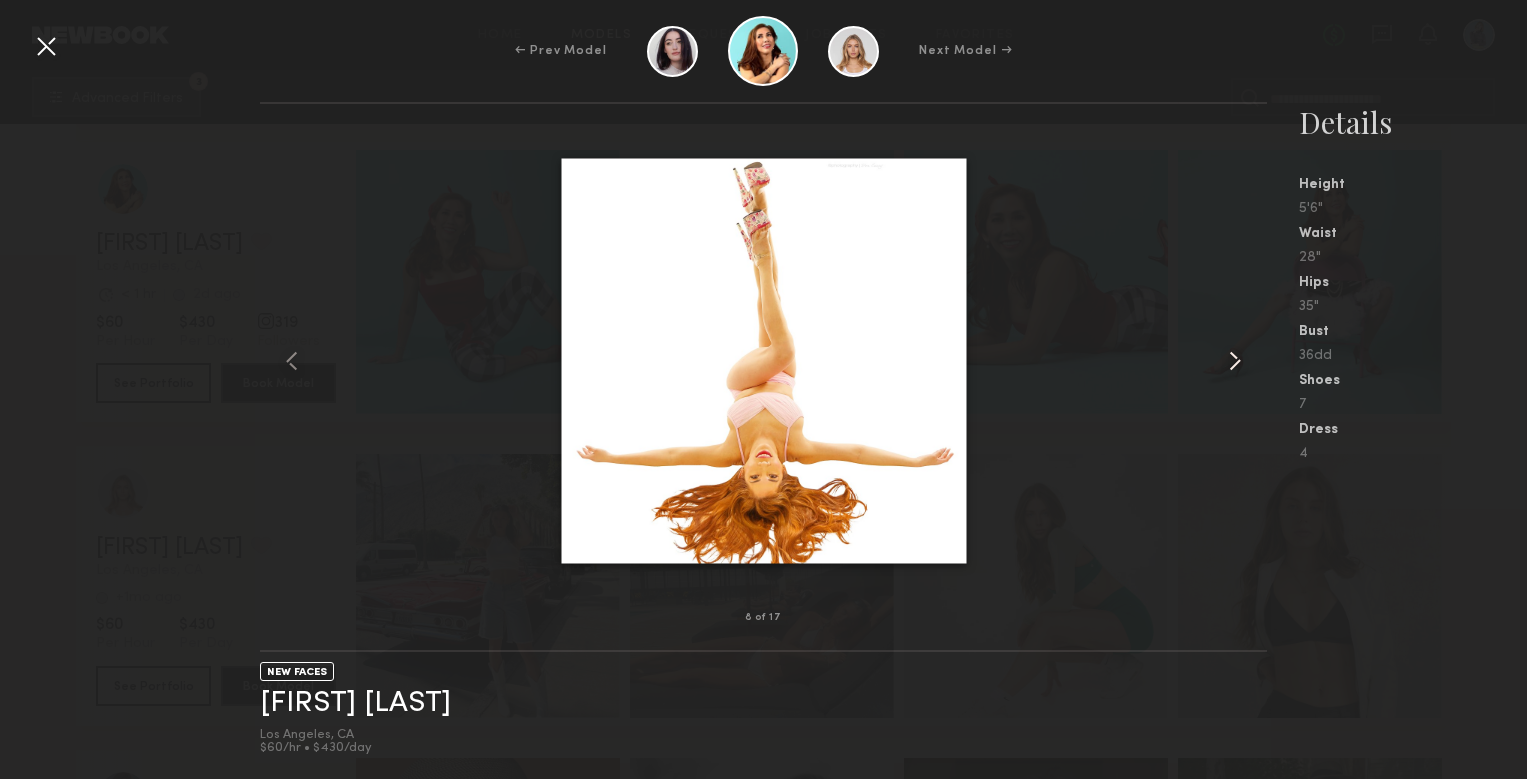 click at bounding box center [1235, 361] 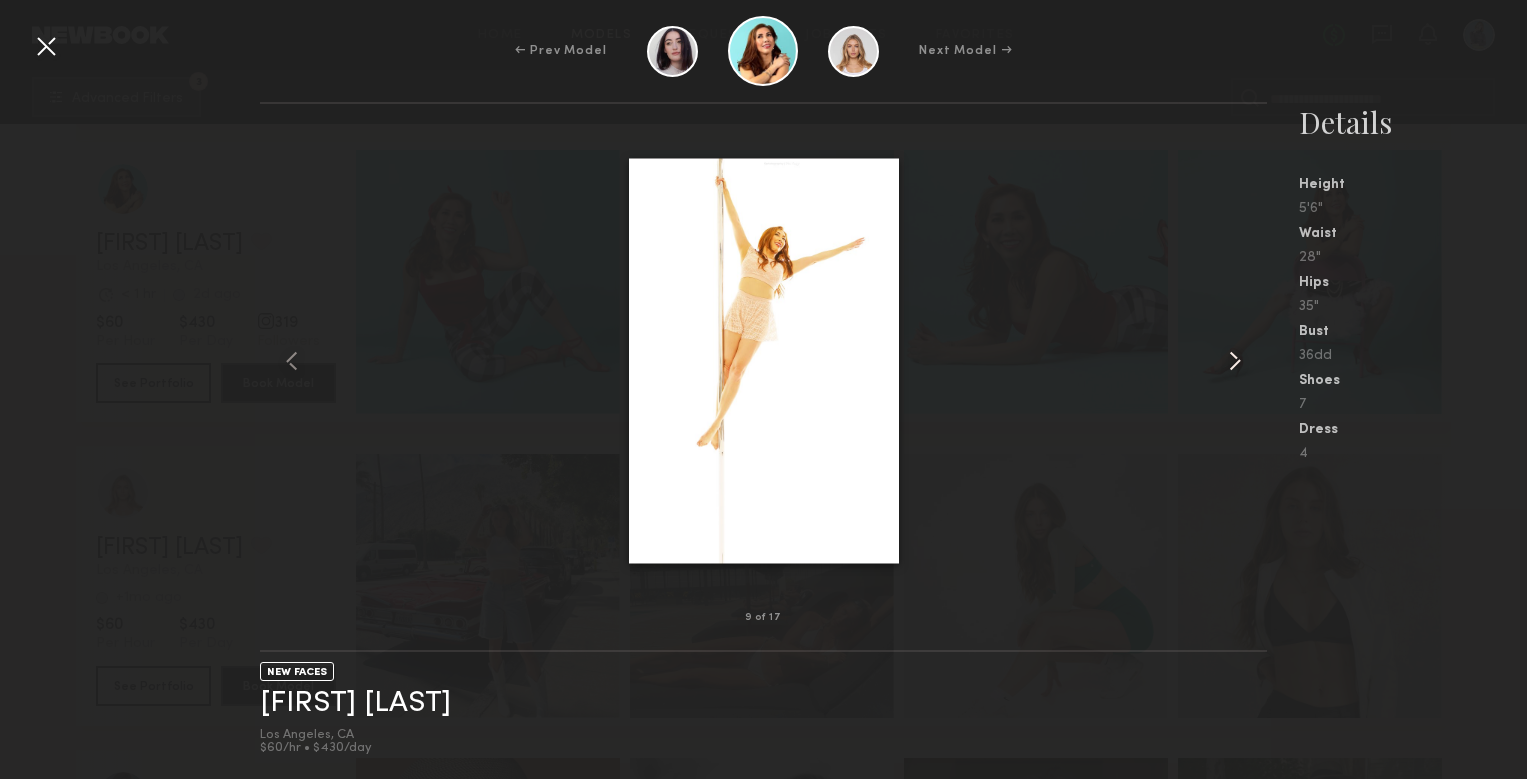 click at bounding box center [1235, 361] 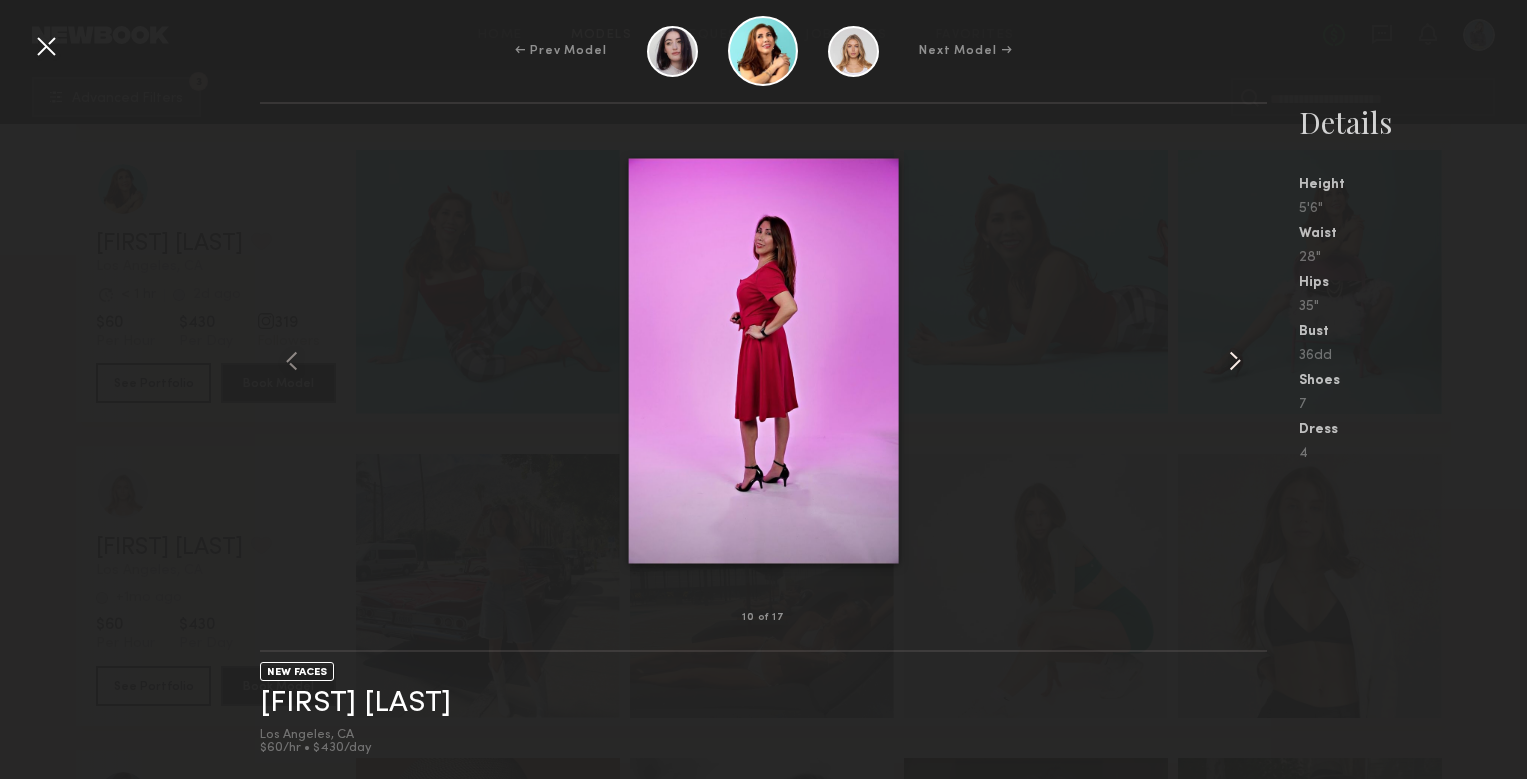 click at bounding box center [1235, 361] 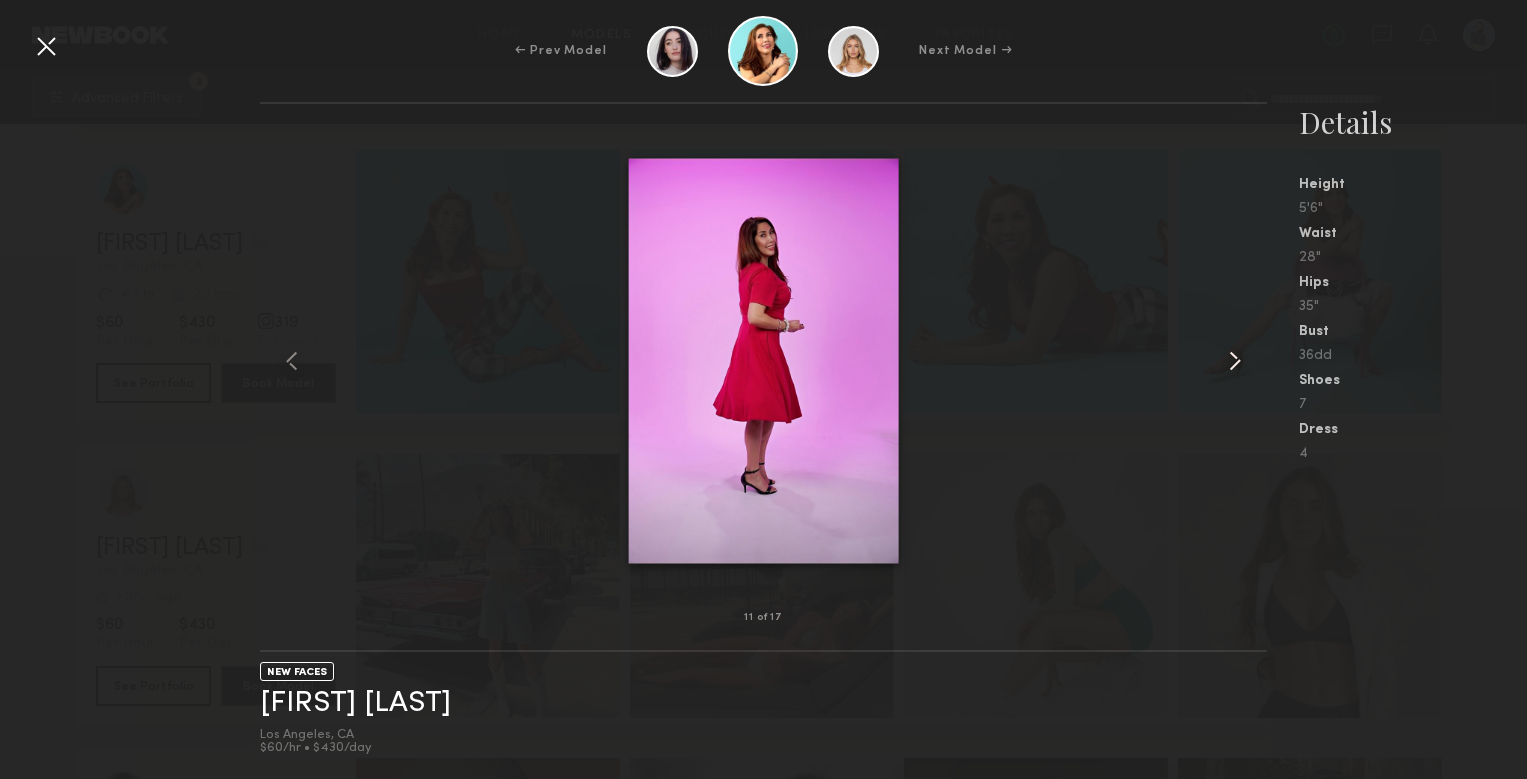 click at bounding box center [1235, 361] 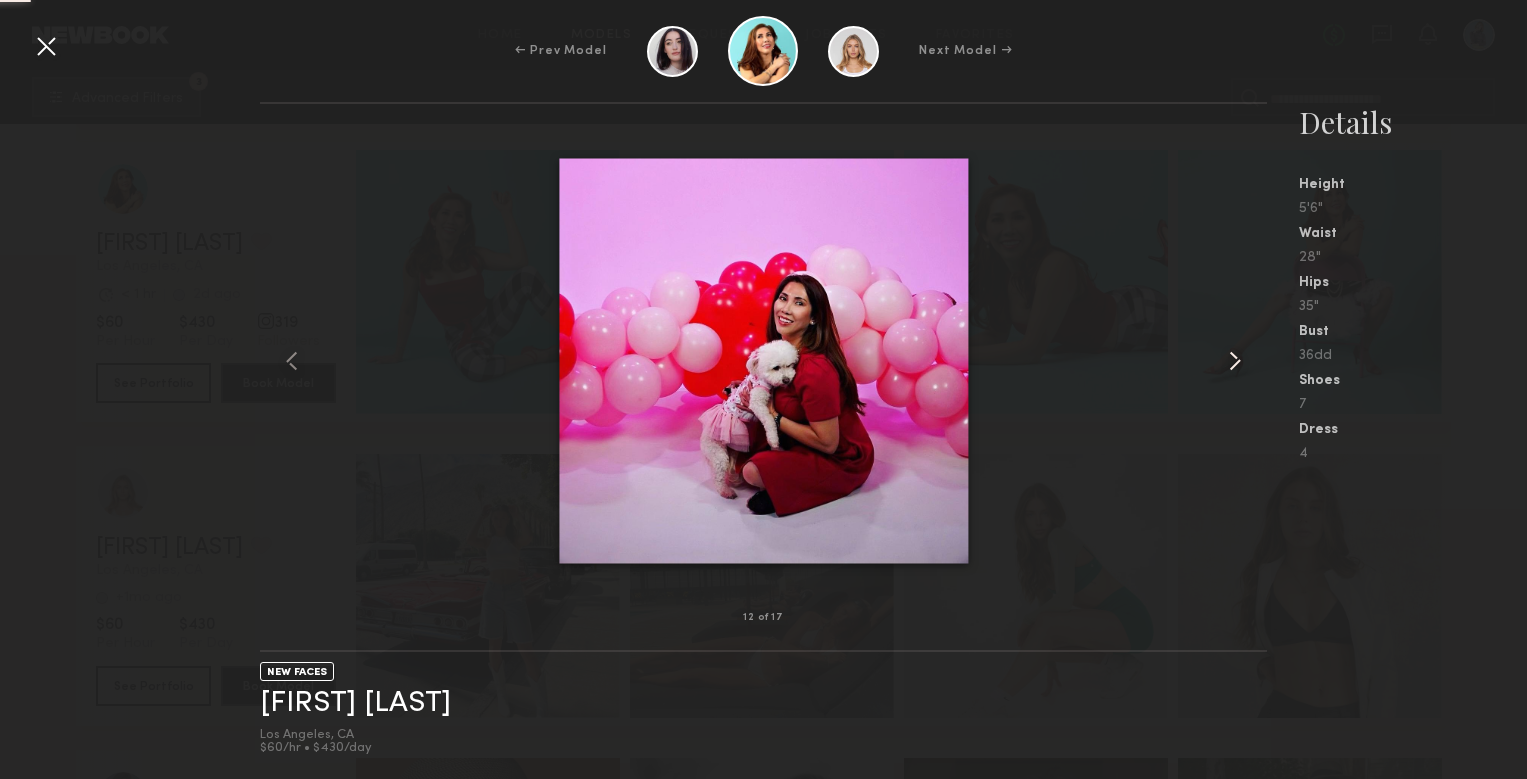 click at bounding box center [1235, 361] 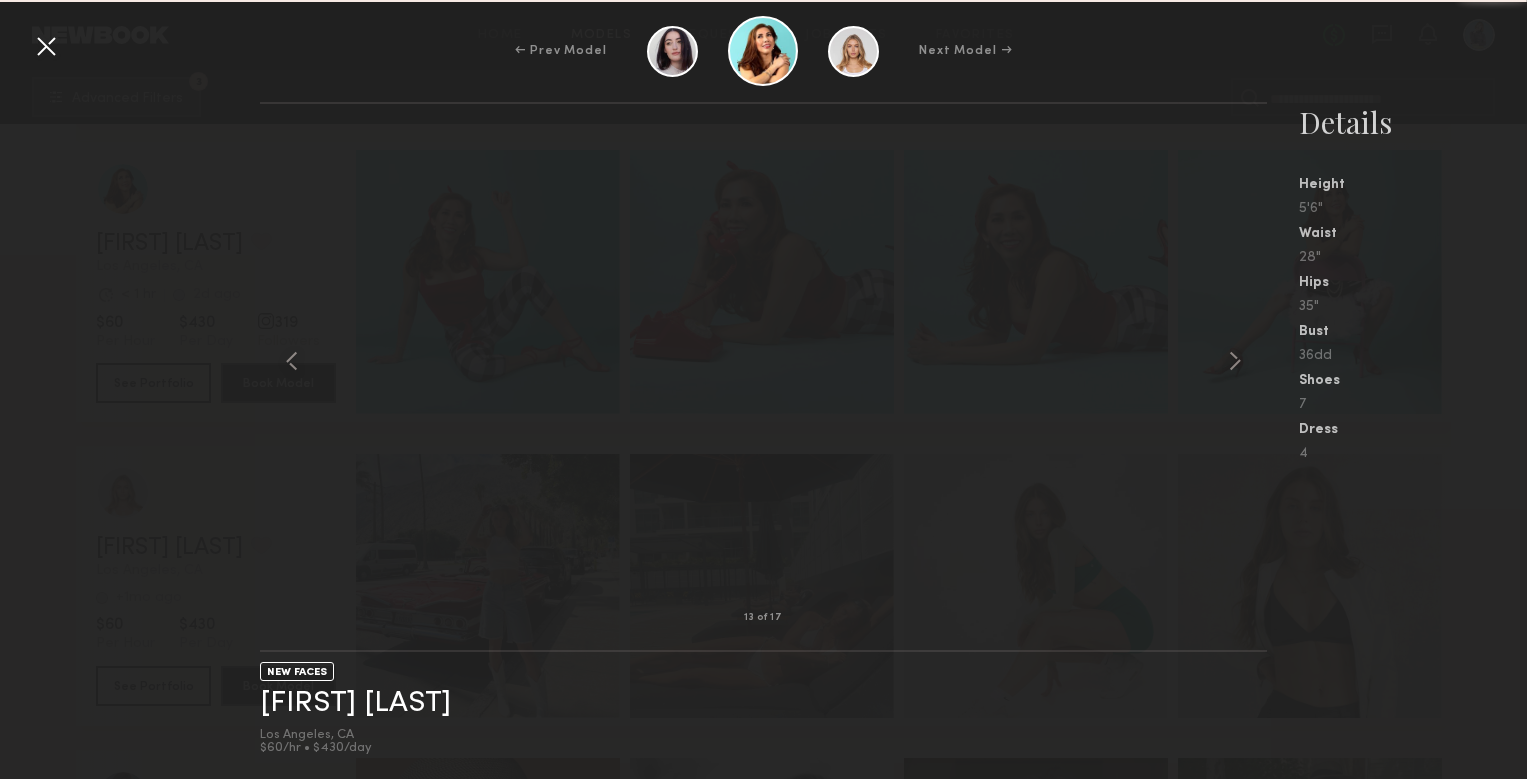 click at bounding box center [1235, 361] 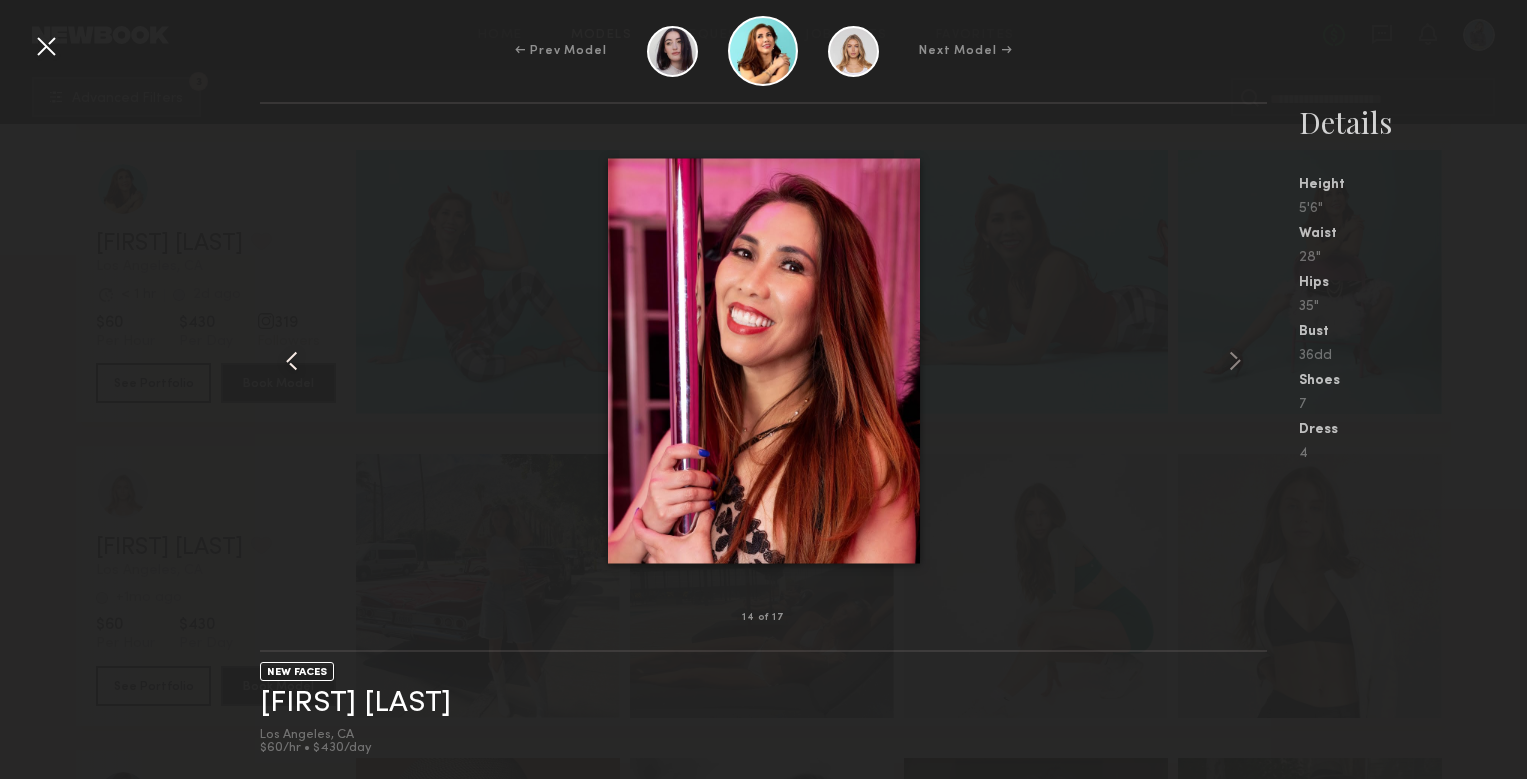 click at bounding box center (292, 361) 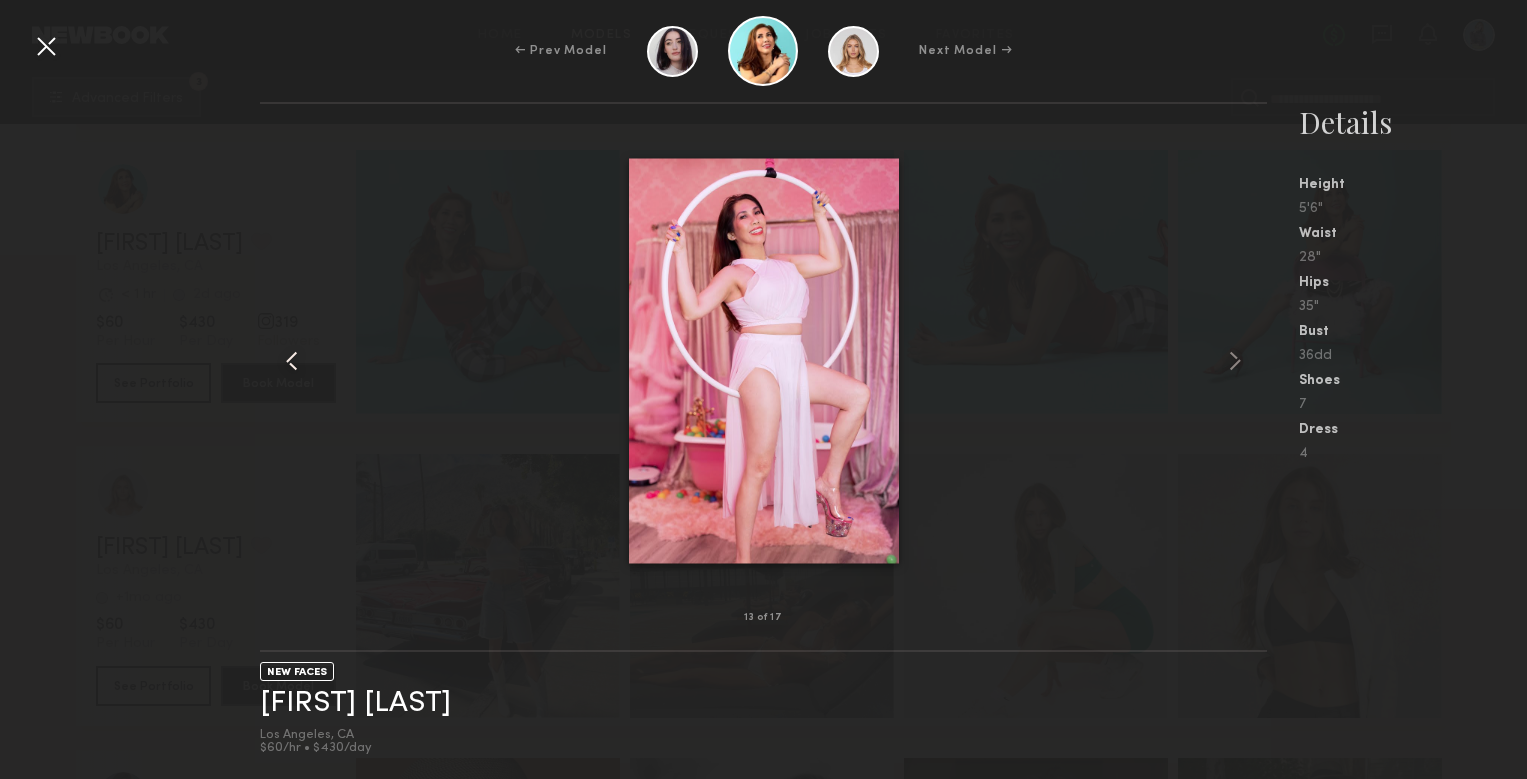 click at bounding box center (292, 361) 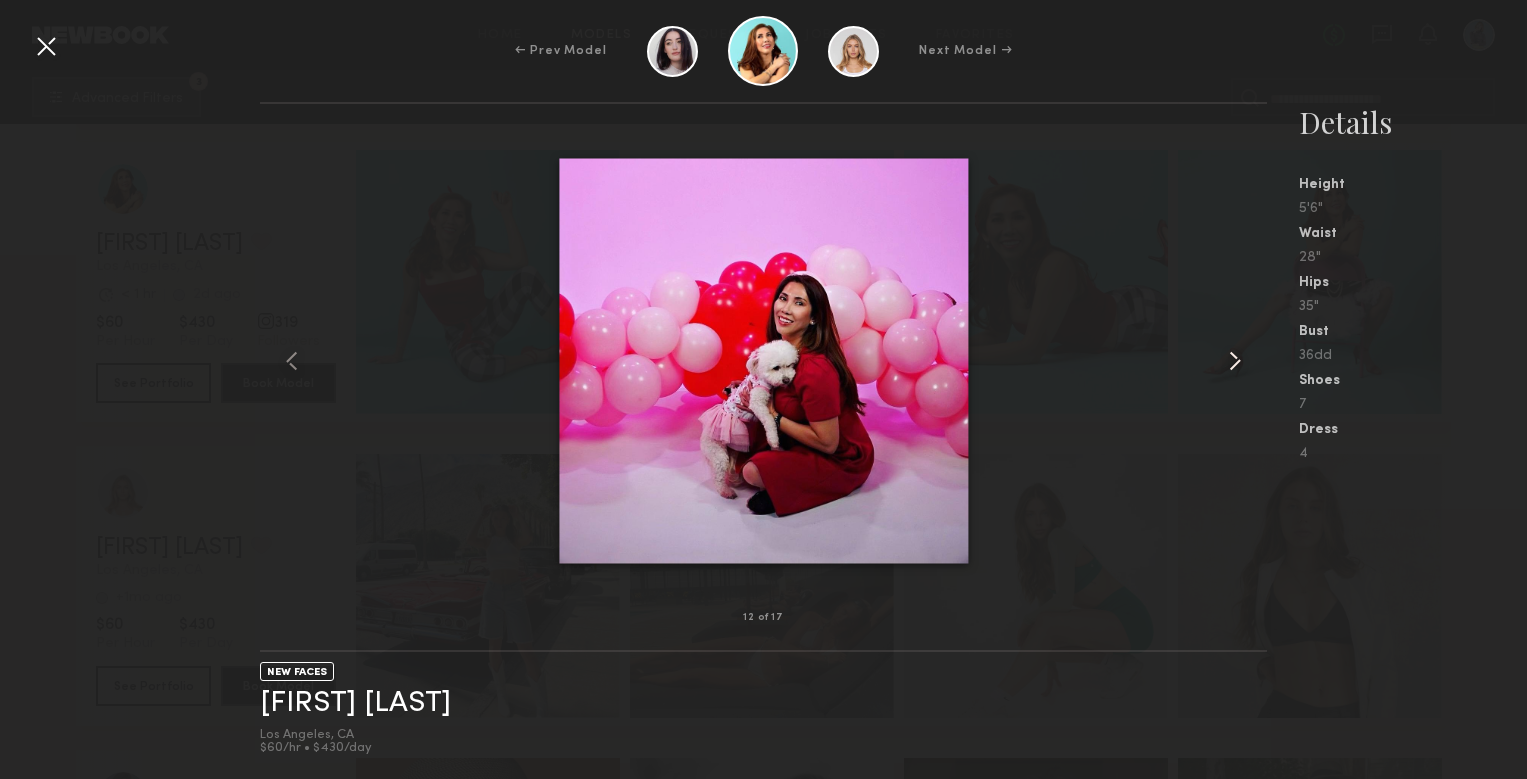 click at bounding box center [1235, 361] 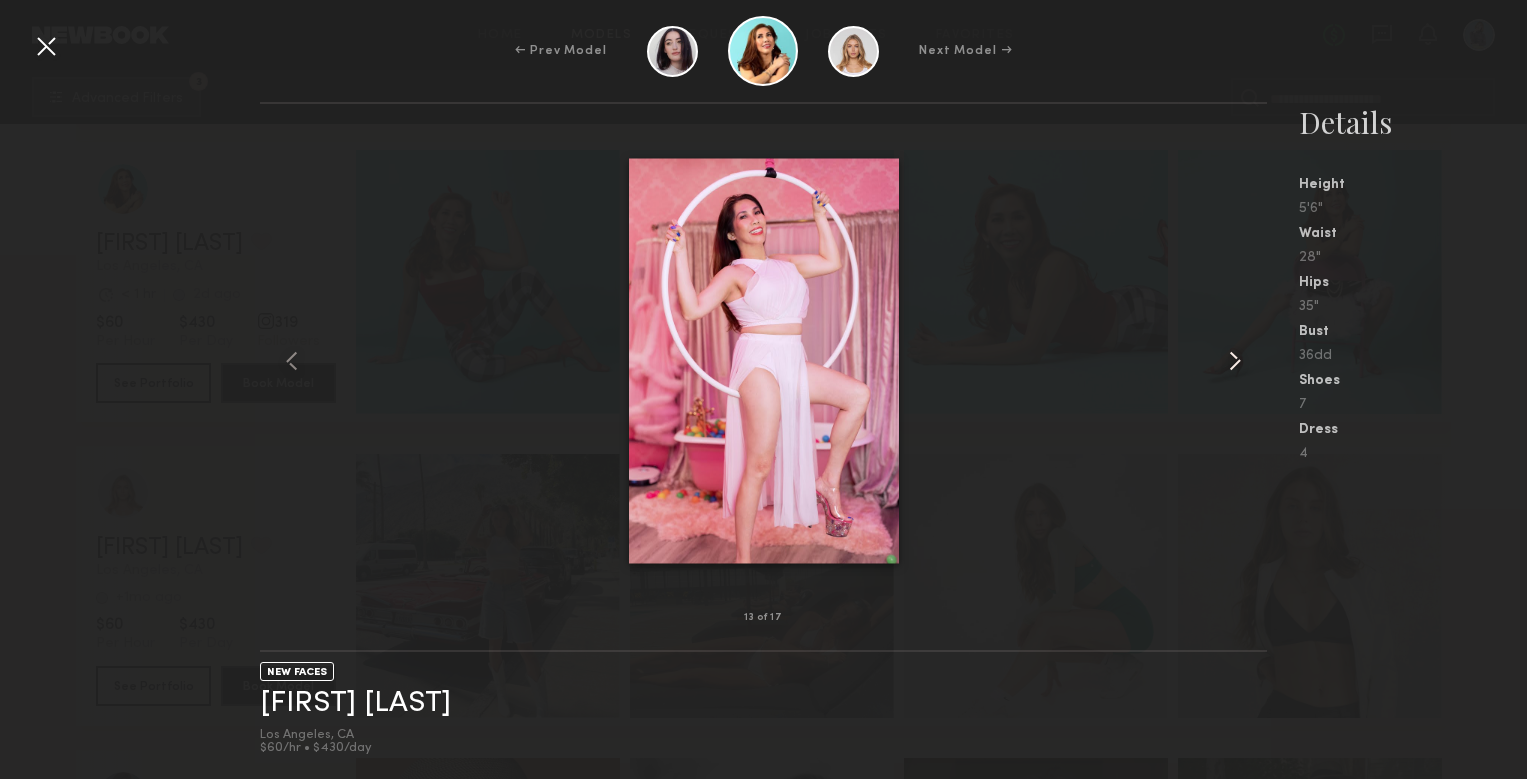 click at bounding box center (1235, 361) 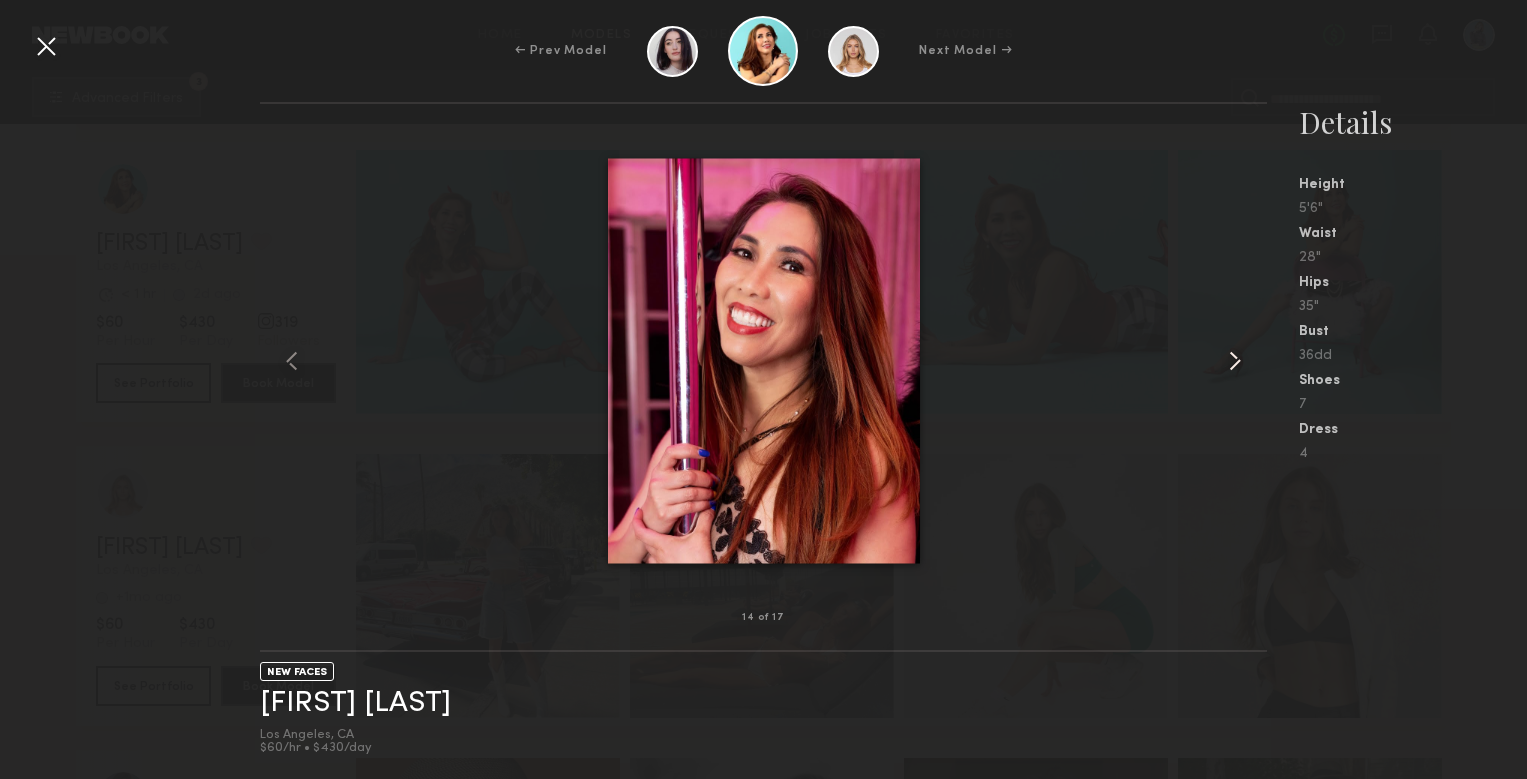 click at bounding box center (1235, 361) 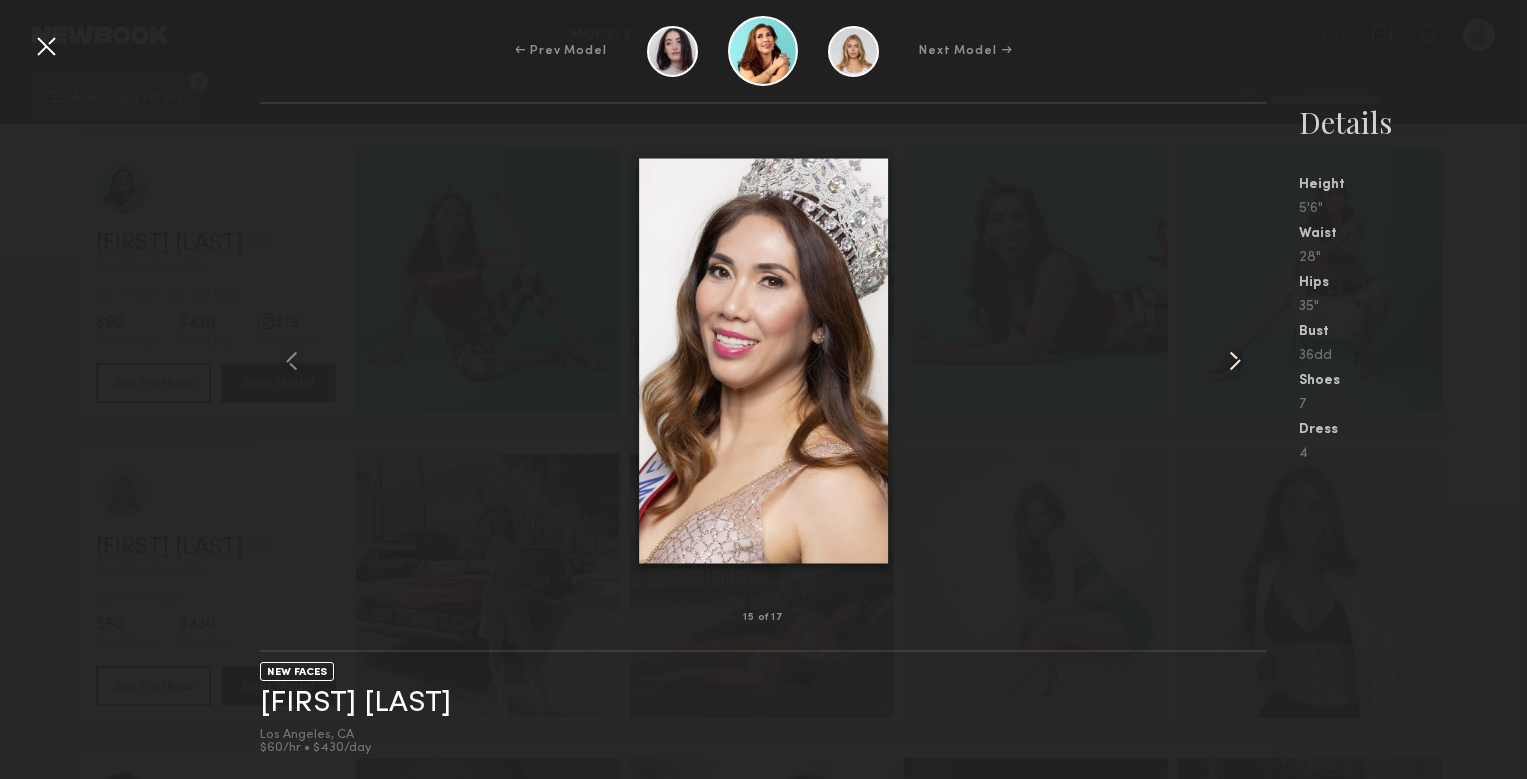 click at bounding box center [1235, 361] 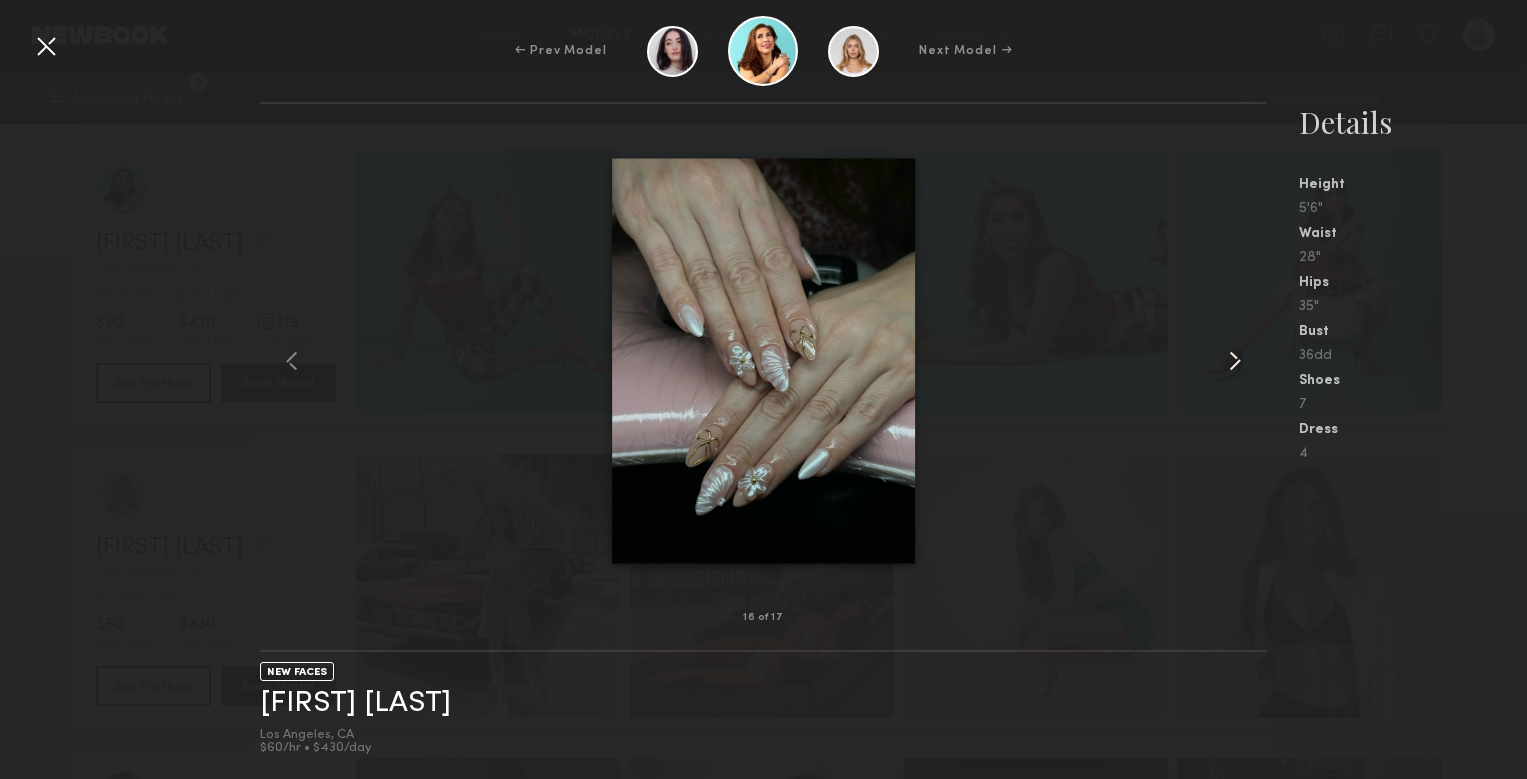 click at bounding box center [1235, 361] 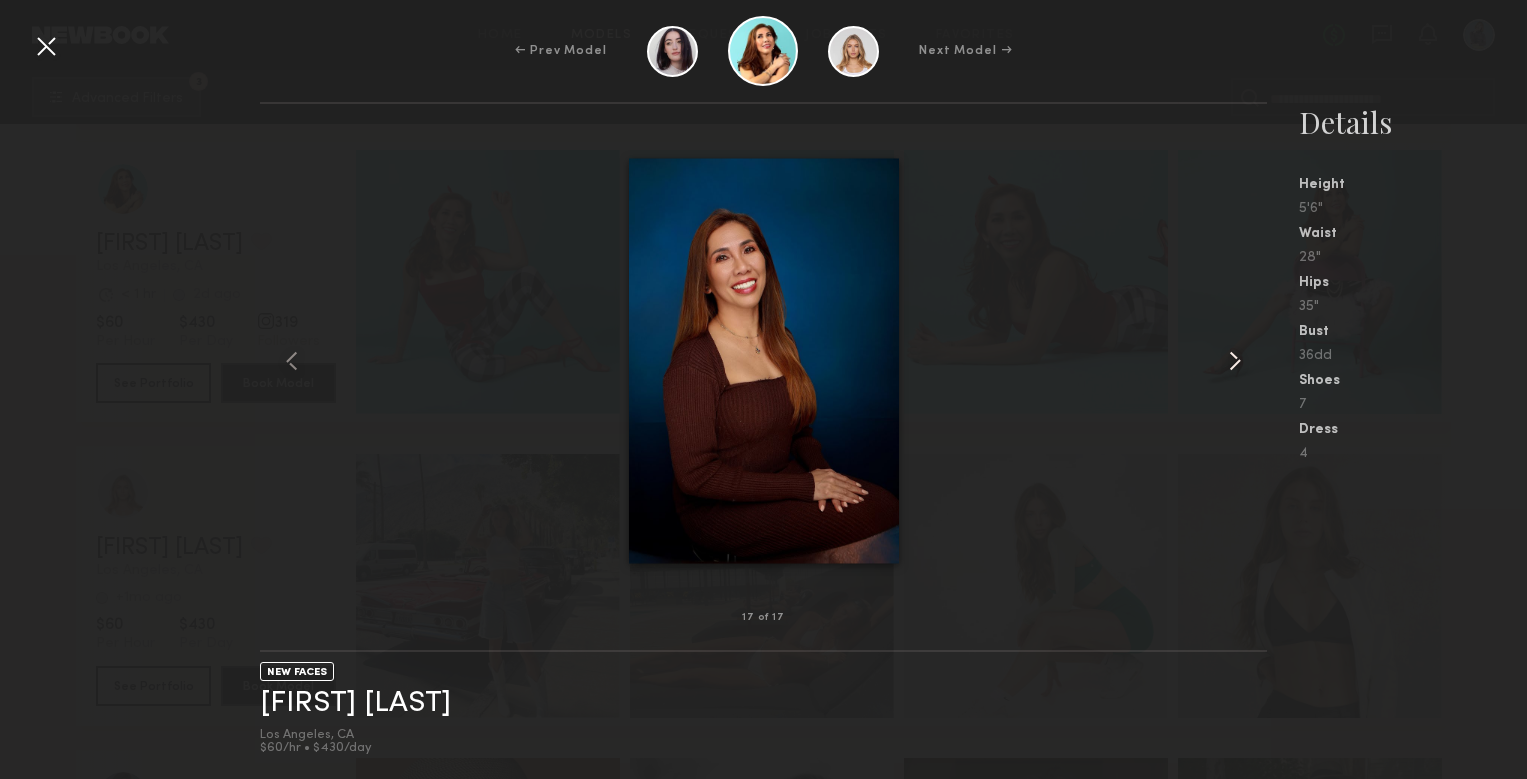 click at bounding box center [1235, 361] 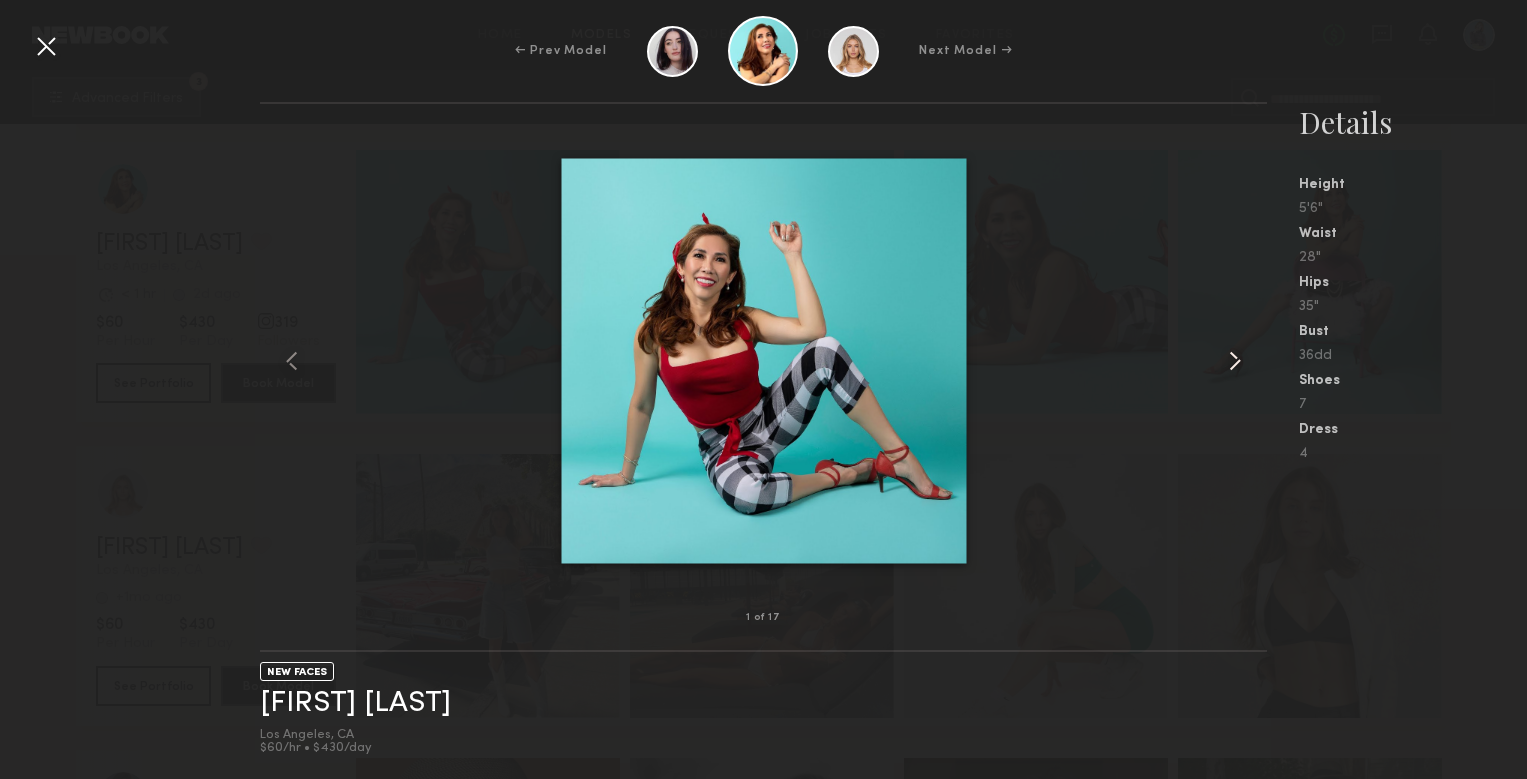 click at bounding box center (1235, 361) 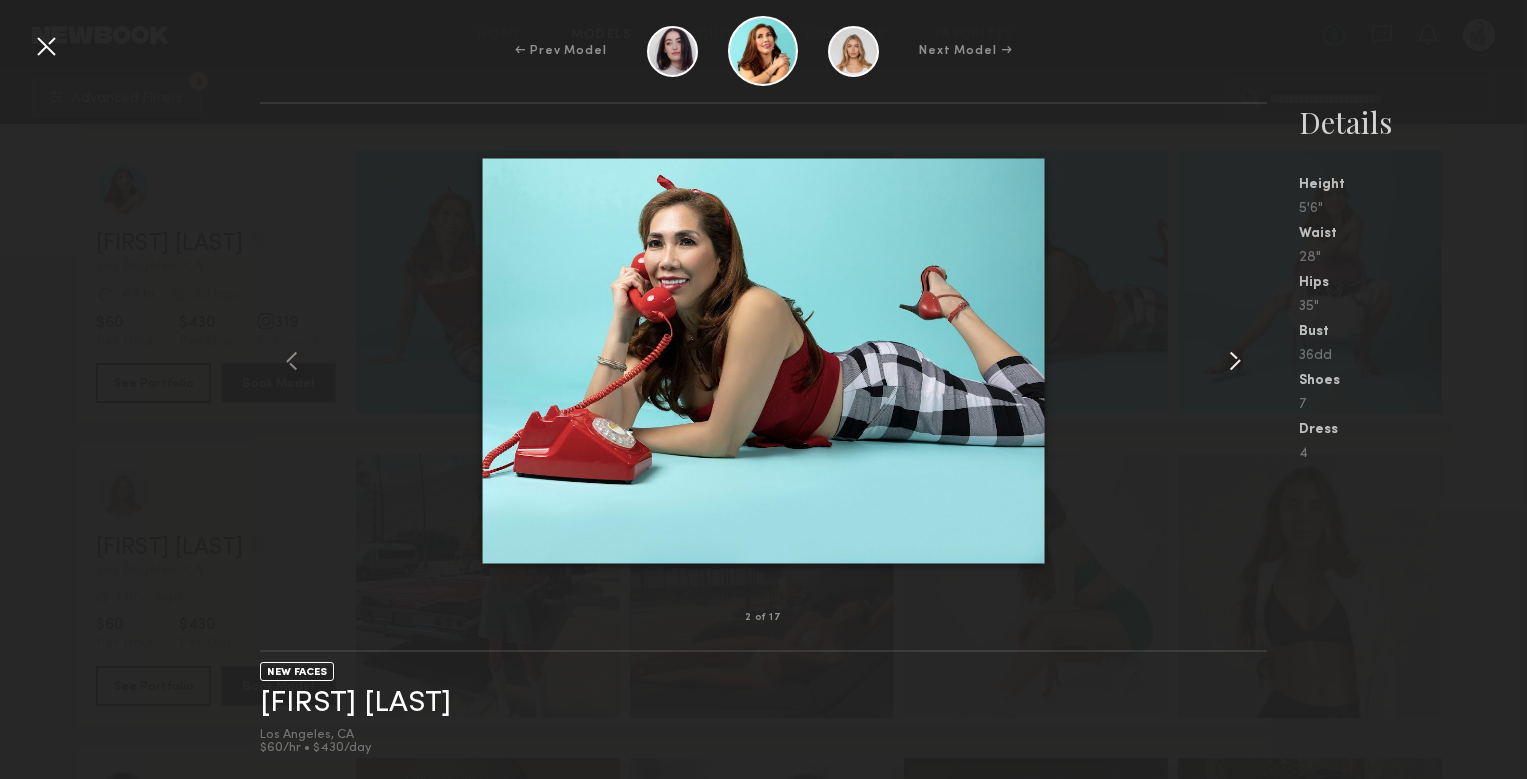 click at bounding box center (1235, 361) 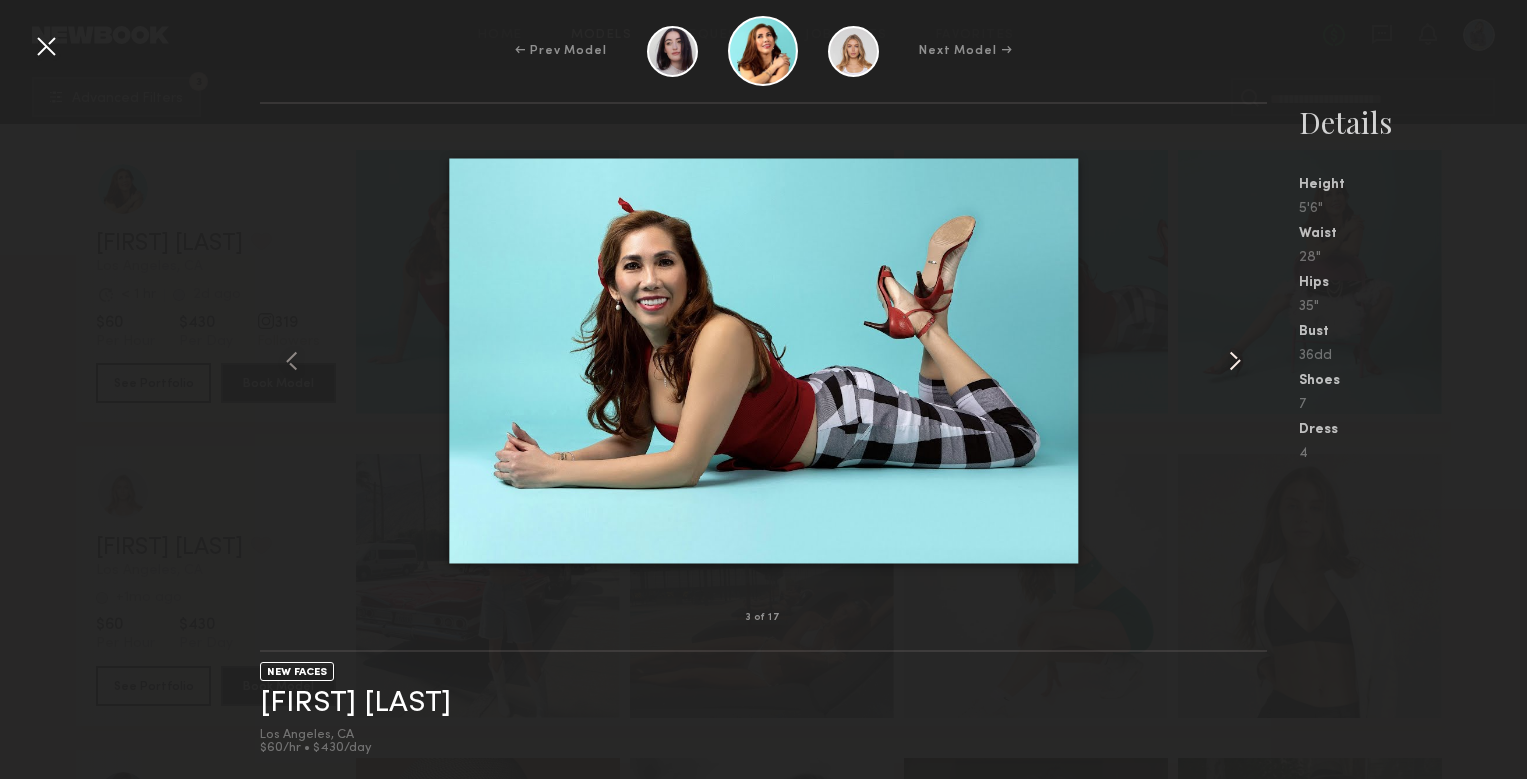 click at bounding box center (1235, 361) 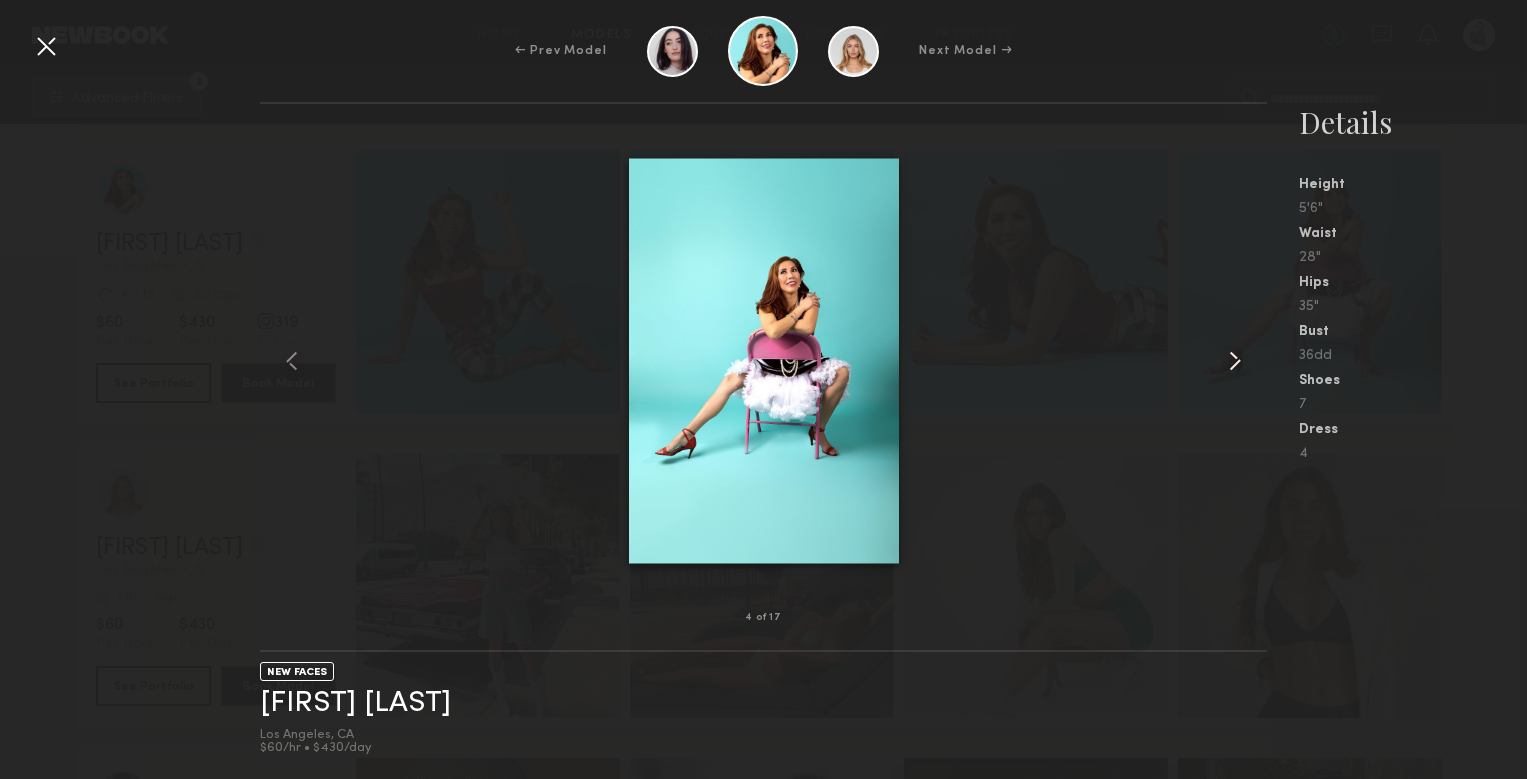 click at bounding box center (1235, 361) 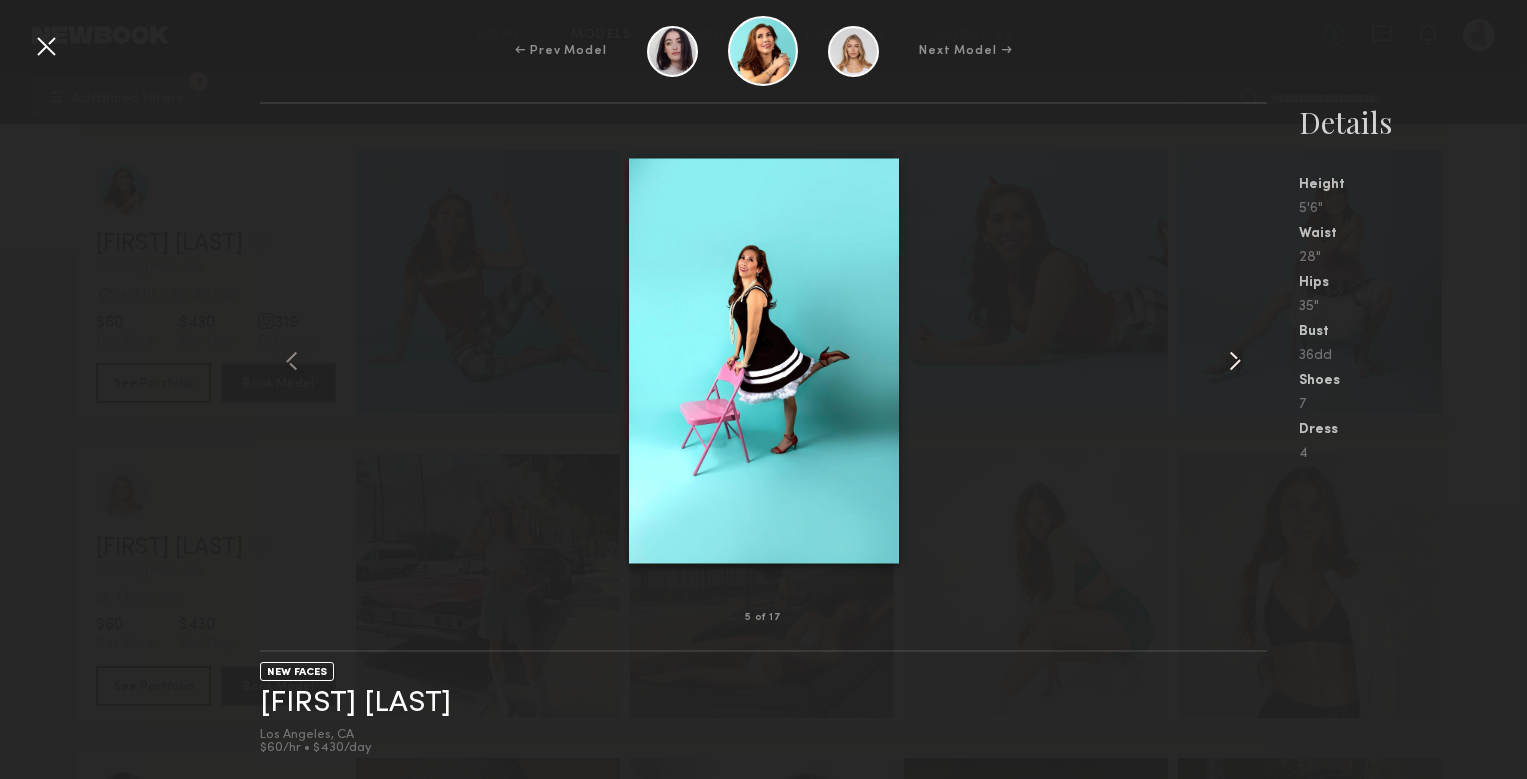 click at bounding box center [1235, 361] 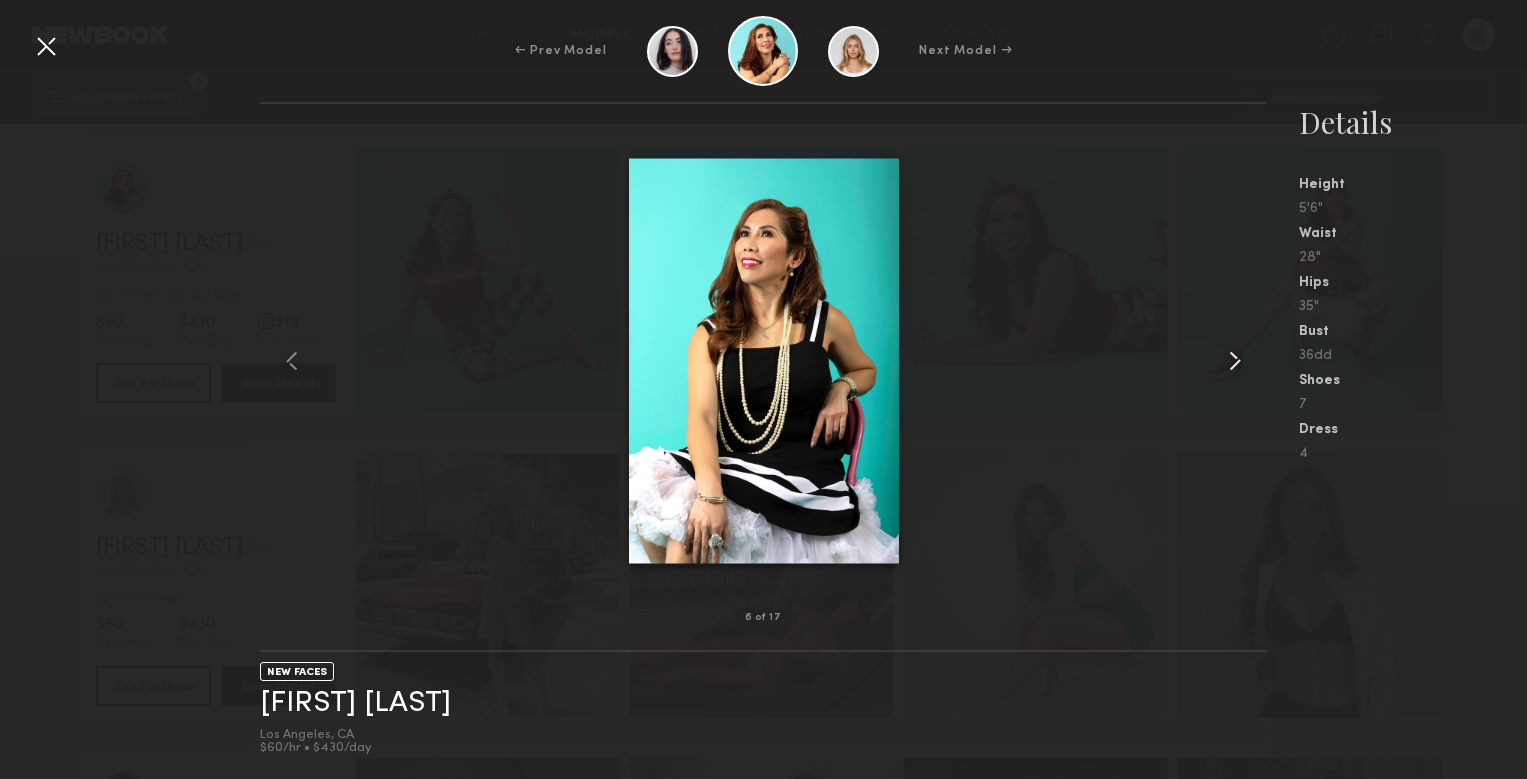 click at bounding box center (1235, 361) 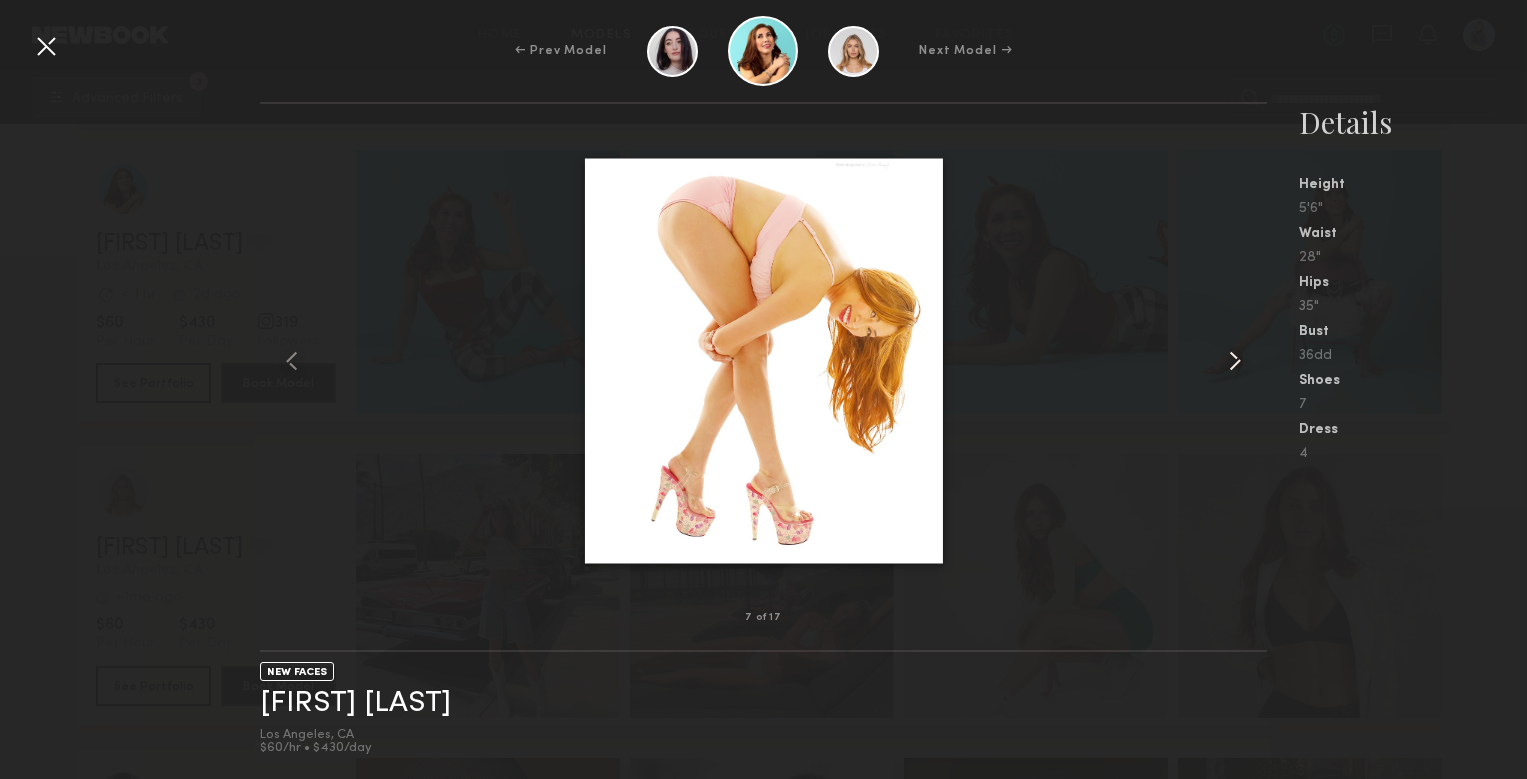 click at bounding box center [1235, 361] 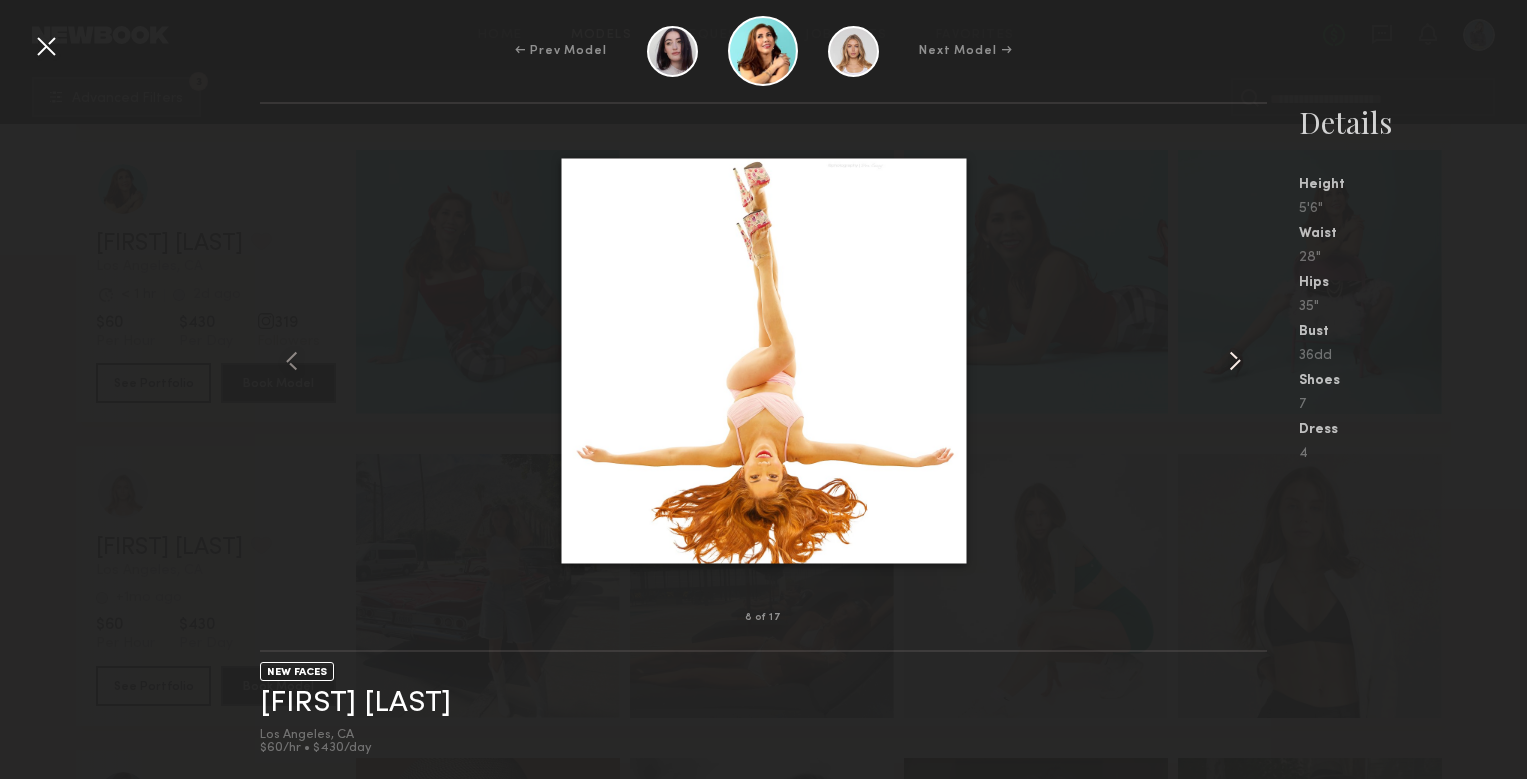 click at bounding box center [1235, 361] 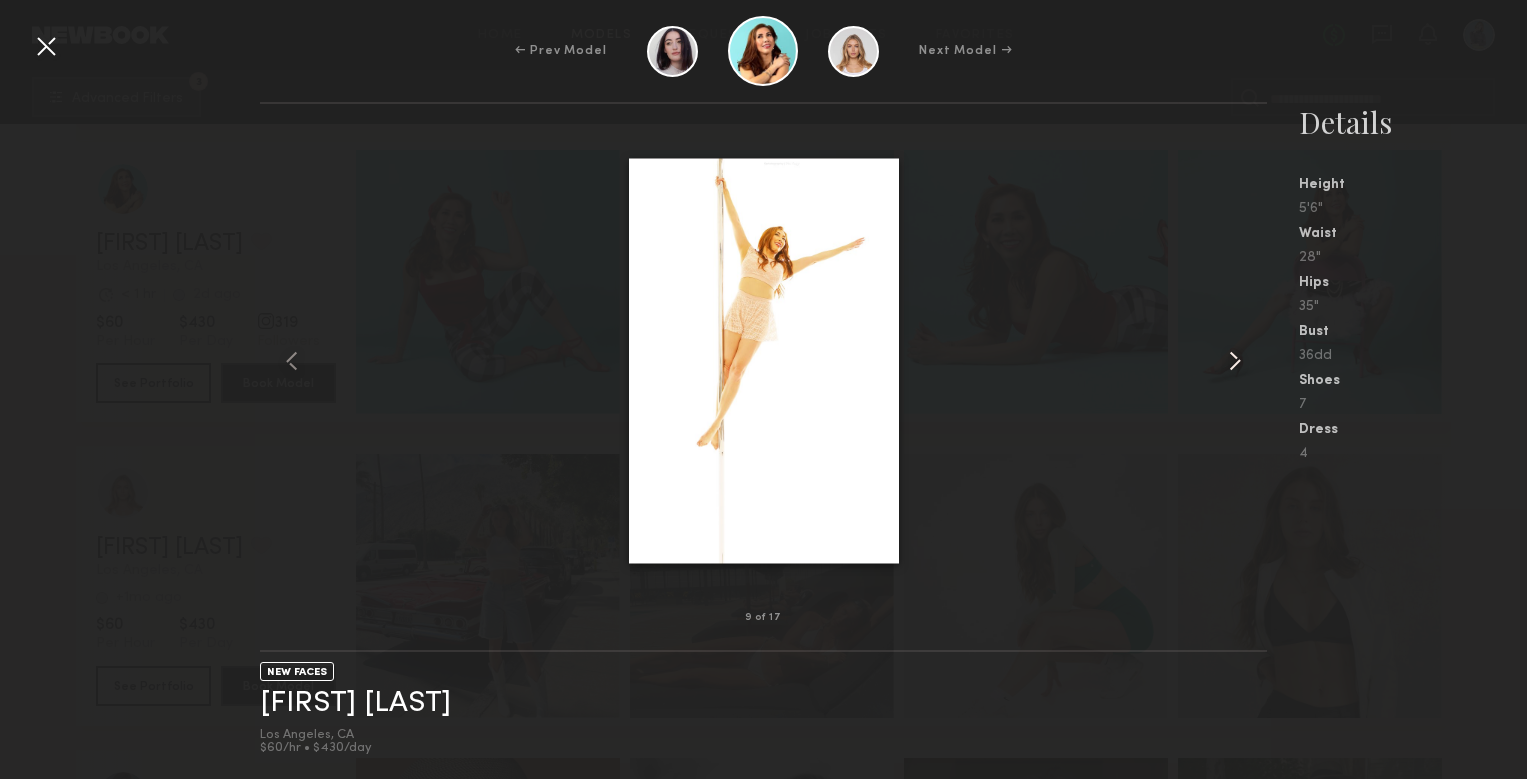 click at bounding box center [1235, 361] 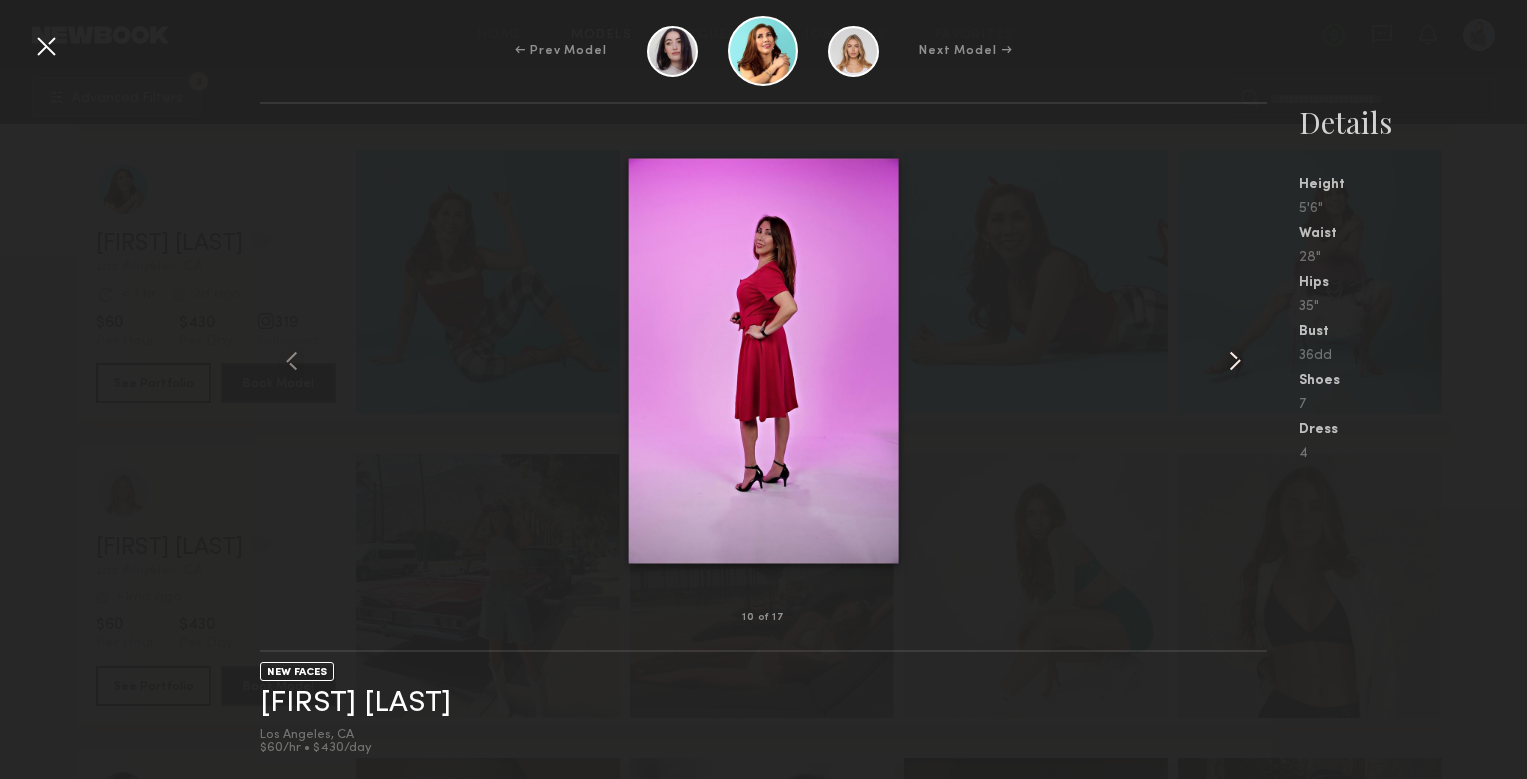 click at bounding box center (1235, 361) 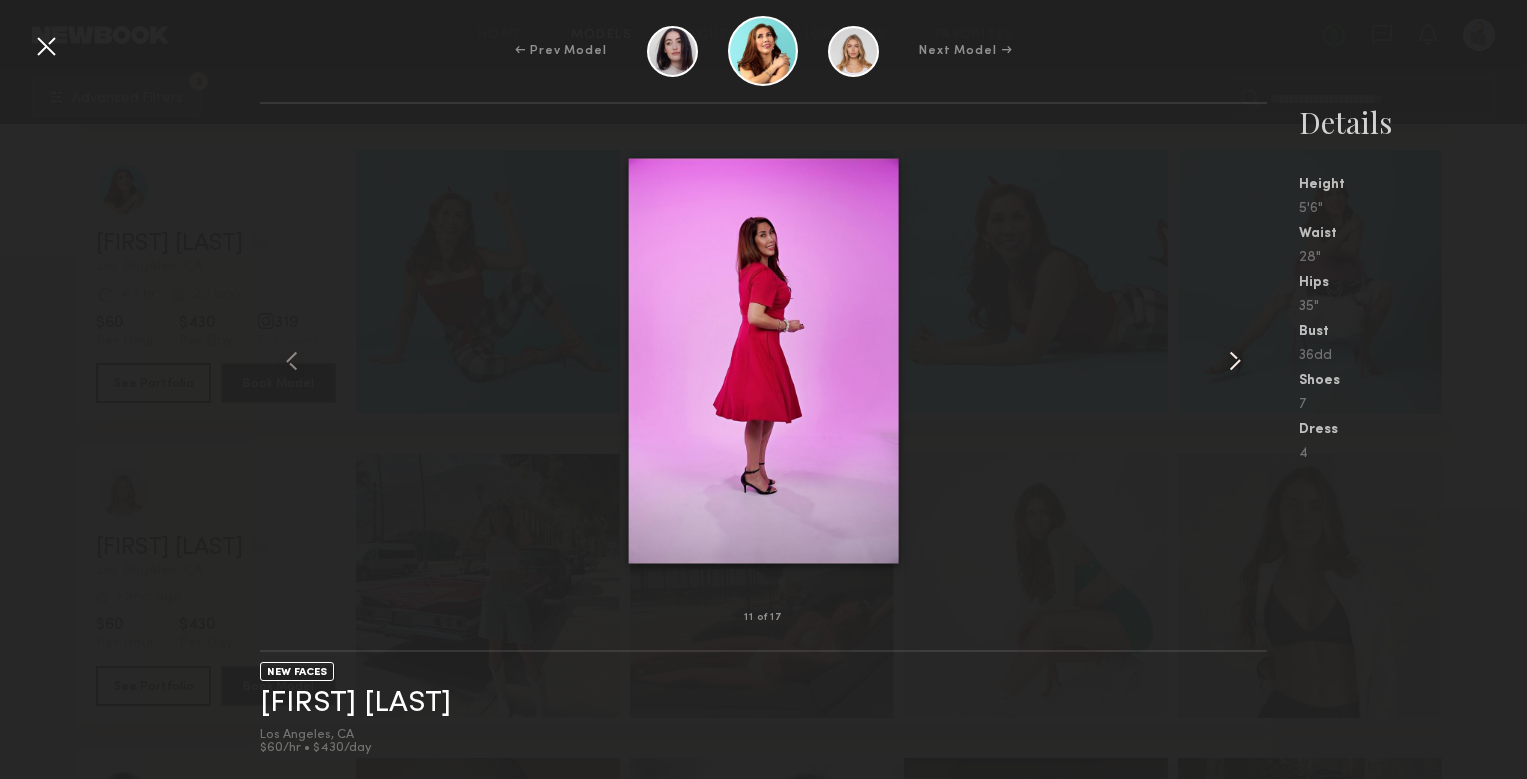 click at bounding box center (1235, 361) 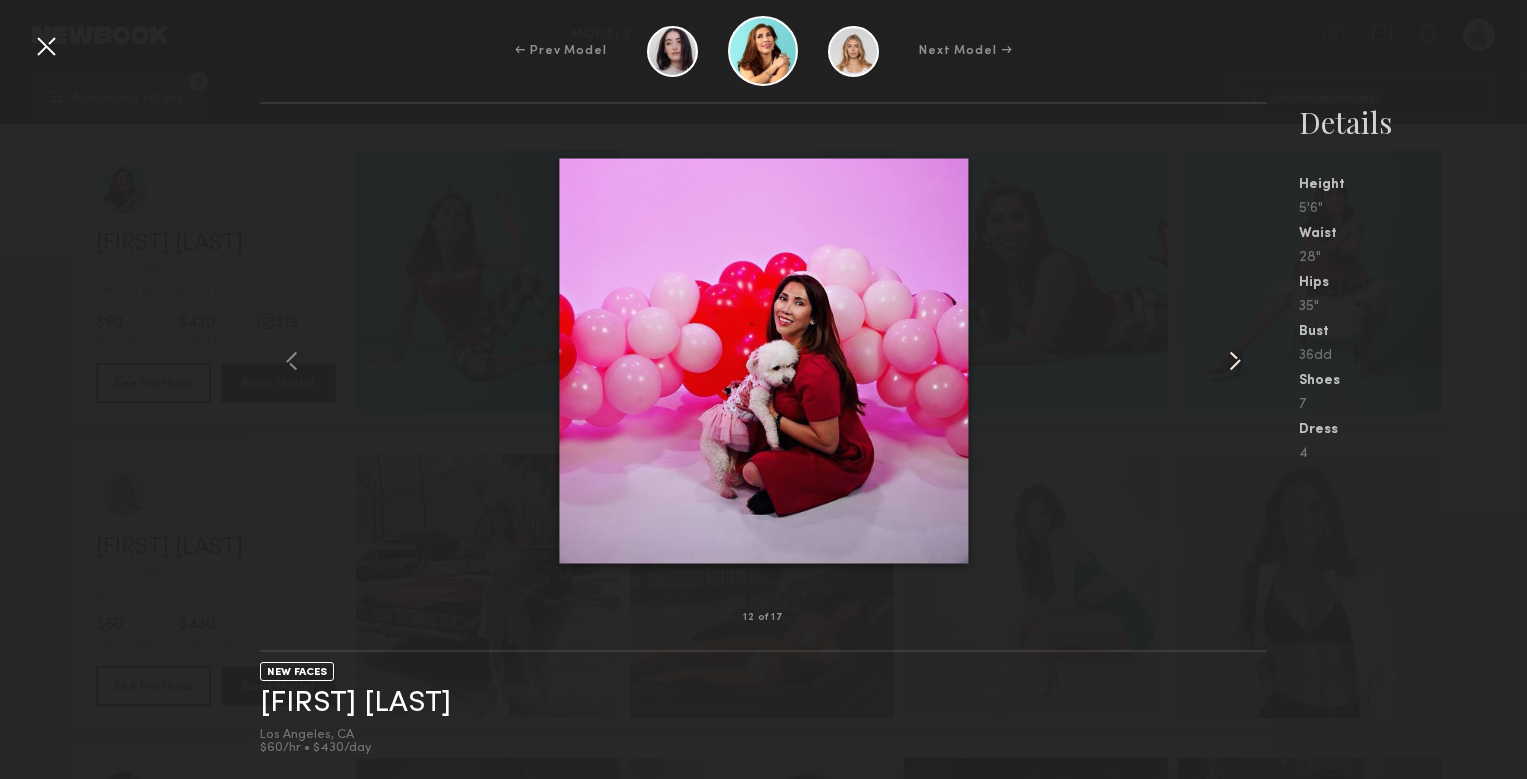 click at bounding box center (1235, 361) 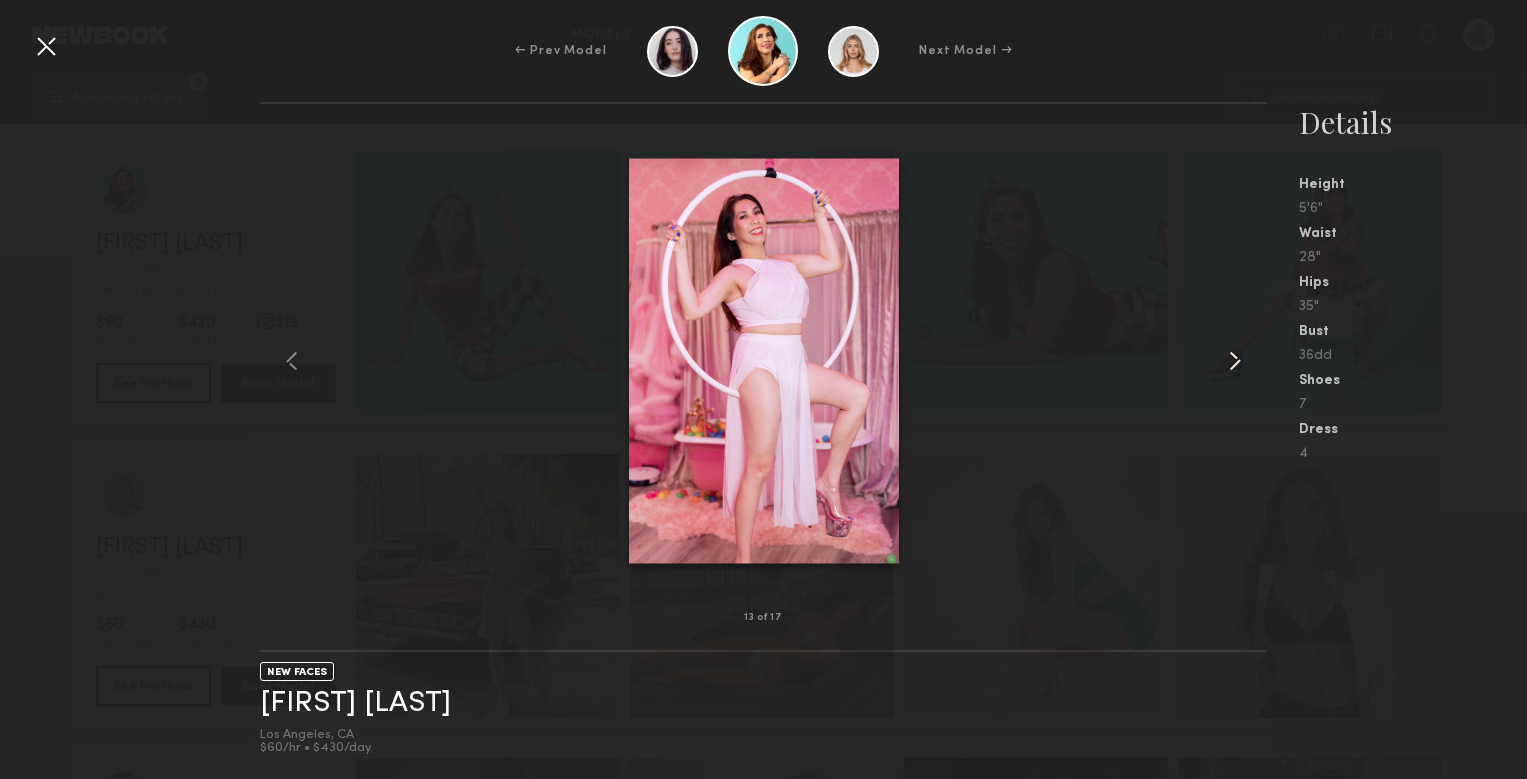 click at bounding box center [1235, 361] 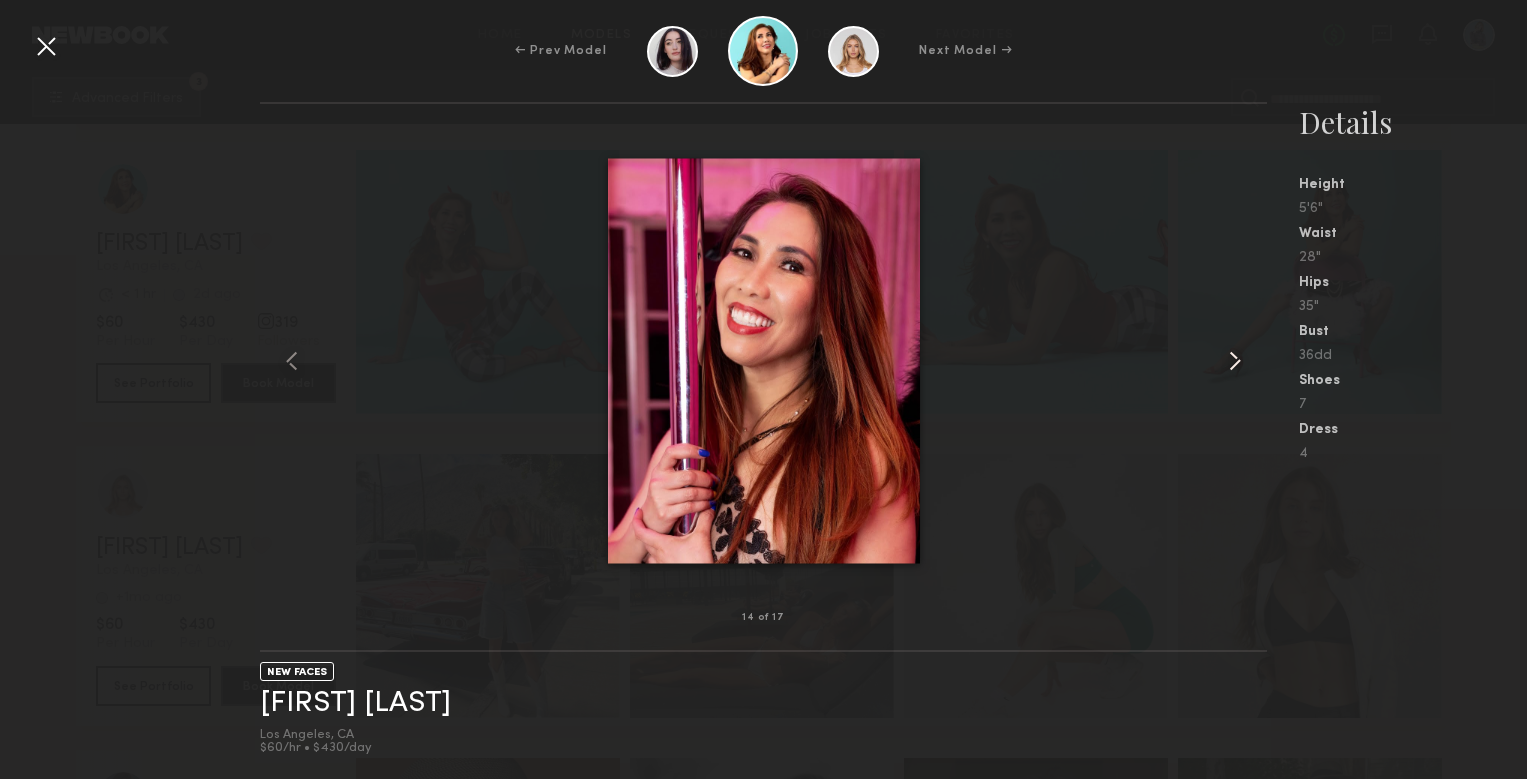 click at bounding box center [1235, 361] 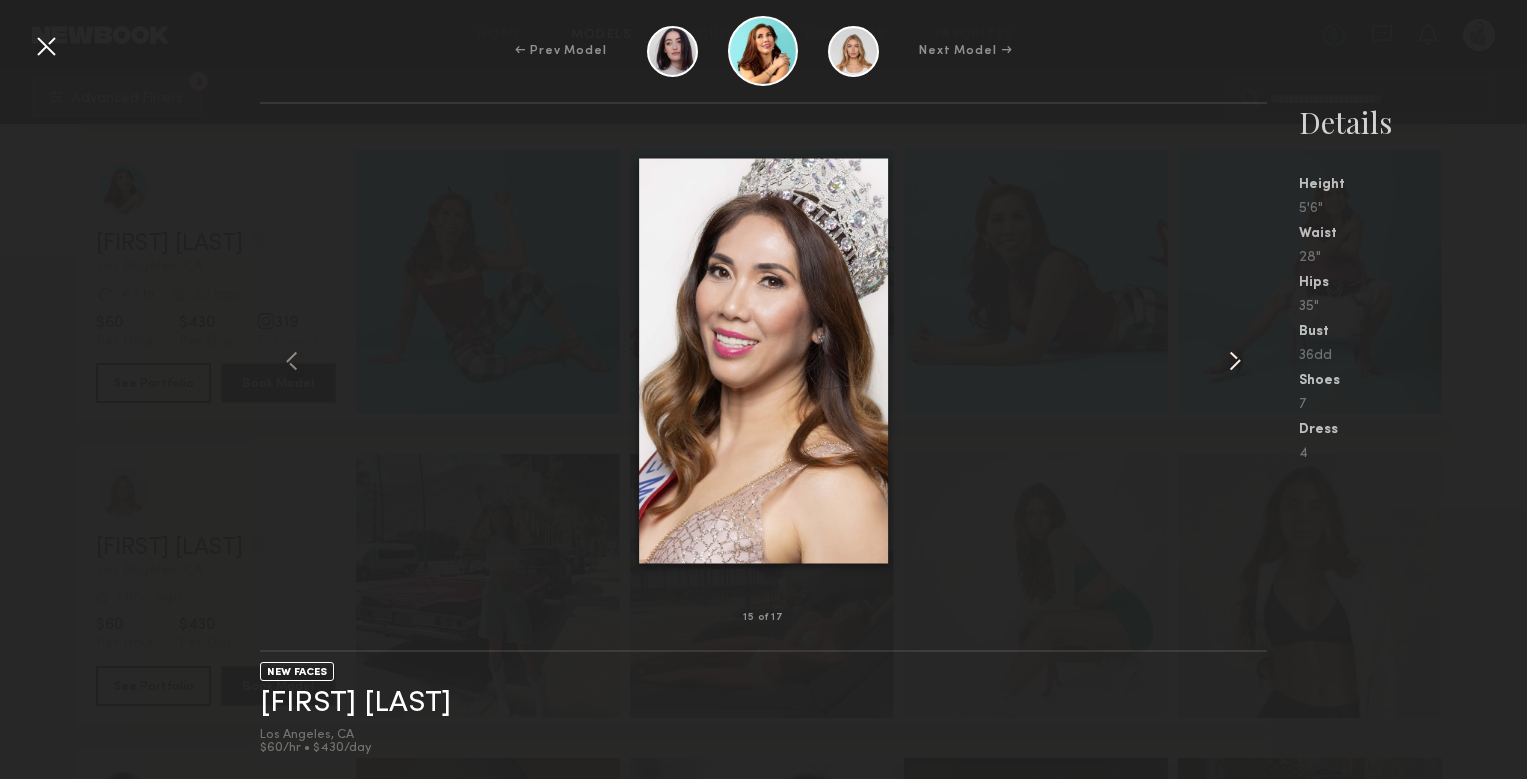 click at bounding box center [1235, 361] 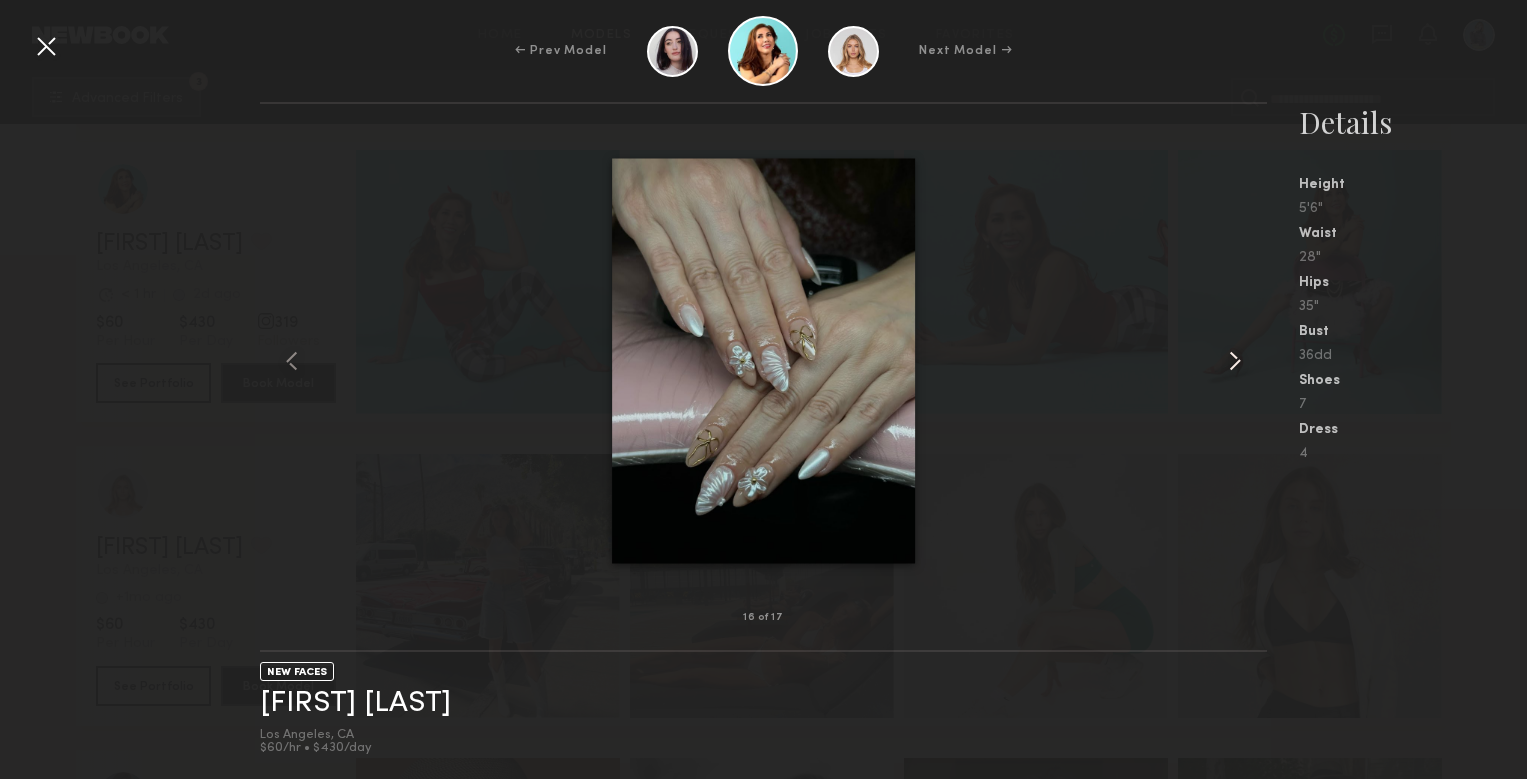 click at bounding box center [1235, 361] 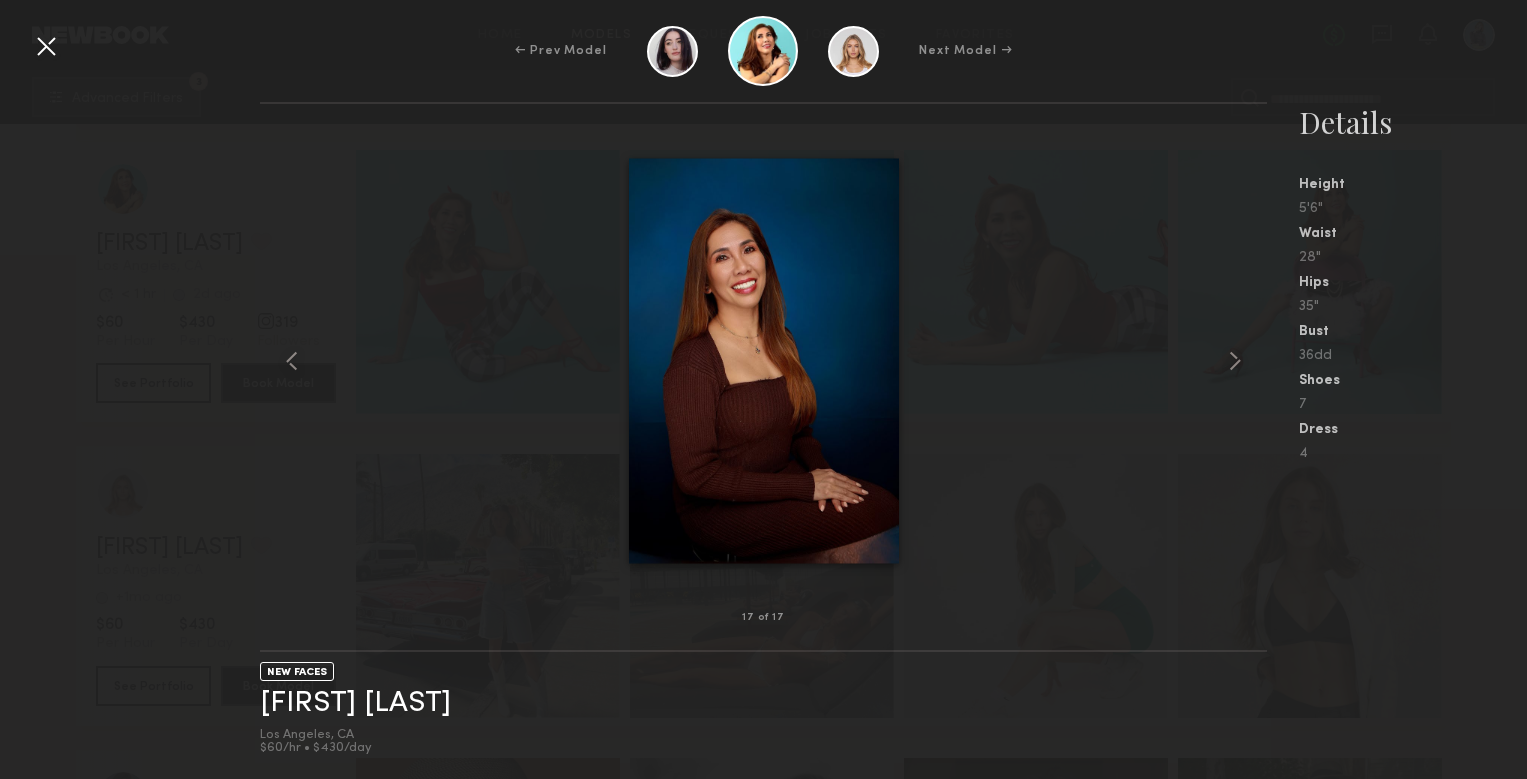 click at bounding box center [46, 46] 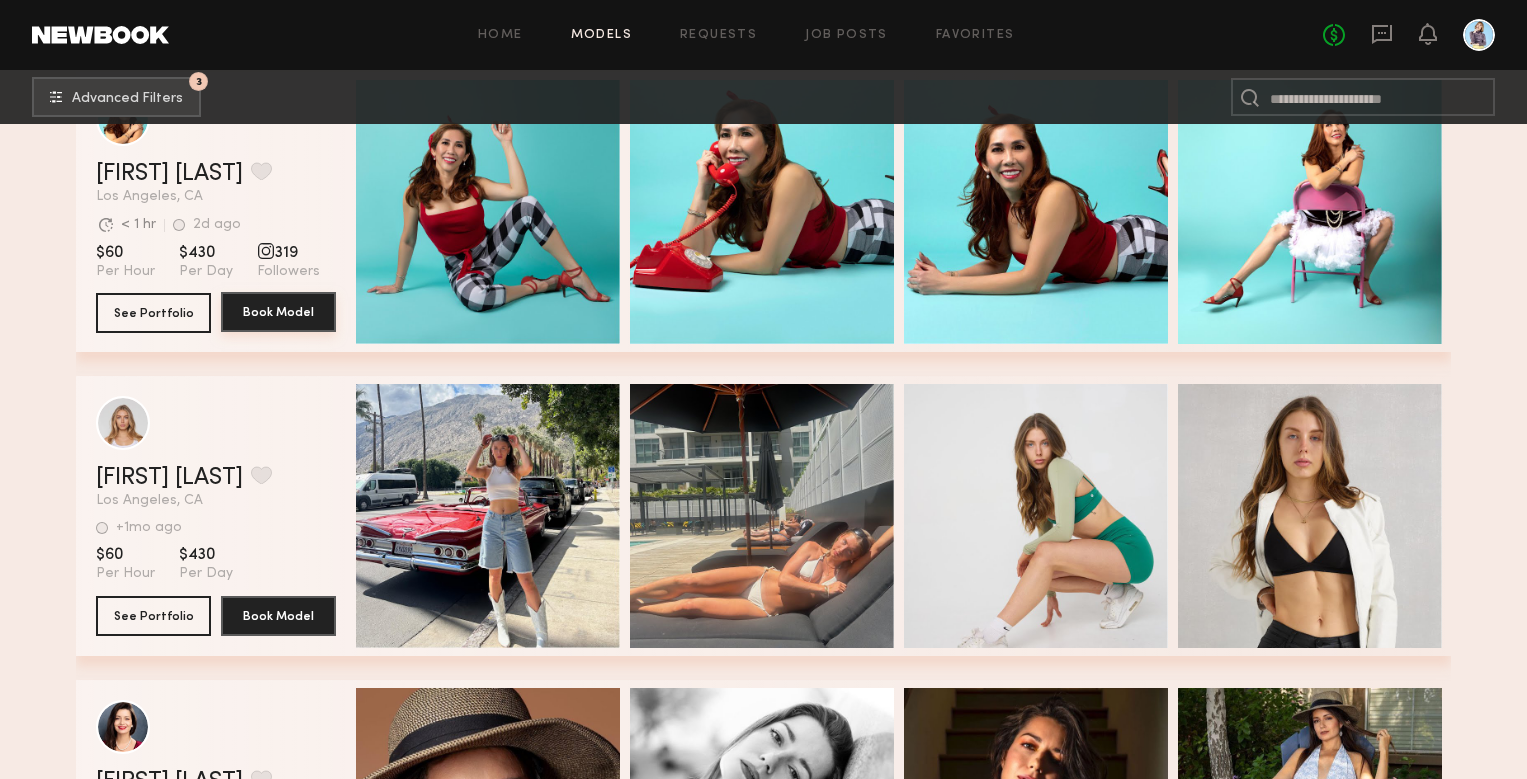 scroll, scrollTop: 46699, scrollLeft: 0, axis: vertical 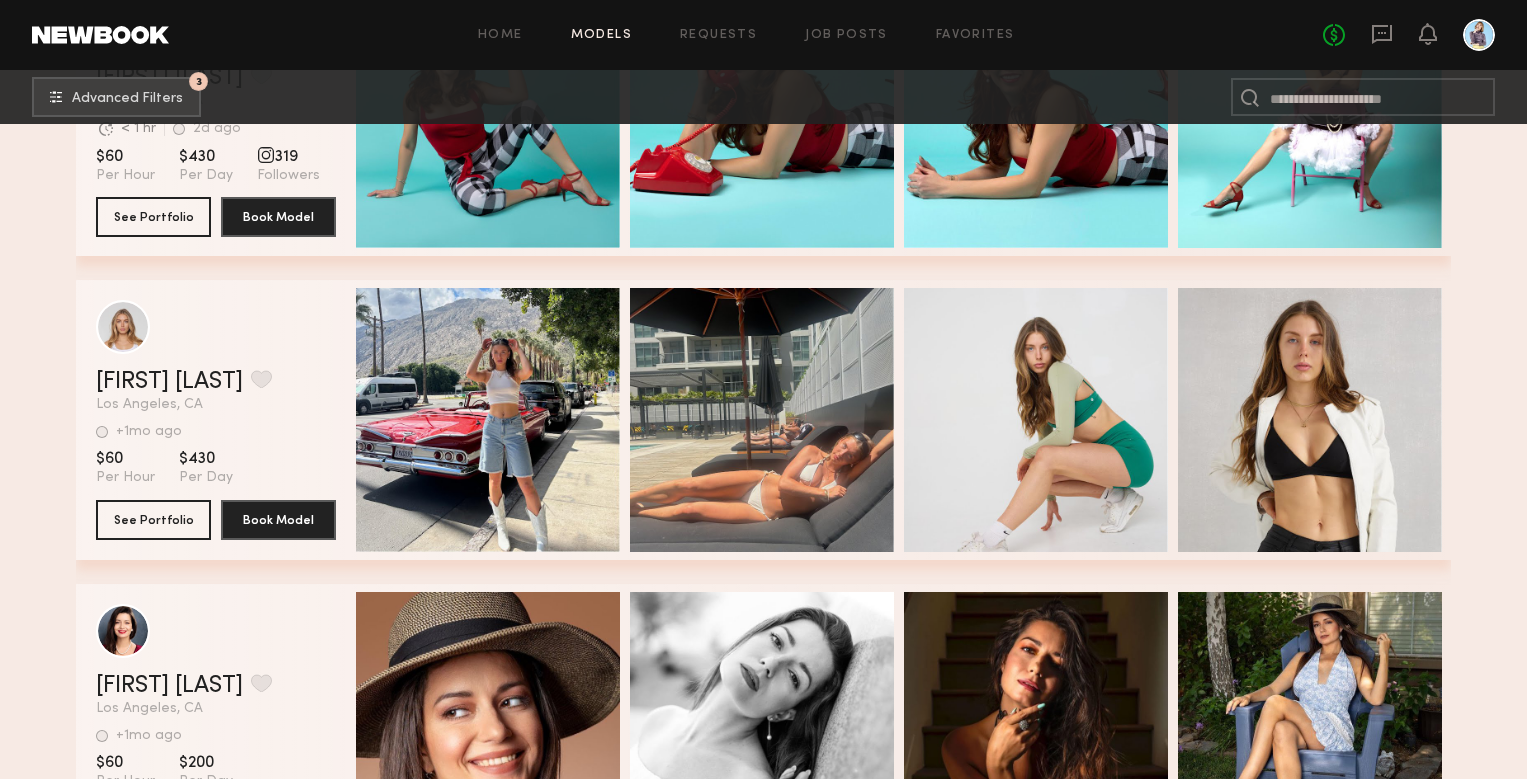 click 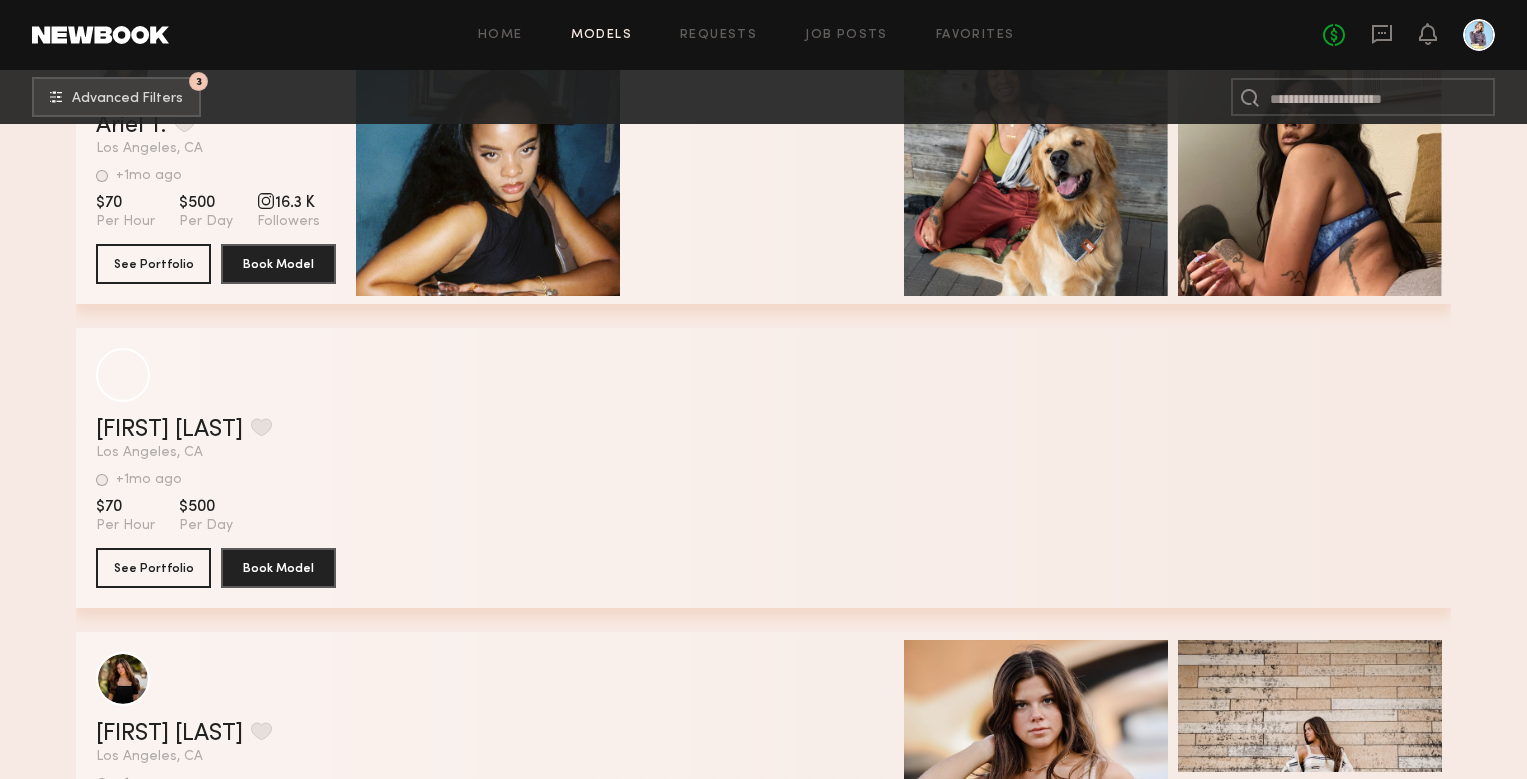 scroll, scrollTop: 60836, scrollLeft: 0, axis: vertical 